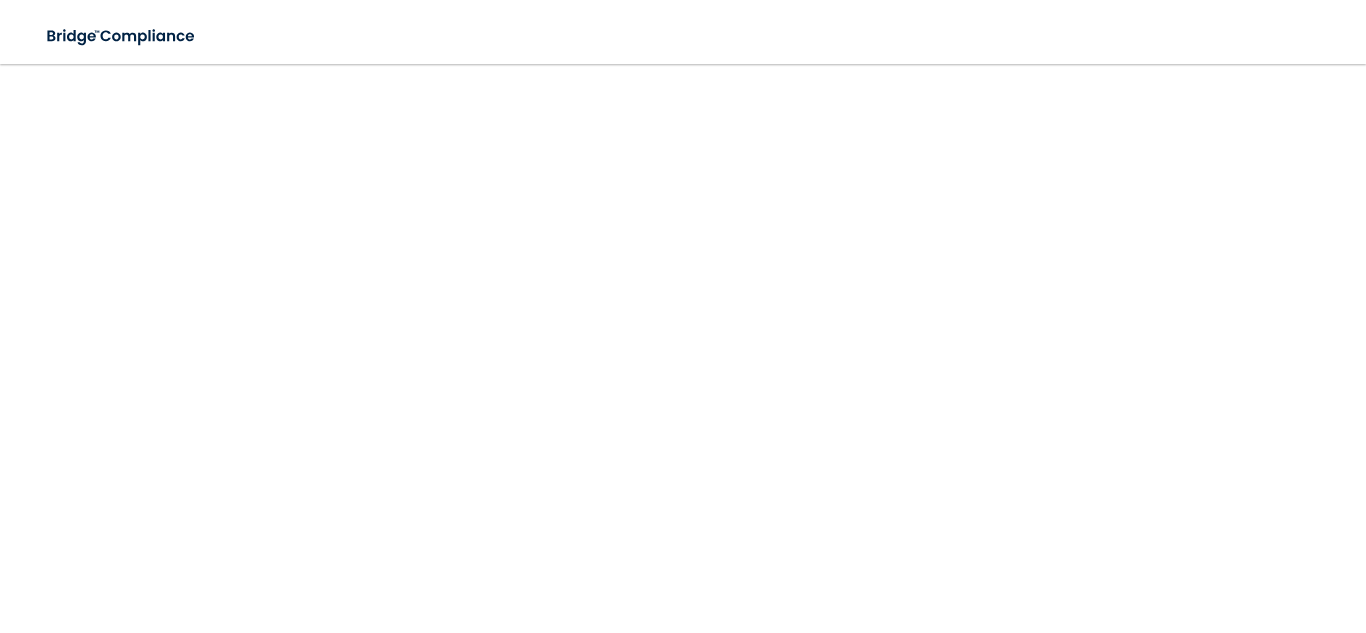 scroll, scrollTop: 0, scrollLeft: 0, axis: both 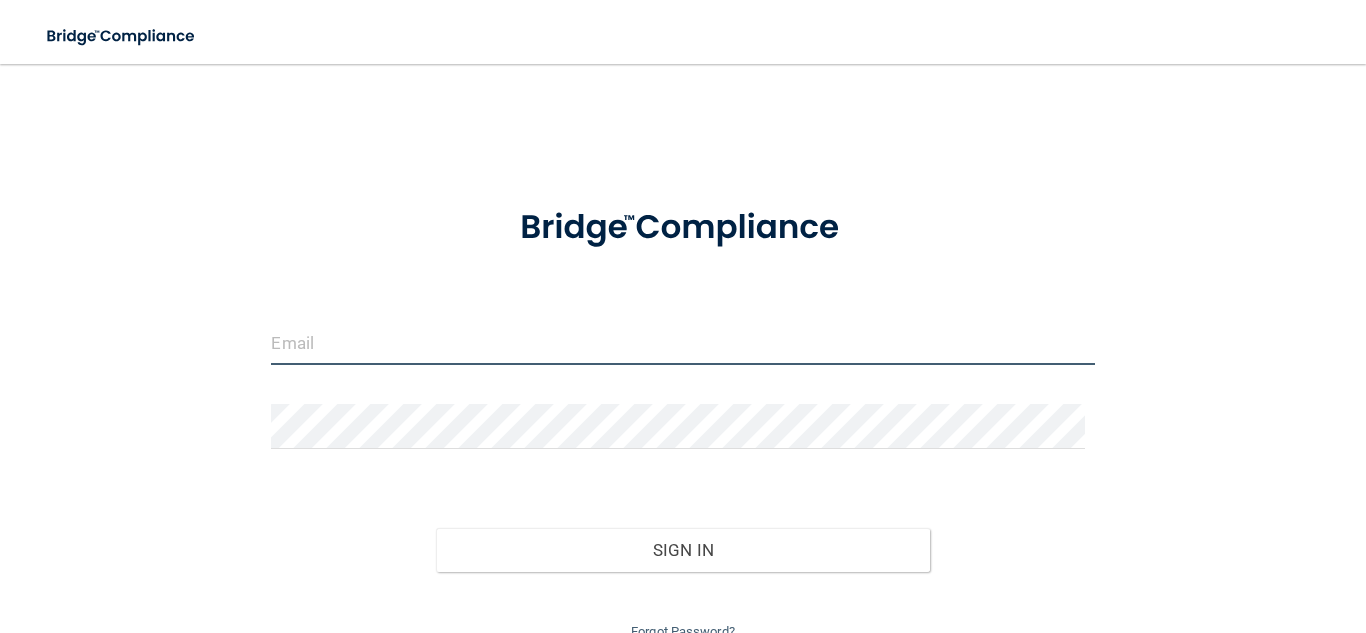 click at bounding box center (682, 342) 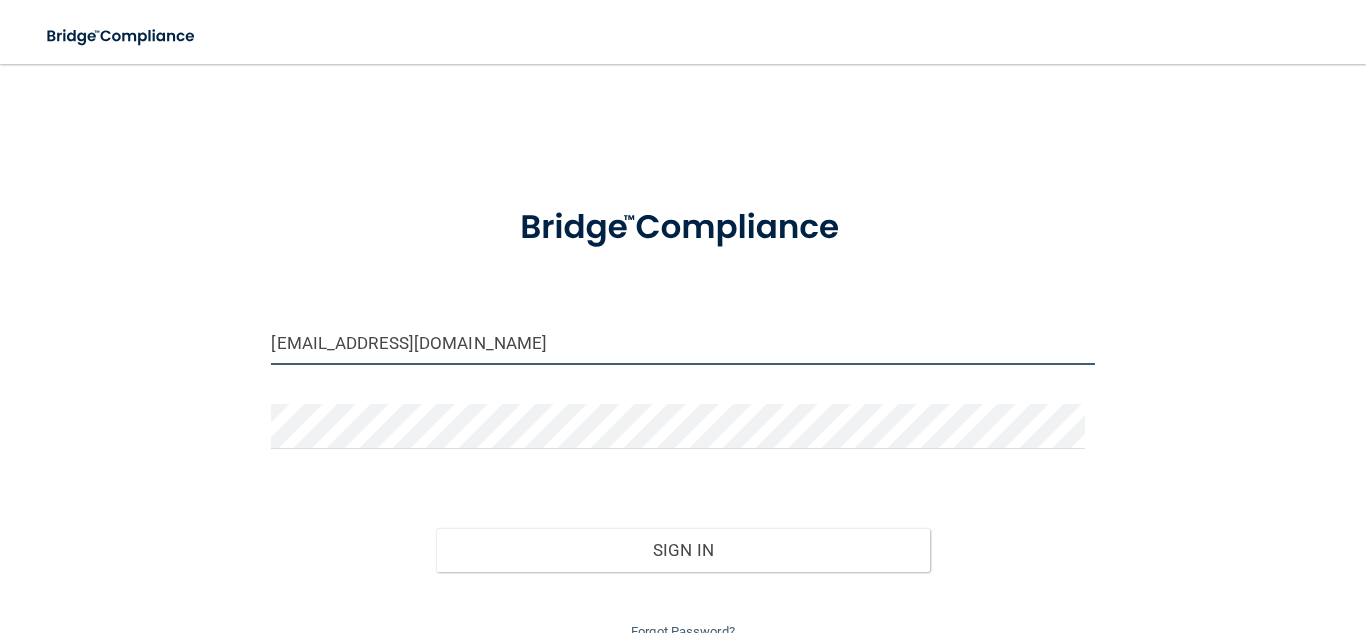 click on "Clvines02@gmail.com" at bounding box center (682, 342) 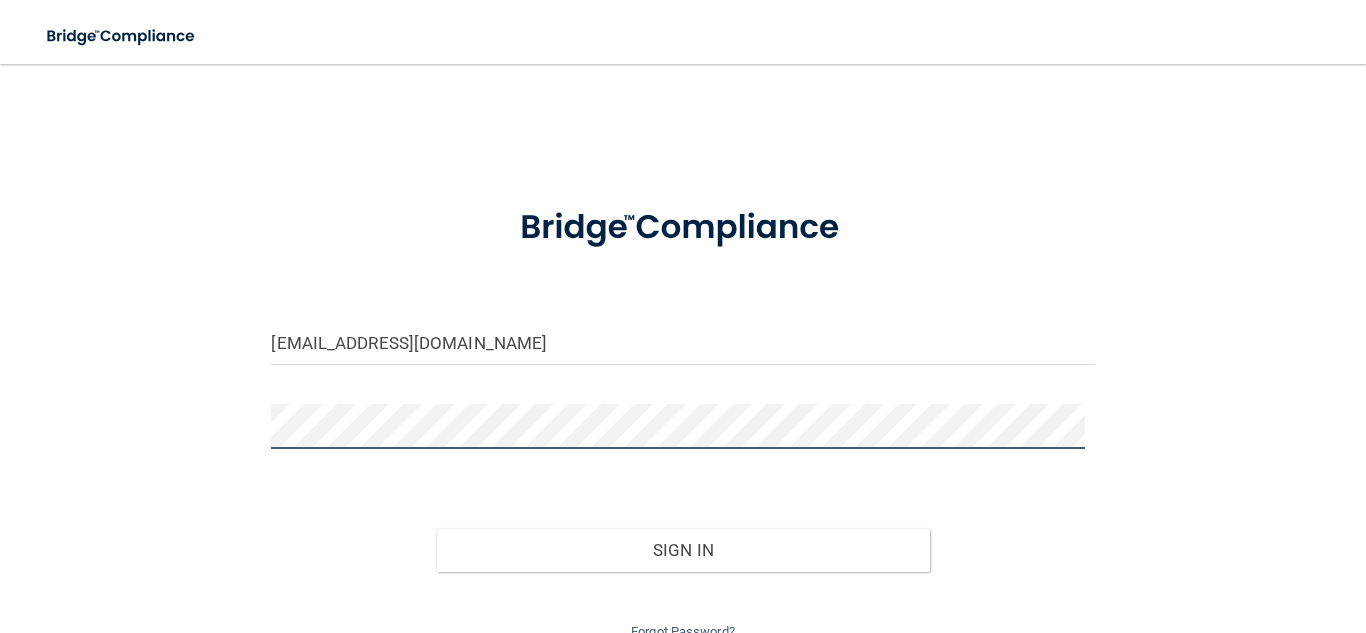 click on "Sign In" at bounding box center (683, 550) 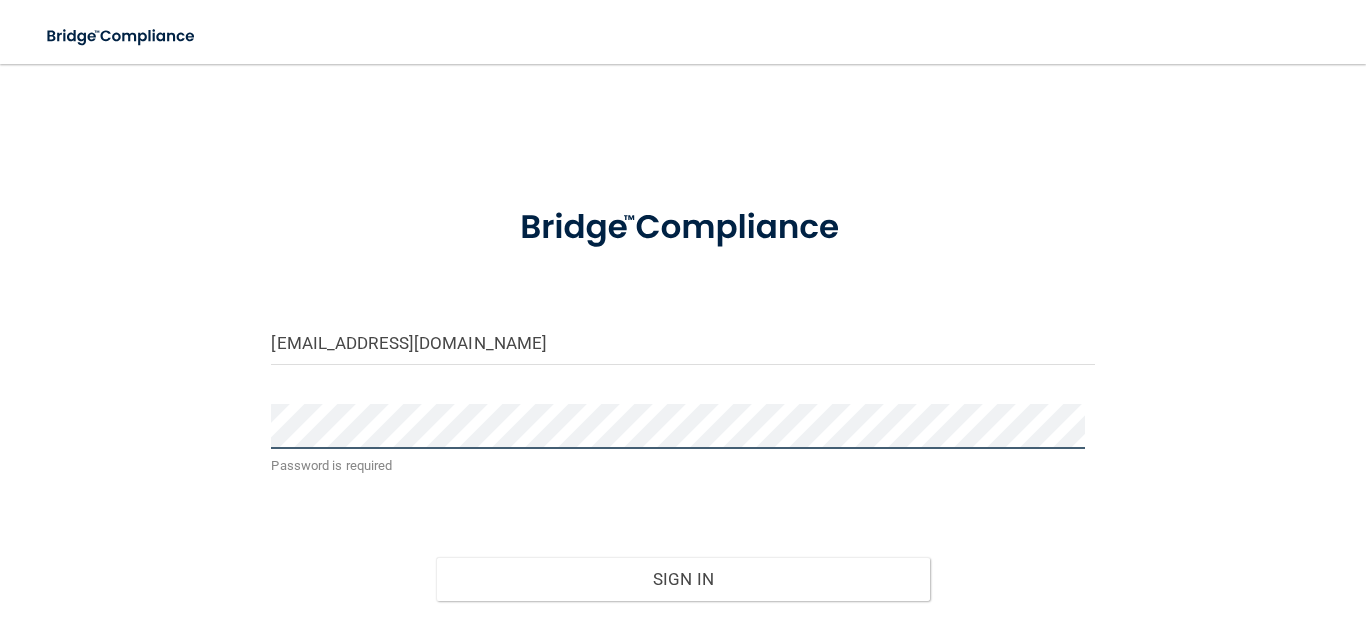 scroll, scrollTop: 119, scrollLeft: 0, axis: vertical 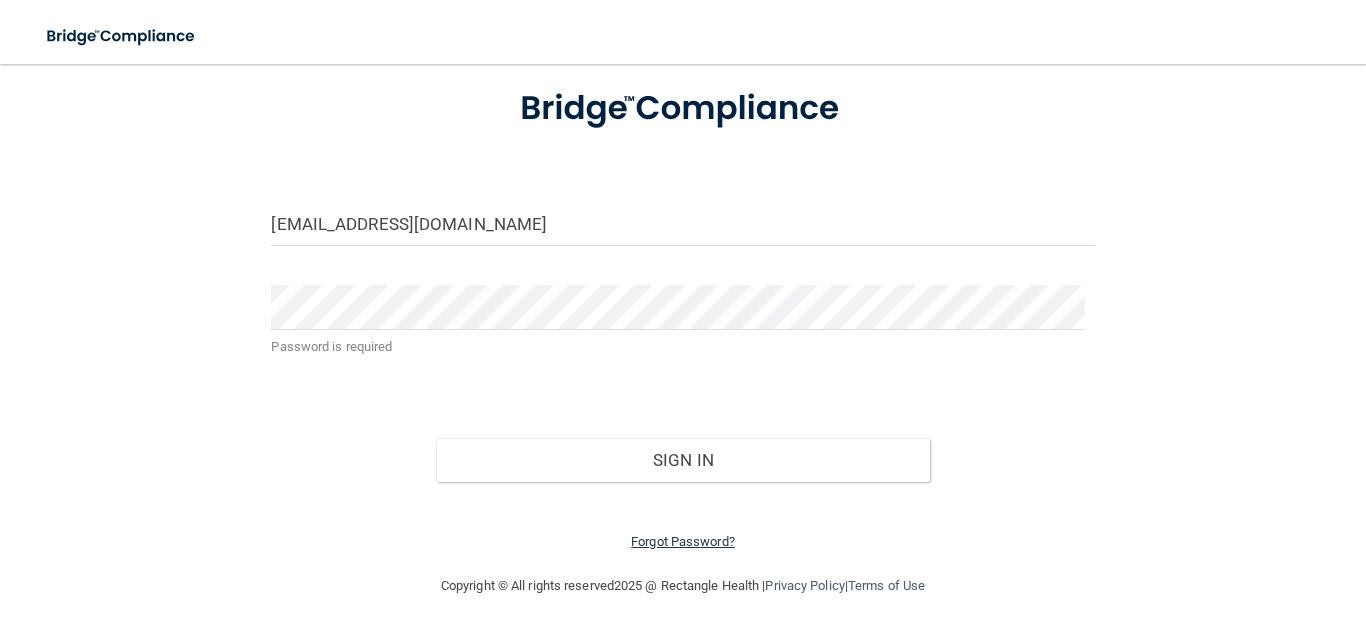 click on "Forgot Password?" at bounding box center [683, 541] 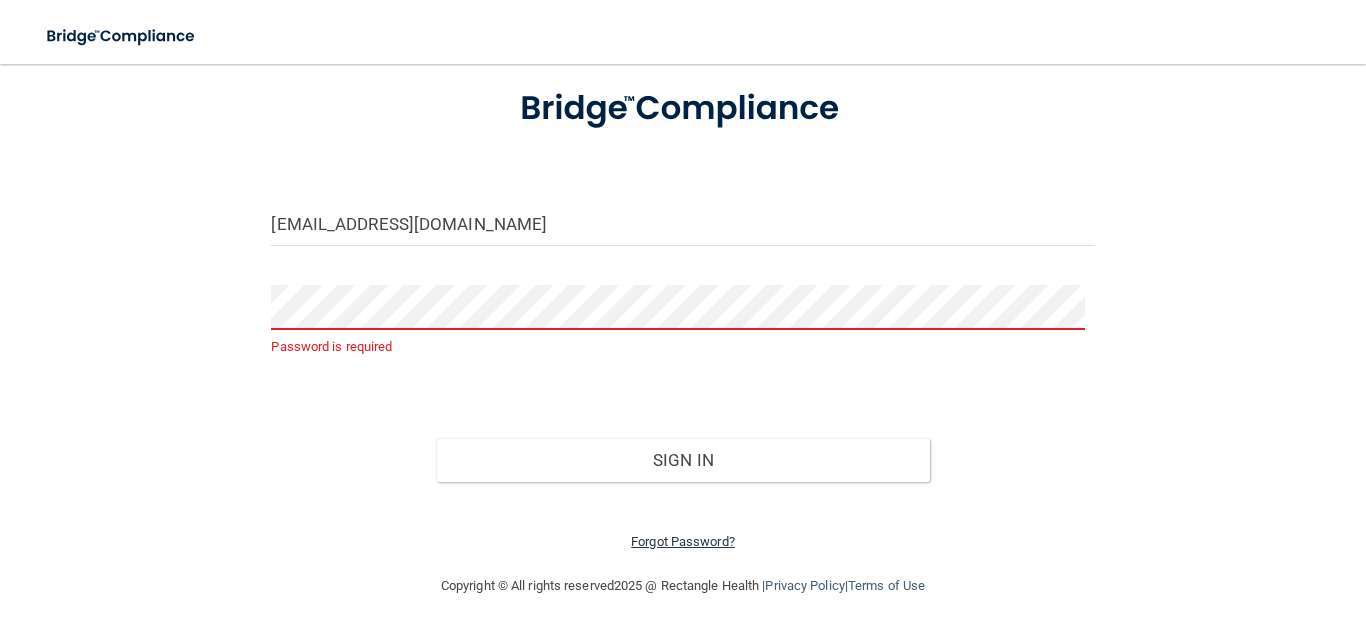 scroll, scrollTop: 110, scrollLeft: 0, axis: vertical 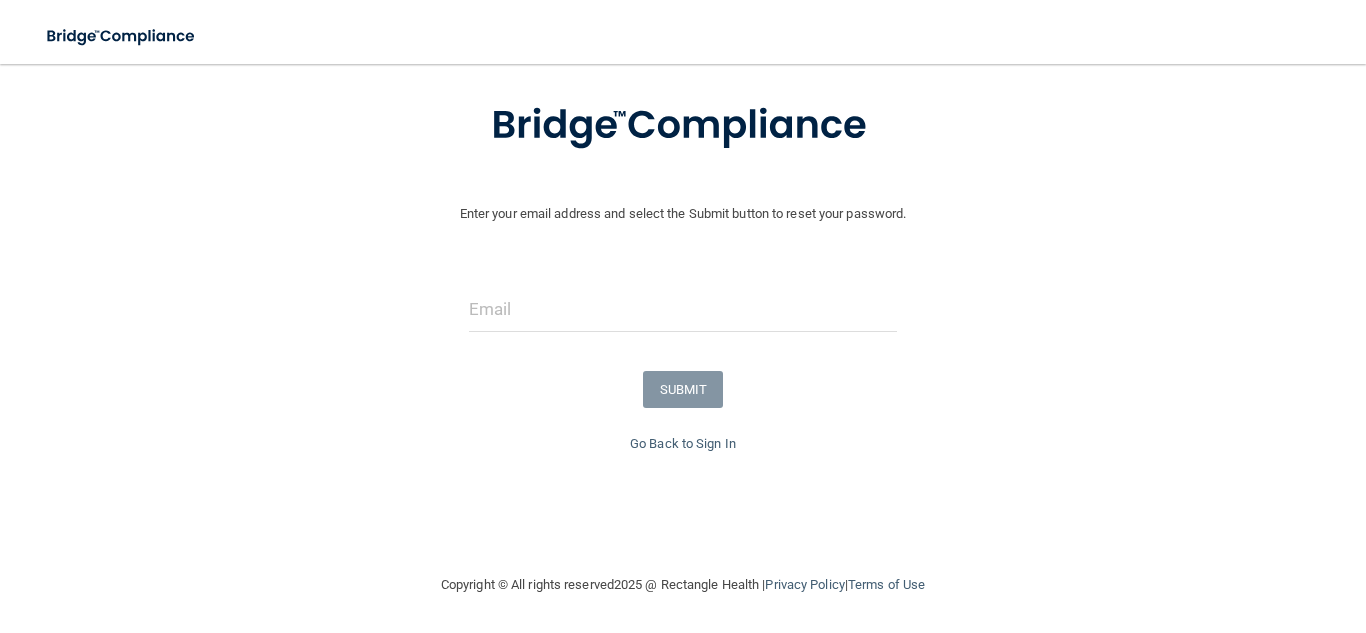 click at bounding box center [683, 317] 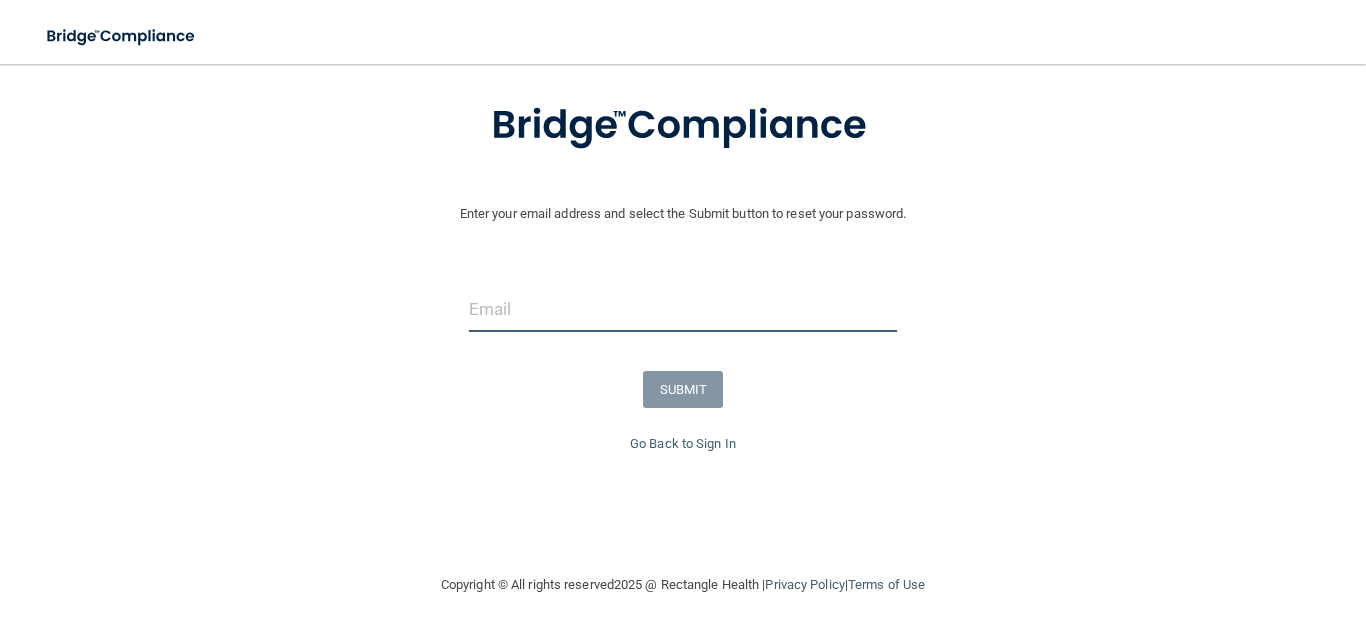 click at bounding box center (683, 309) 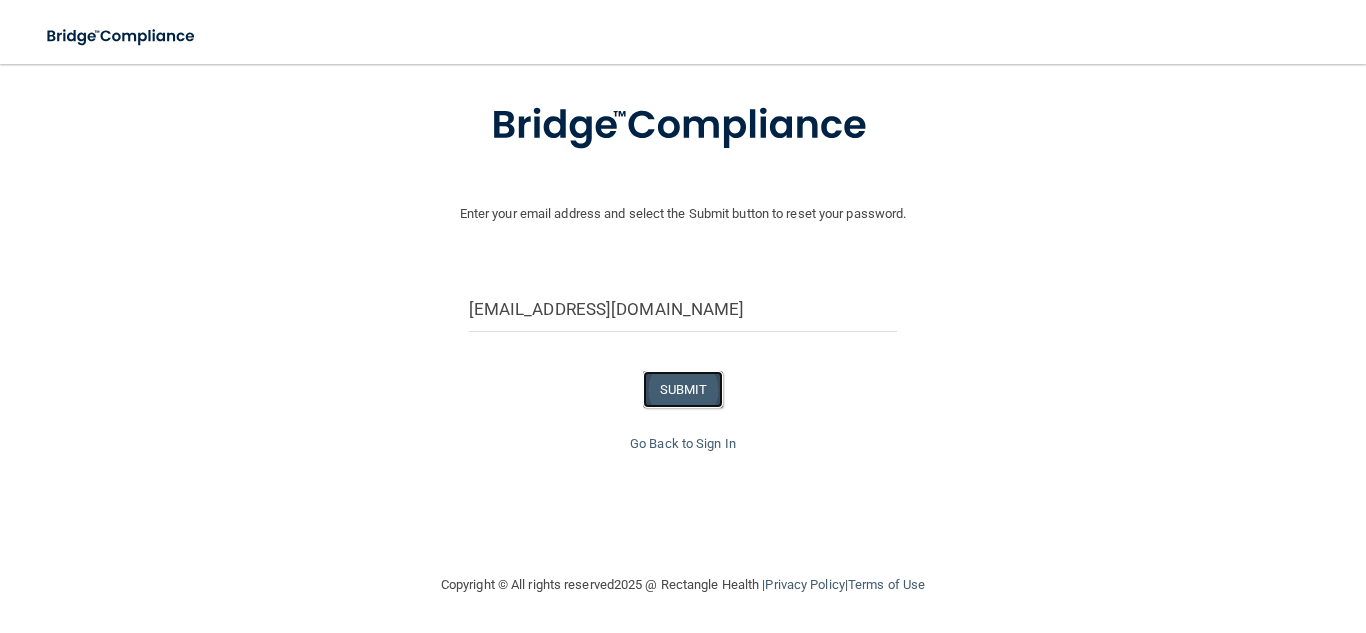 click on "SUBMIT" at bounding box center (683, 389) 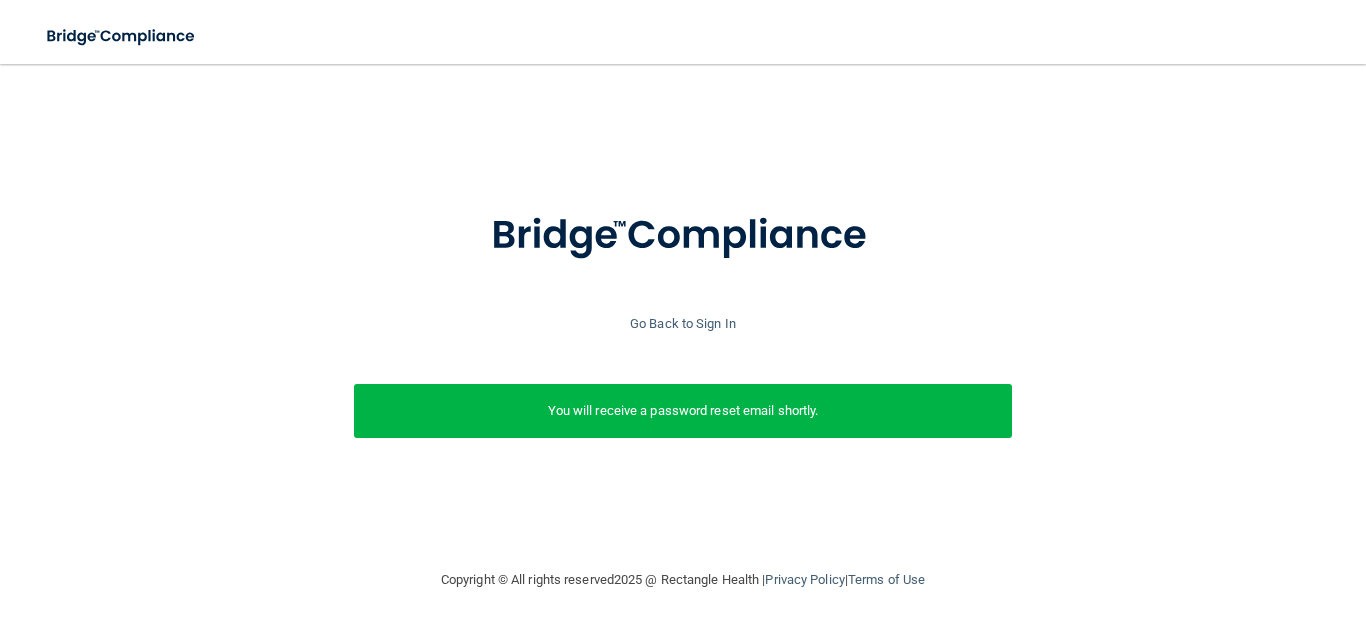 scroll, scrollTop: 0, scrollLeft: 0, axis: both 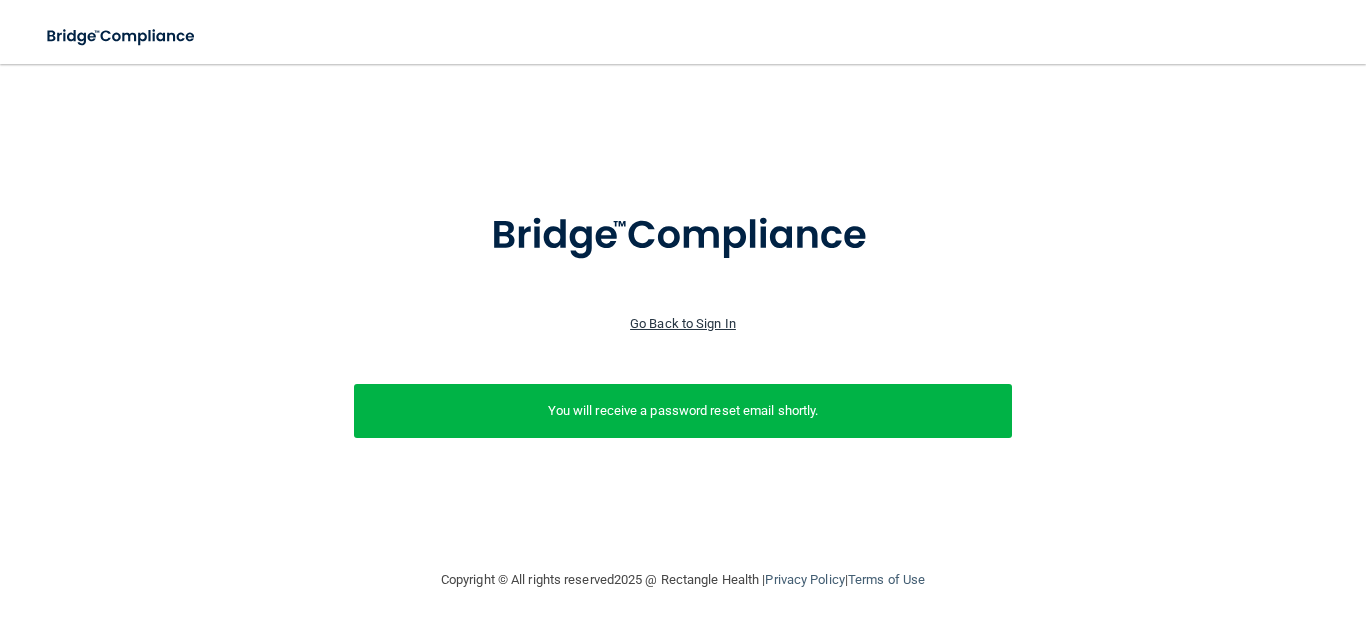 click on "Go Back to Sign In" at bounding box center (683, 323) 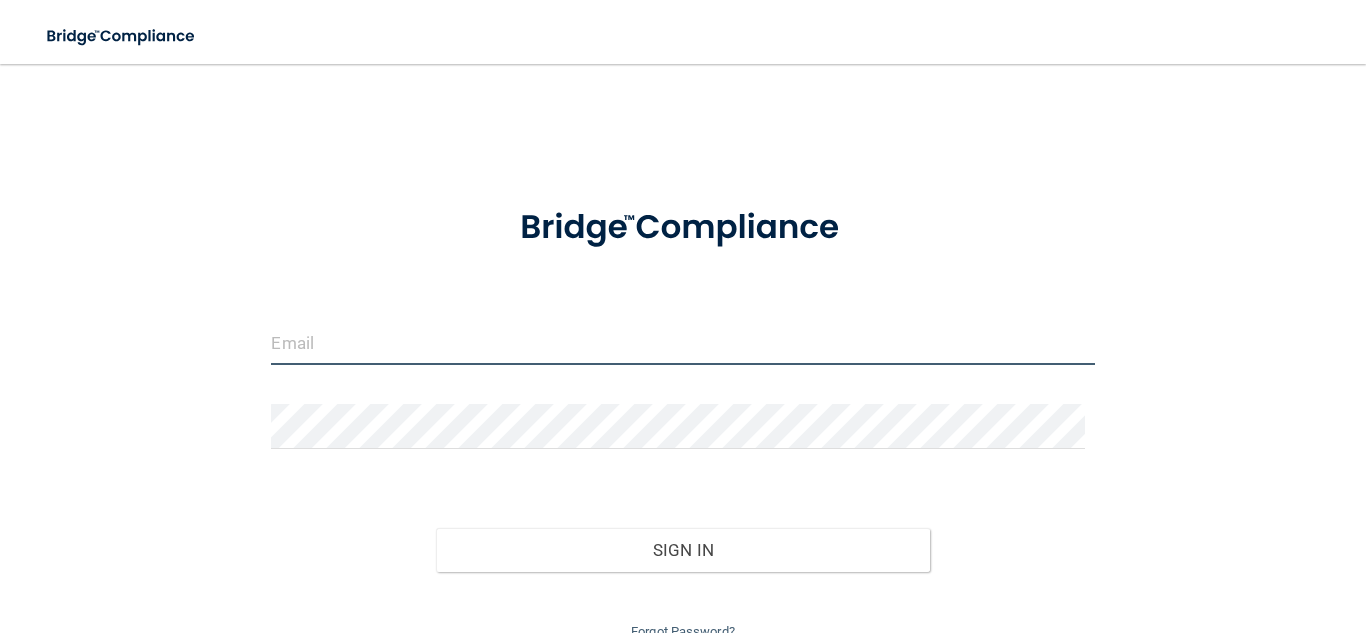click at bounding box center [682, 342] 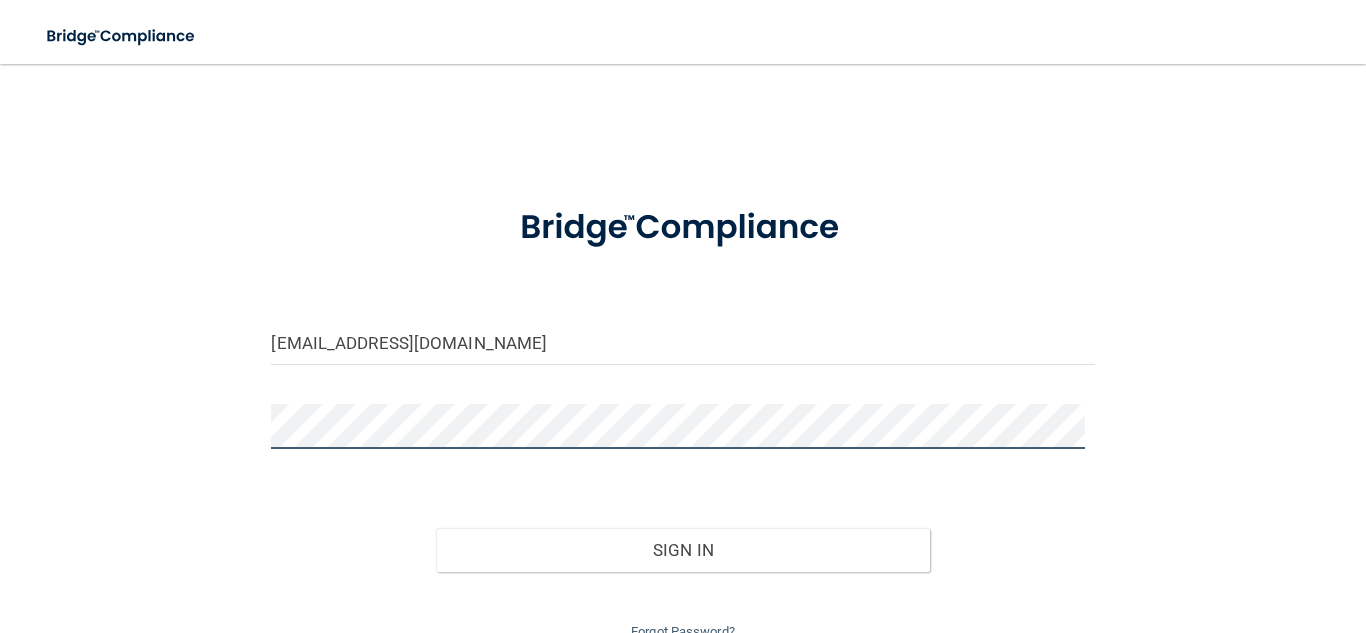 click on "Sign In" at bounding box center (683, 550) 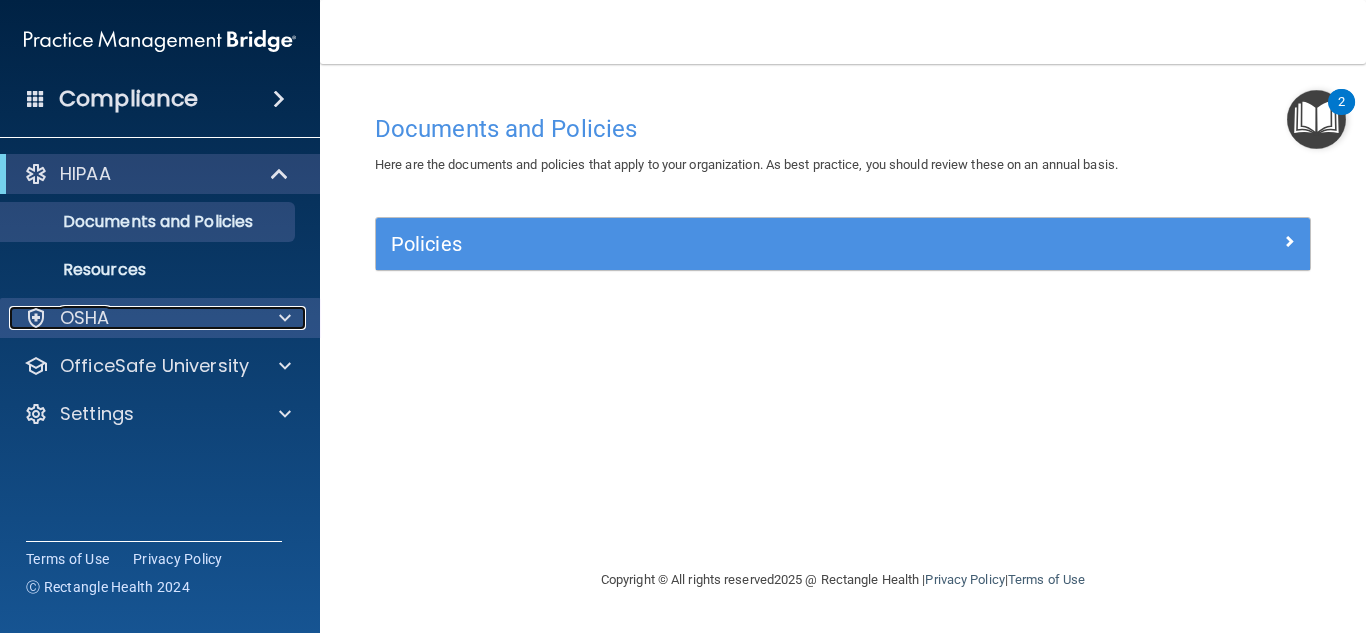 click on "OSHA" at bounding box center [133, 318] 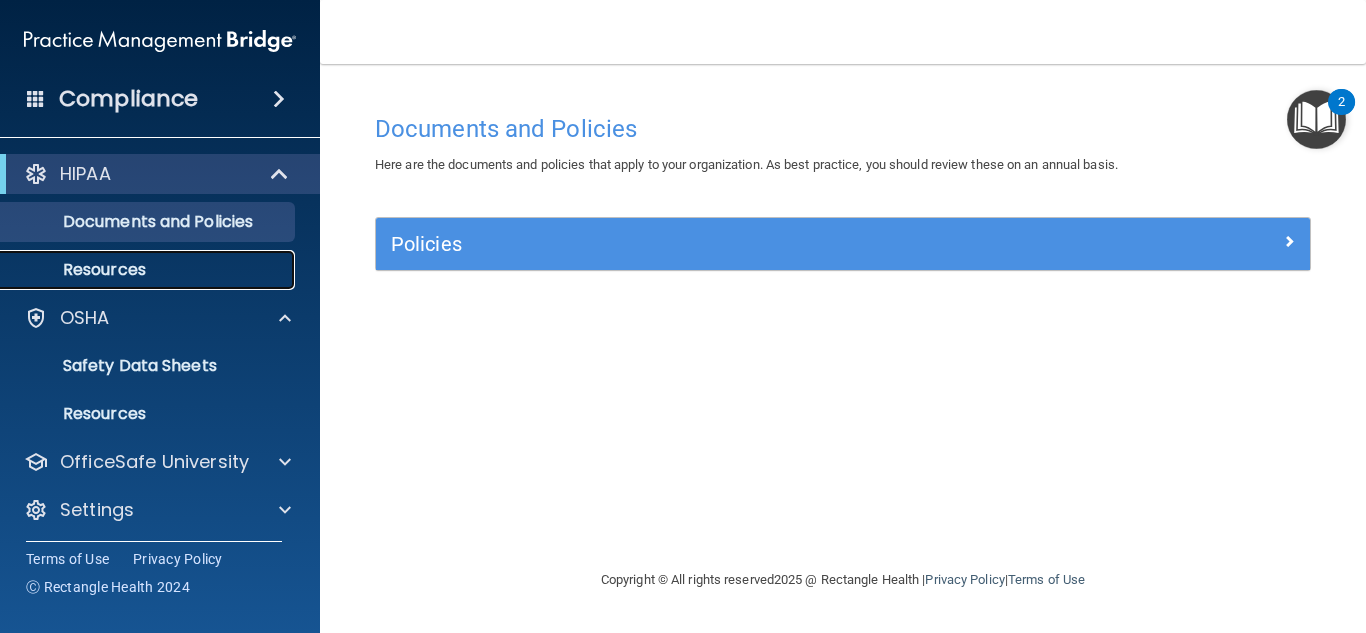 click on "Resources" at bounding box center (149, 270) 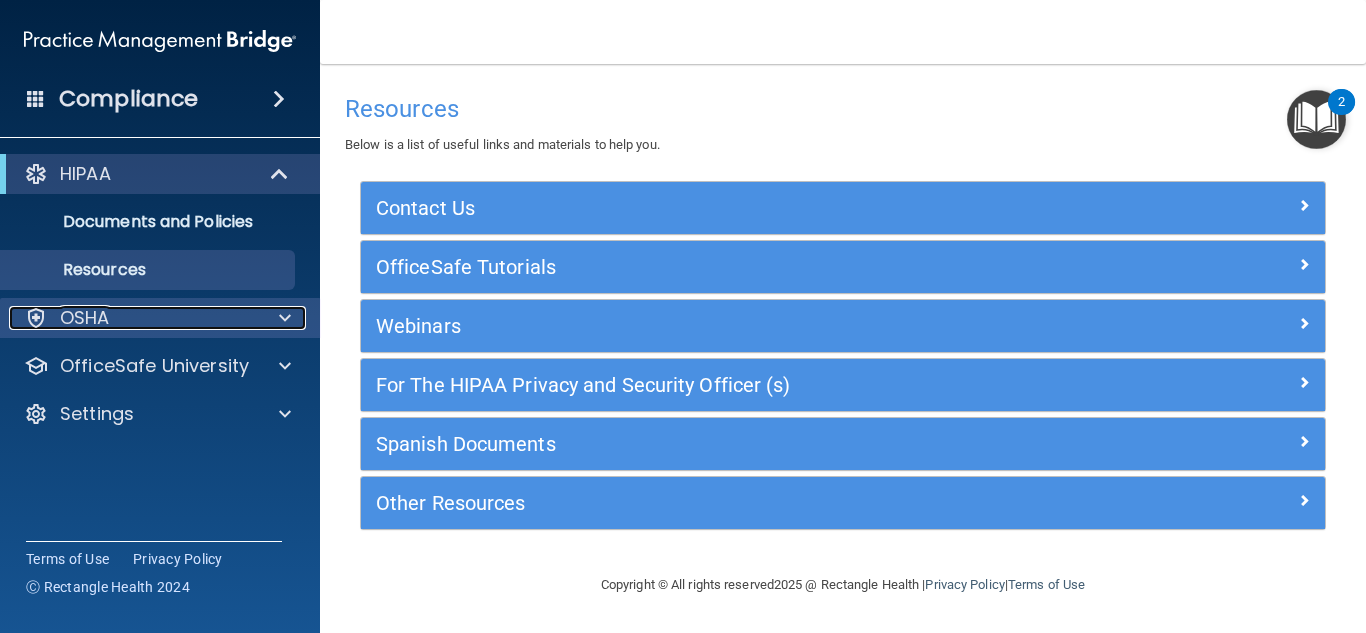 click on "OSHA" at bounding box center [85, 318] 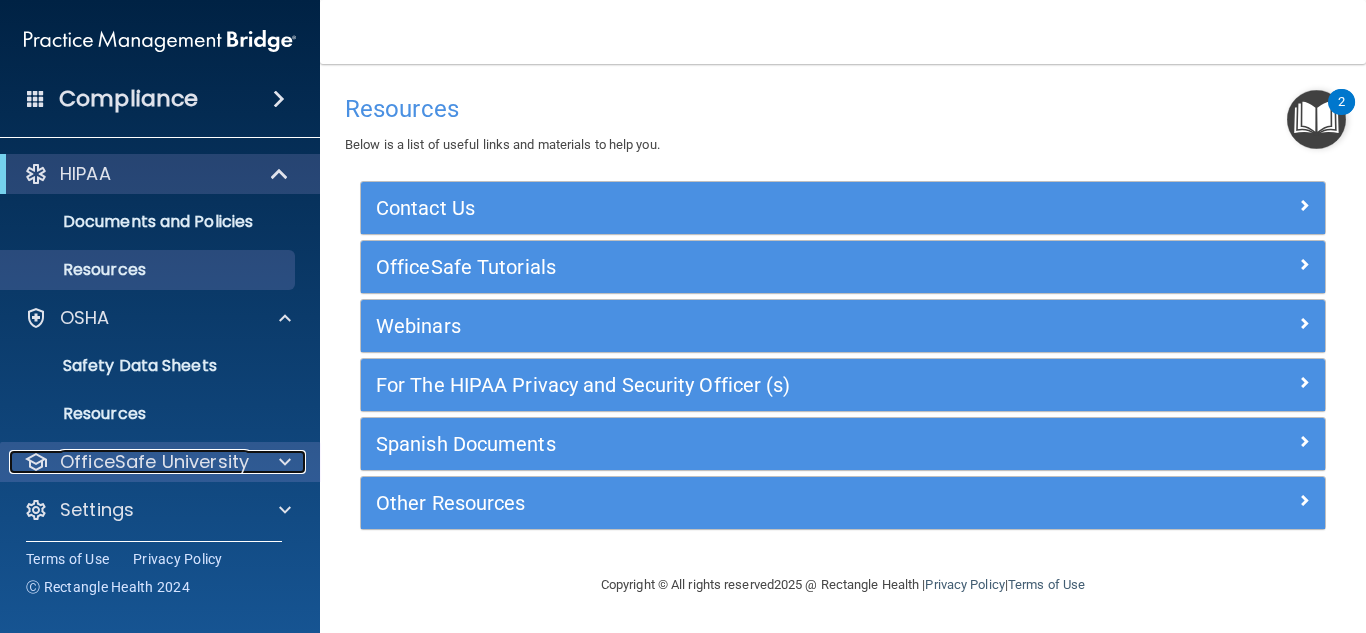 click on "OfficeSafe University" at bounding box center (154, 462) 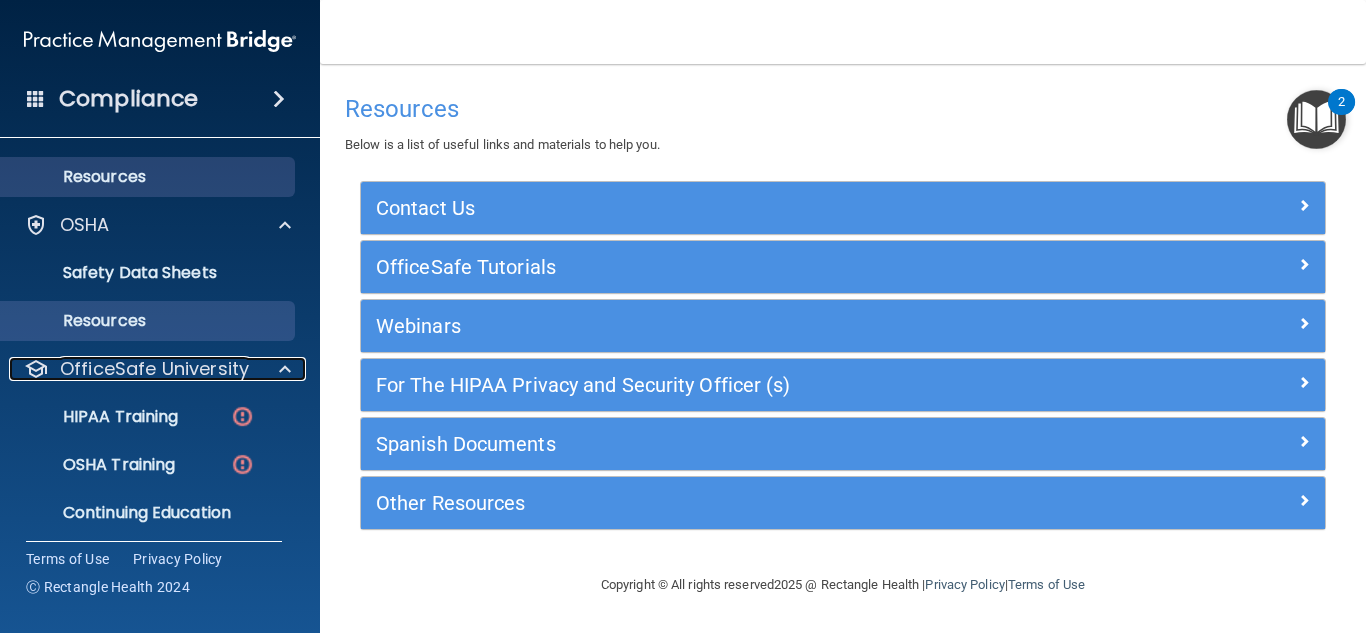 scroll, scrollTop: 118, scrollLeft: 0, axis: vertical 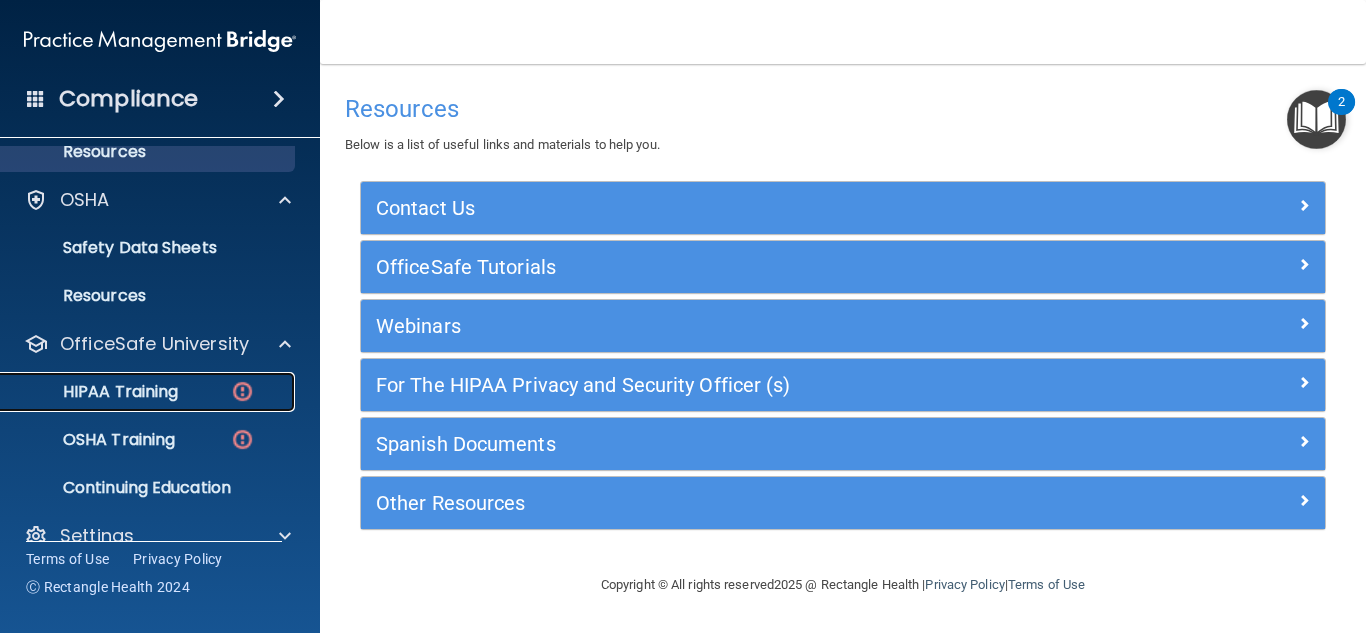 click on "HIPAA Training" at bounding box center (95, 392) 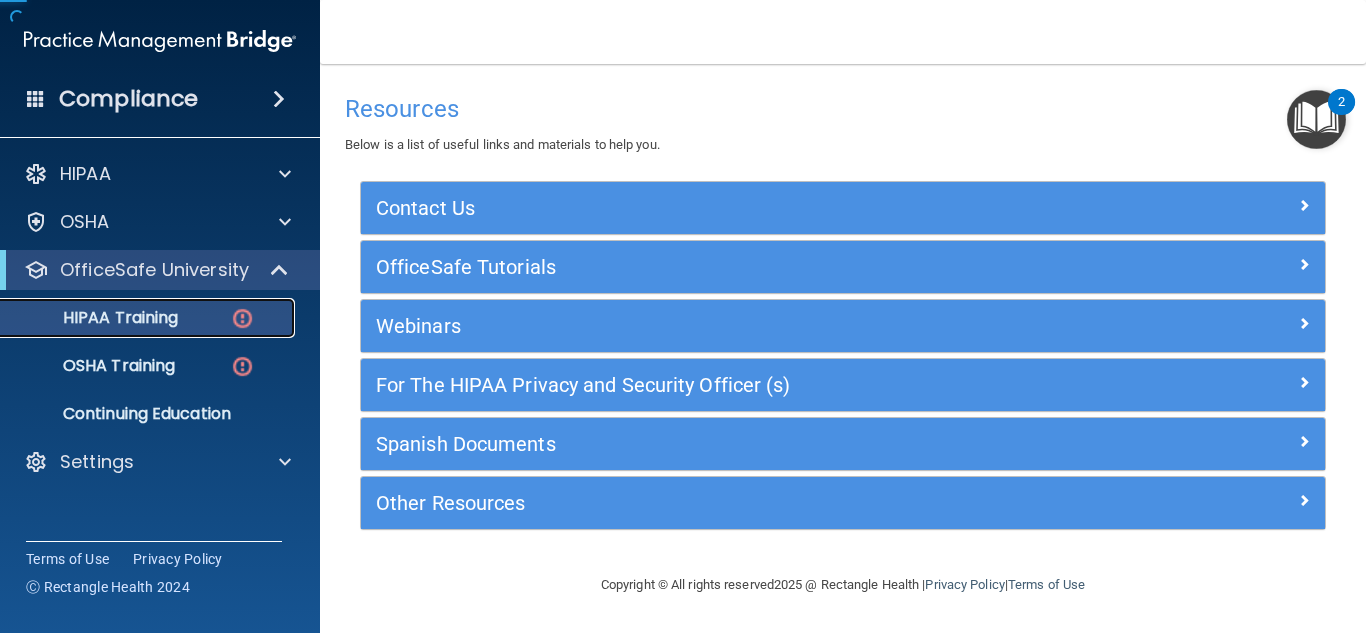 scroll, scrollTop: 0, scrollLeft: 0, axis: both 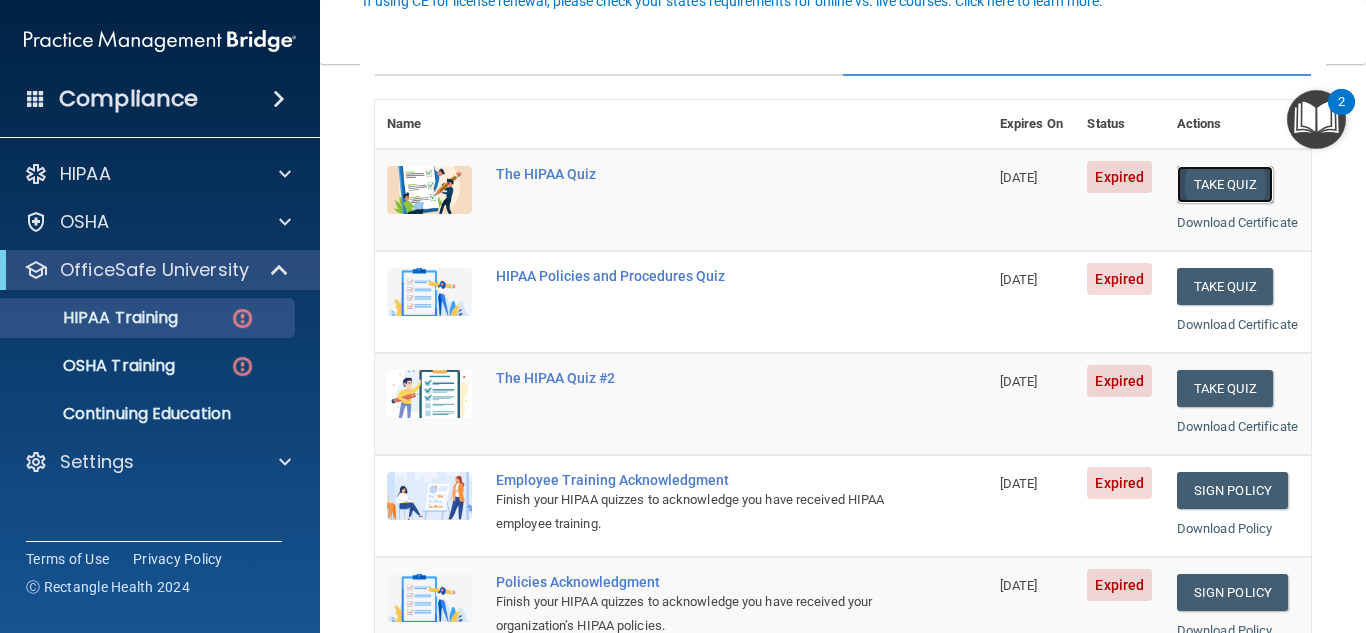 click on "Take Quiz" at bounding box center [1225, 184] 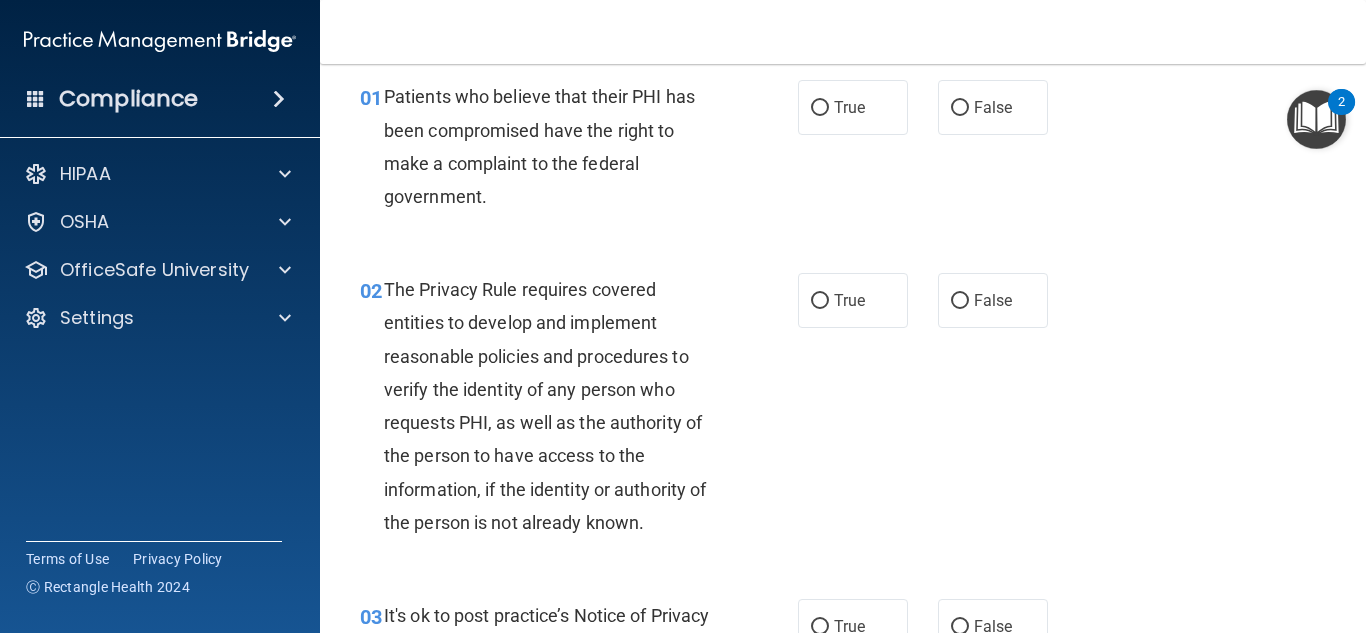 scroll, scrollTop: 79, scrollLeft: 0, axis: vertical 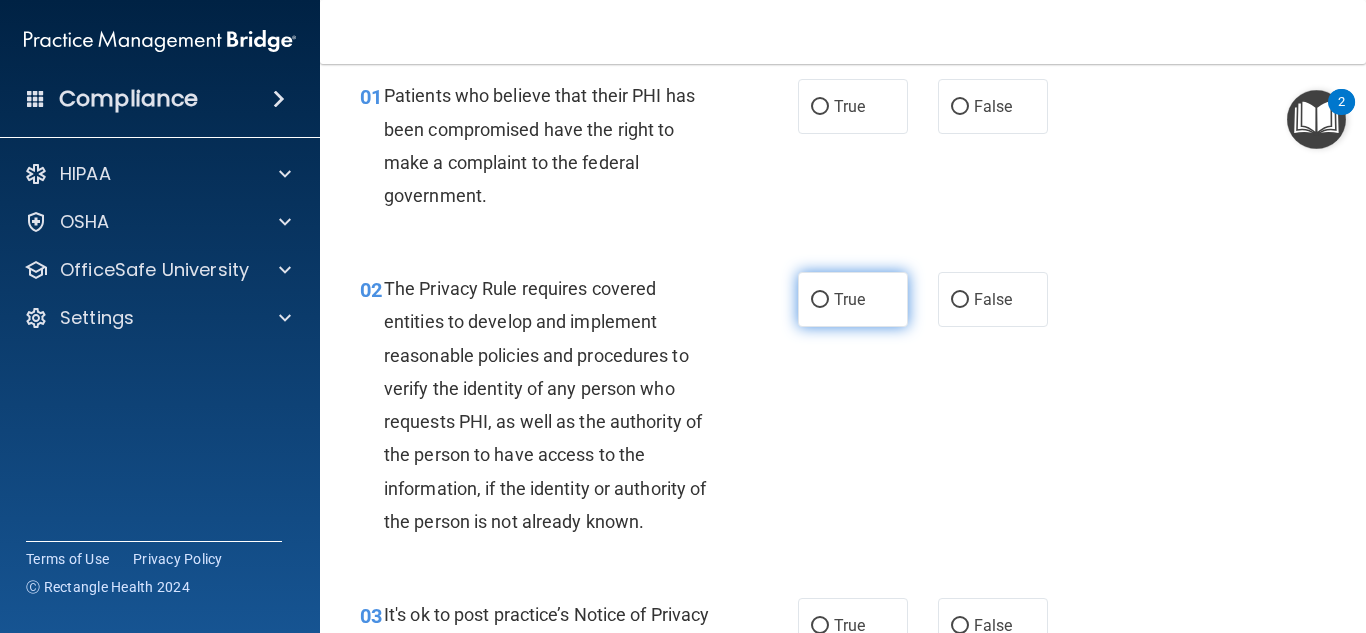 click on "True" at bounding box center (853, 299) 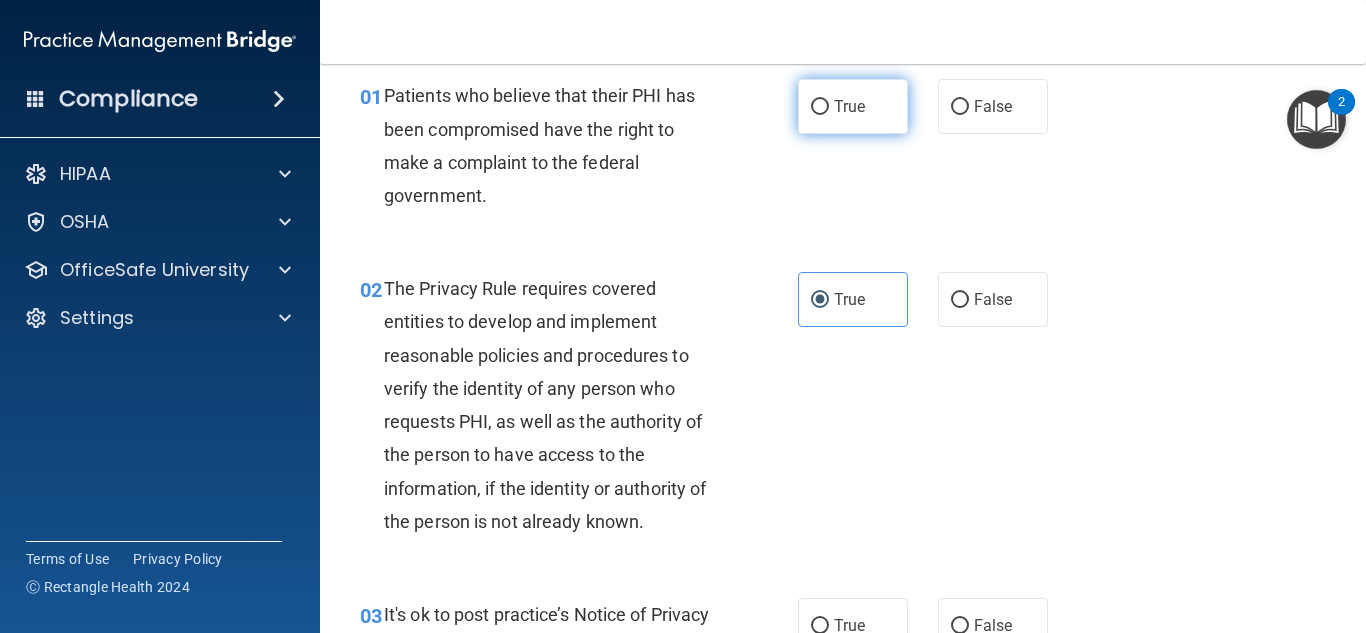 click on "True" at bounding box center (853, 106) 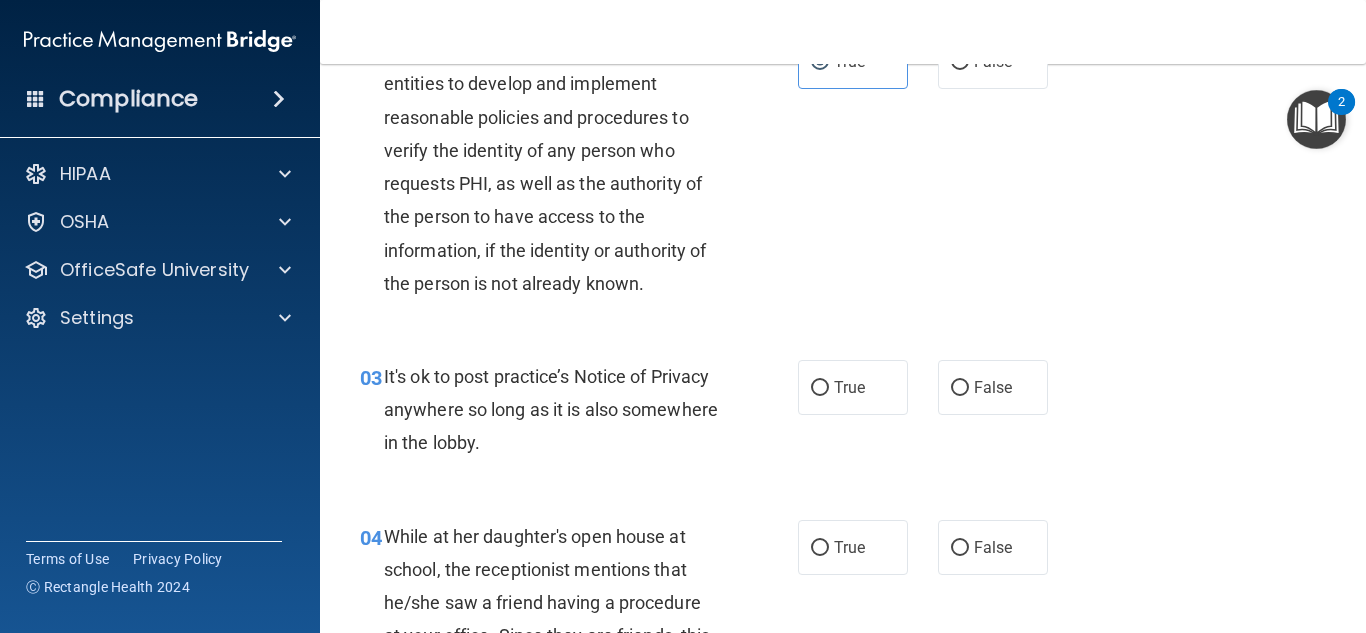 scroll, scrollTop: 318, scrollLeft: 0, axis: vertical 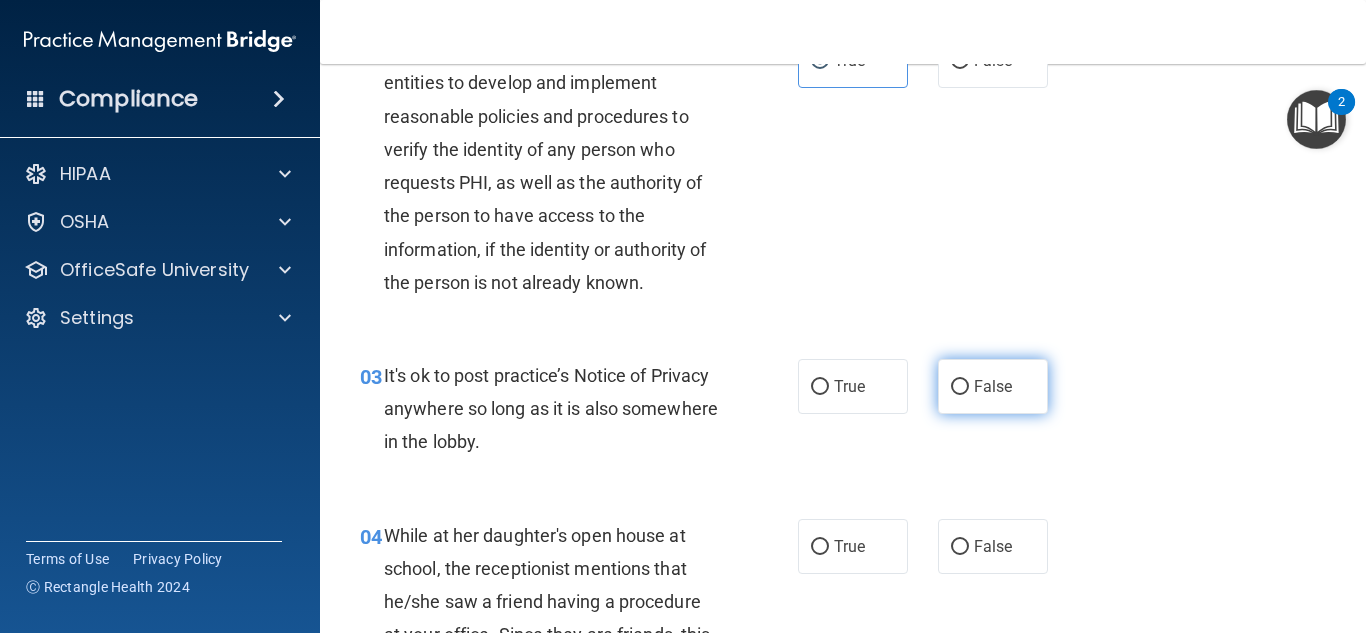 click on "False" at bounding box center [993, 386] 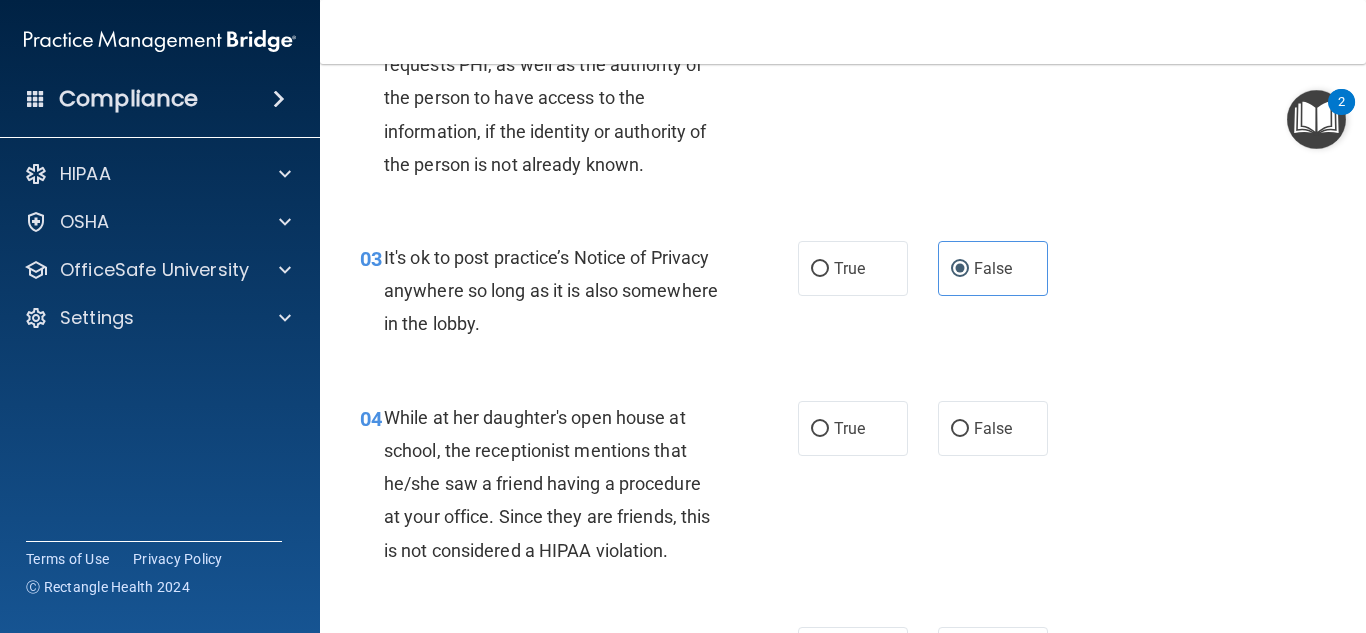 scroll, scrollTop: 531, scrollLeft: 0, axis: vertical 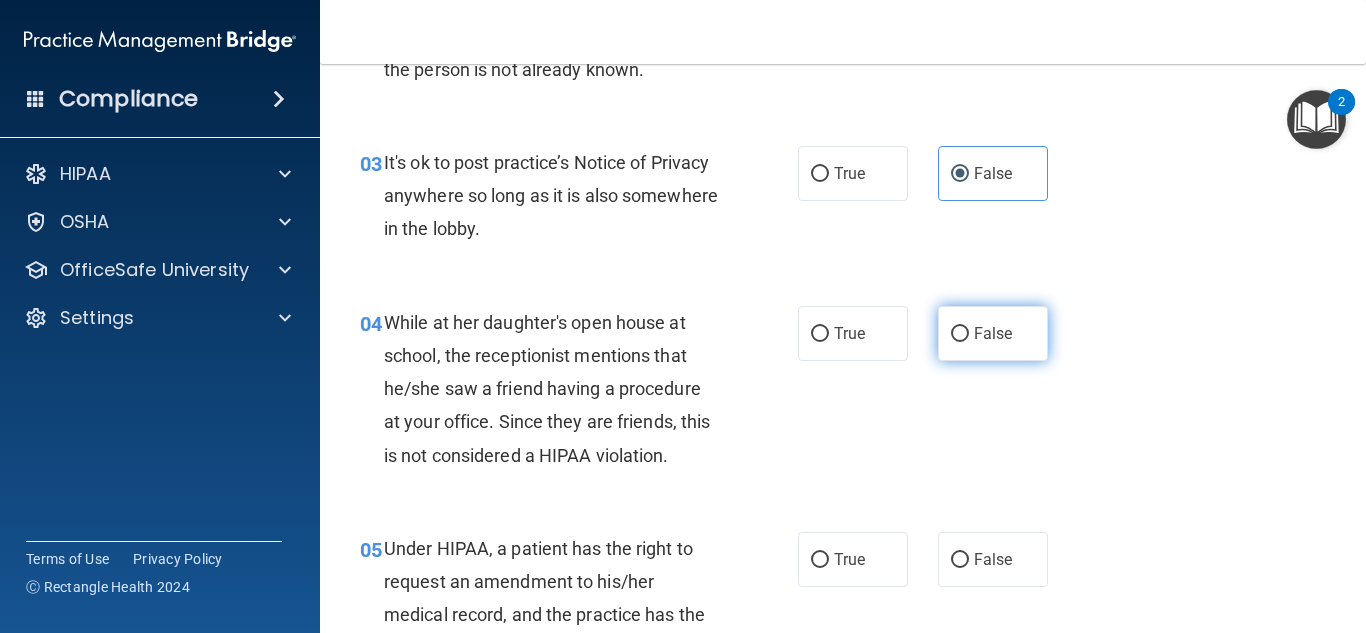 click on "False" at bounding box center [993, 333] 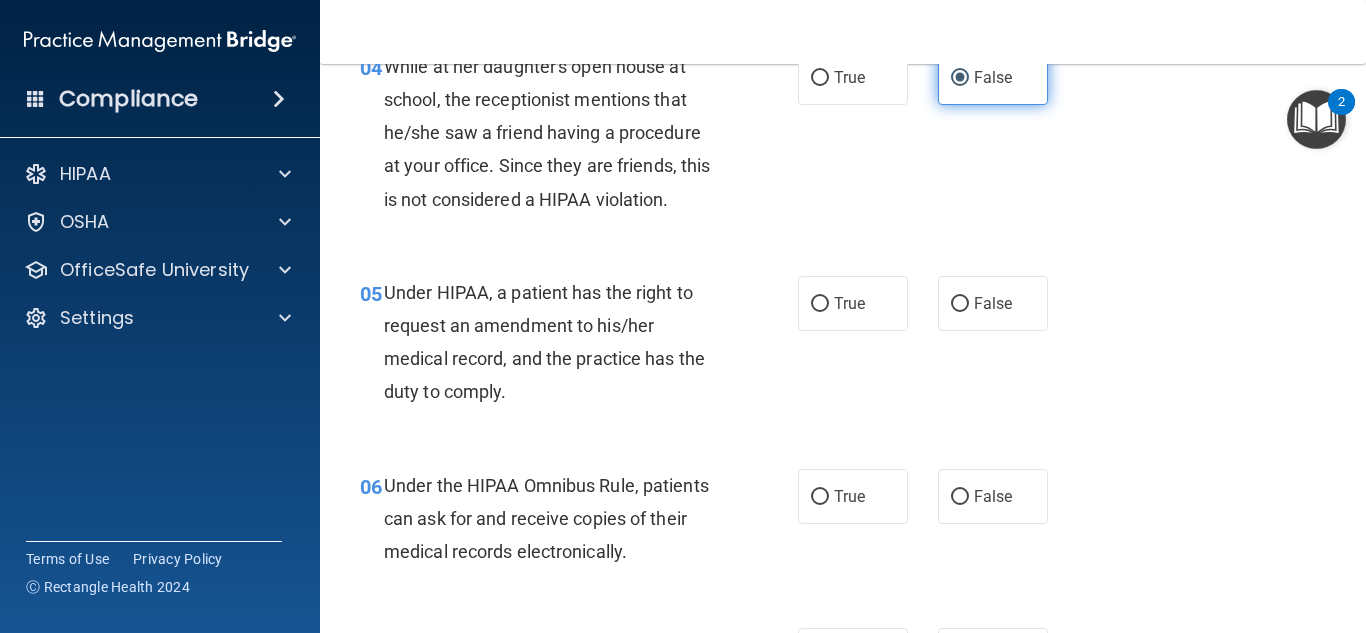 scroll, scrollTop: 788, scrollLeft: 0, axis: vertical 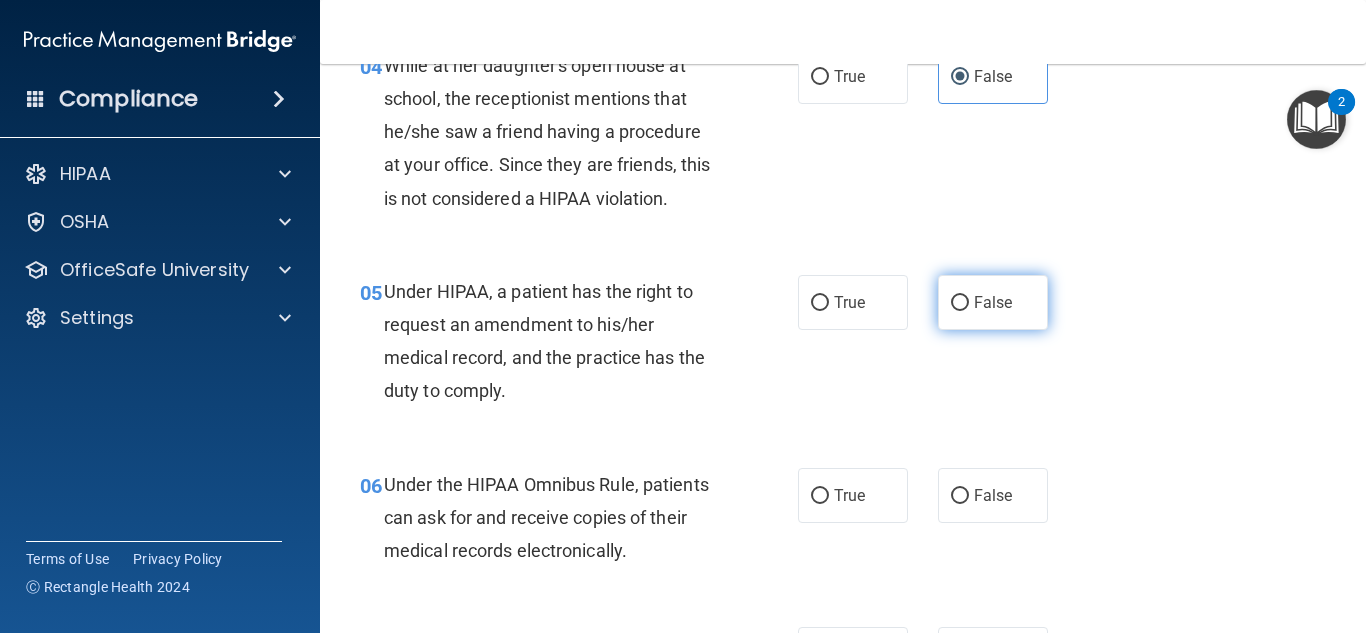 click on "False" at bounding box center [993, 302] 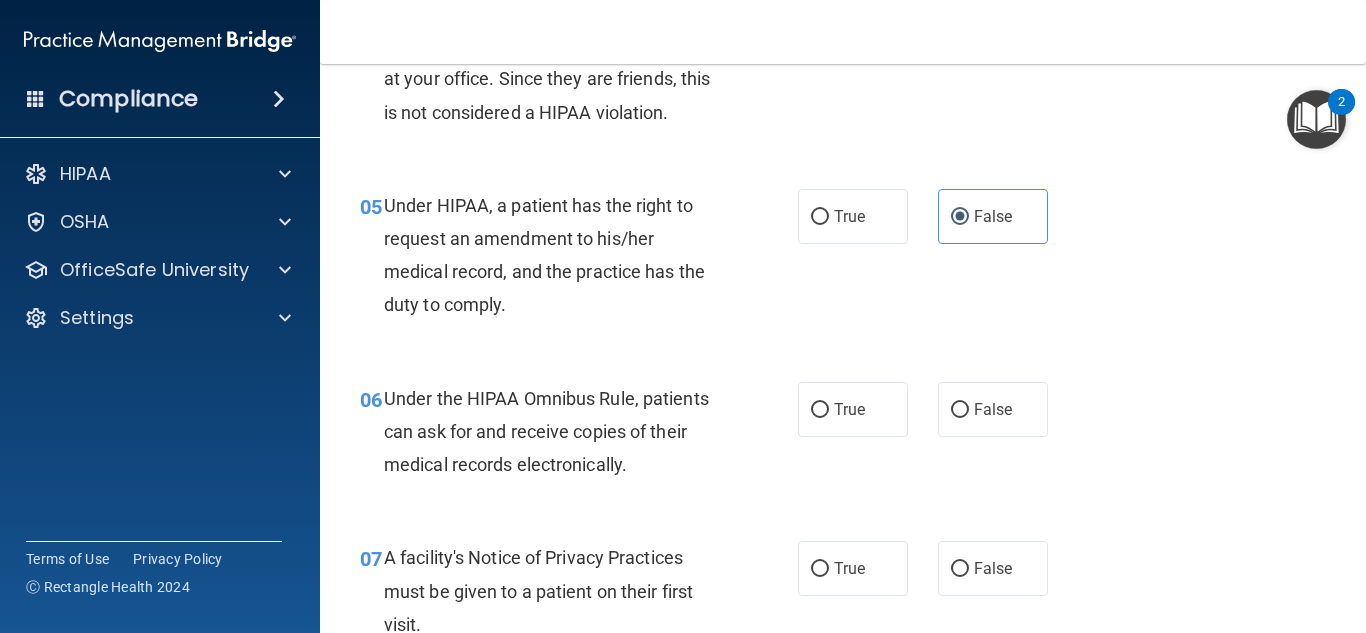 scroll, scrollTop: 877, scrollLeft: 0, axis: vertical 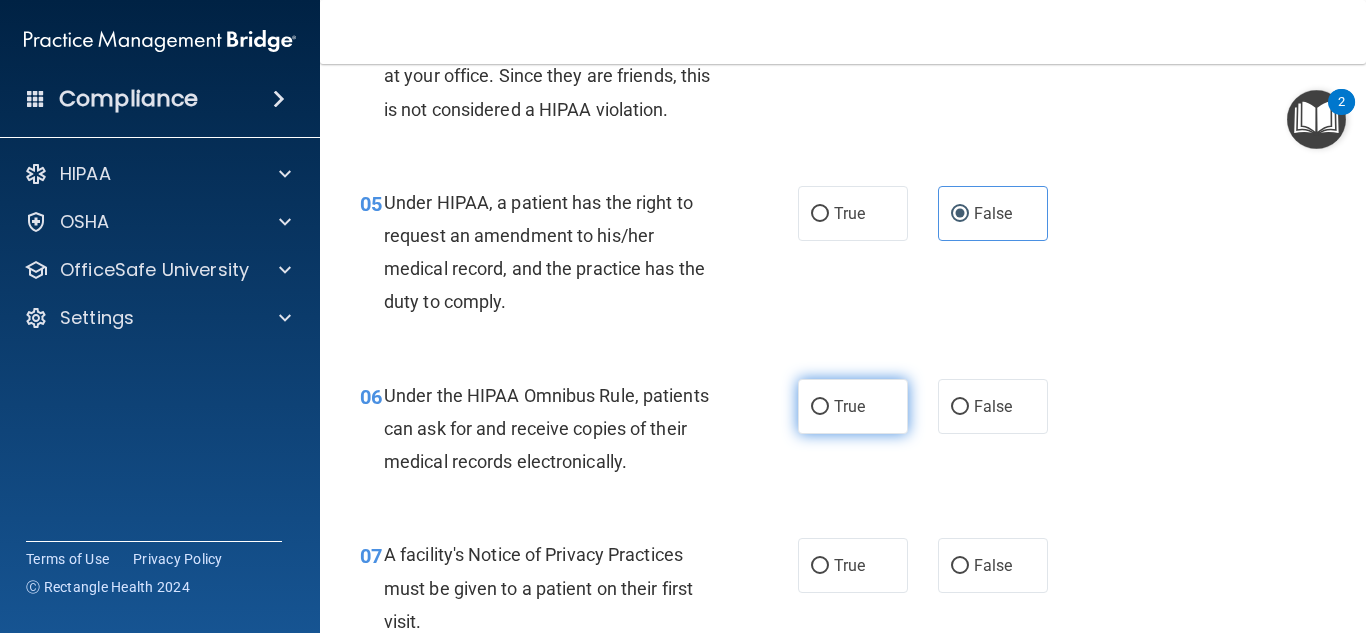 click on "True" at bounding box center (853, 406) 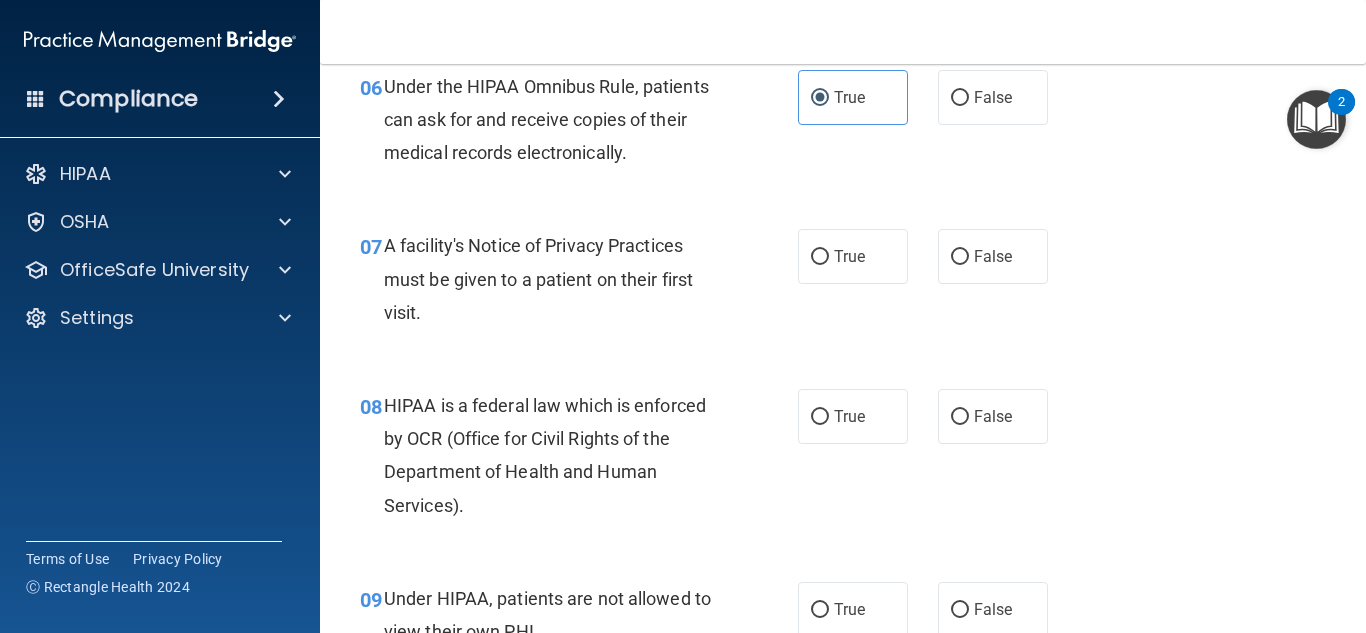 scroll, scrollTop: 1193, scrollLeft: 0, axis: vertical 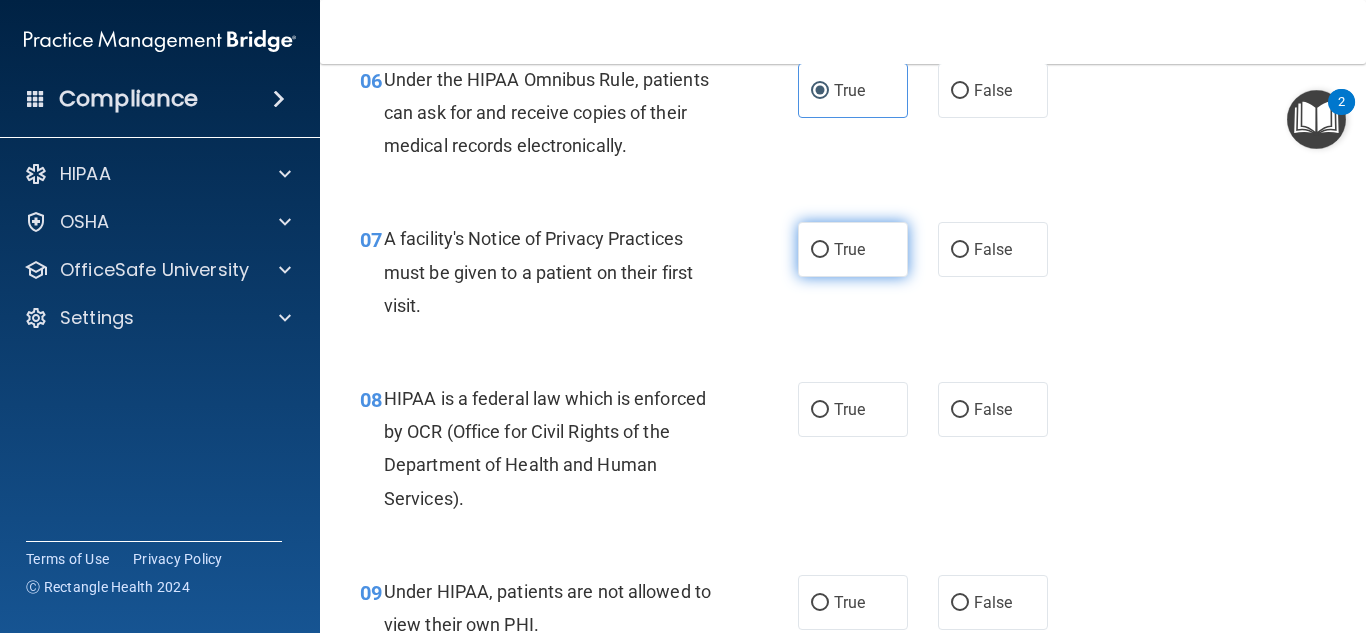 click on "True" at bounding box center (849, 249) 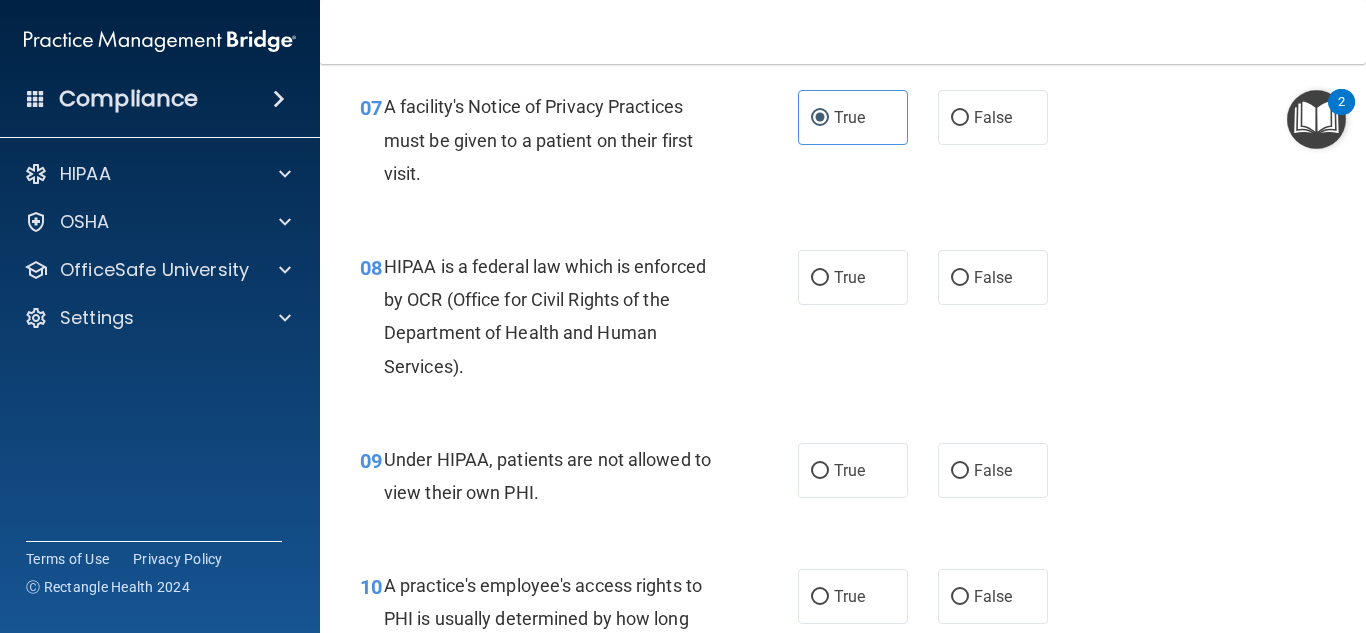scroll, scrollTop: 1326, scrollLeft: 0, axis: vertical 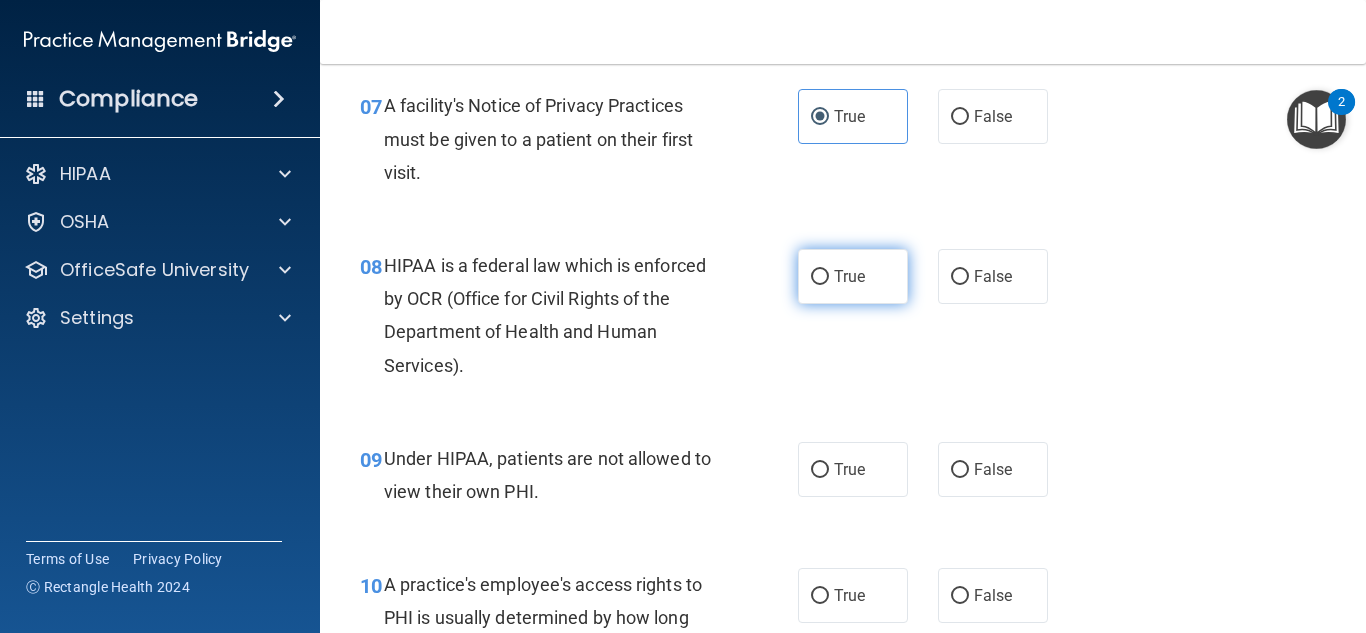 click on "True" at bounding box center [853, 276] 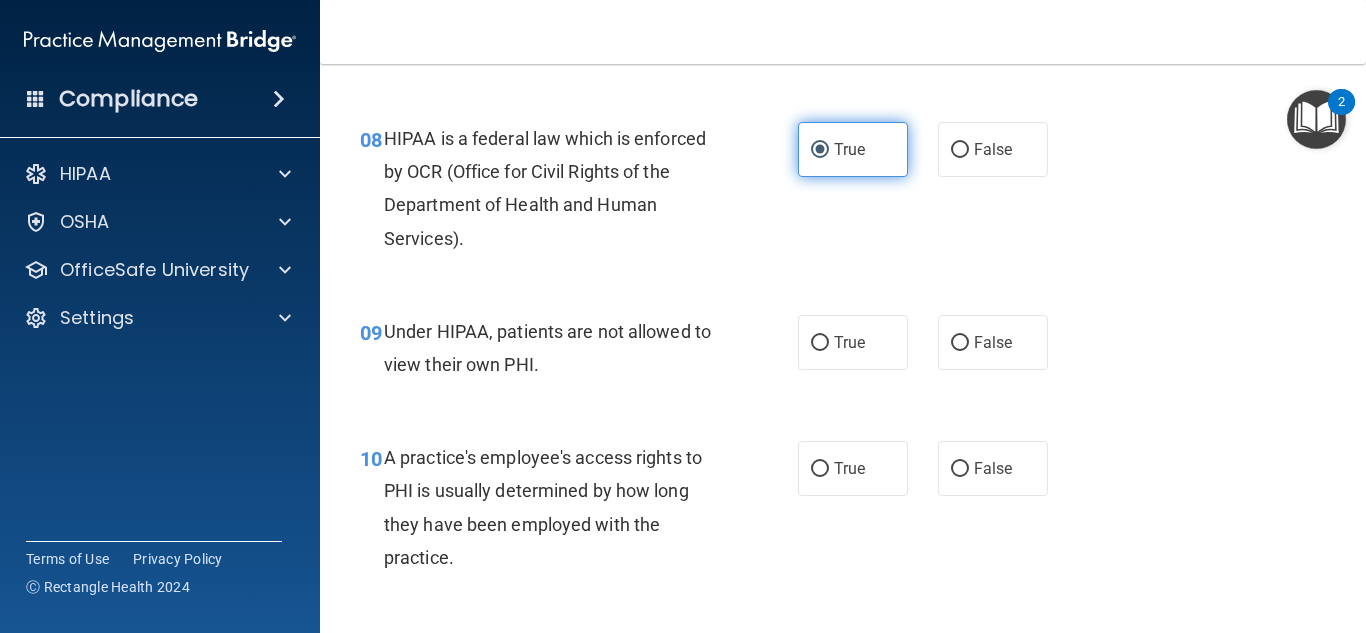 scroll, scrollTop: 1454, scrollLeft: 0, axis: vertical 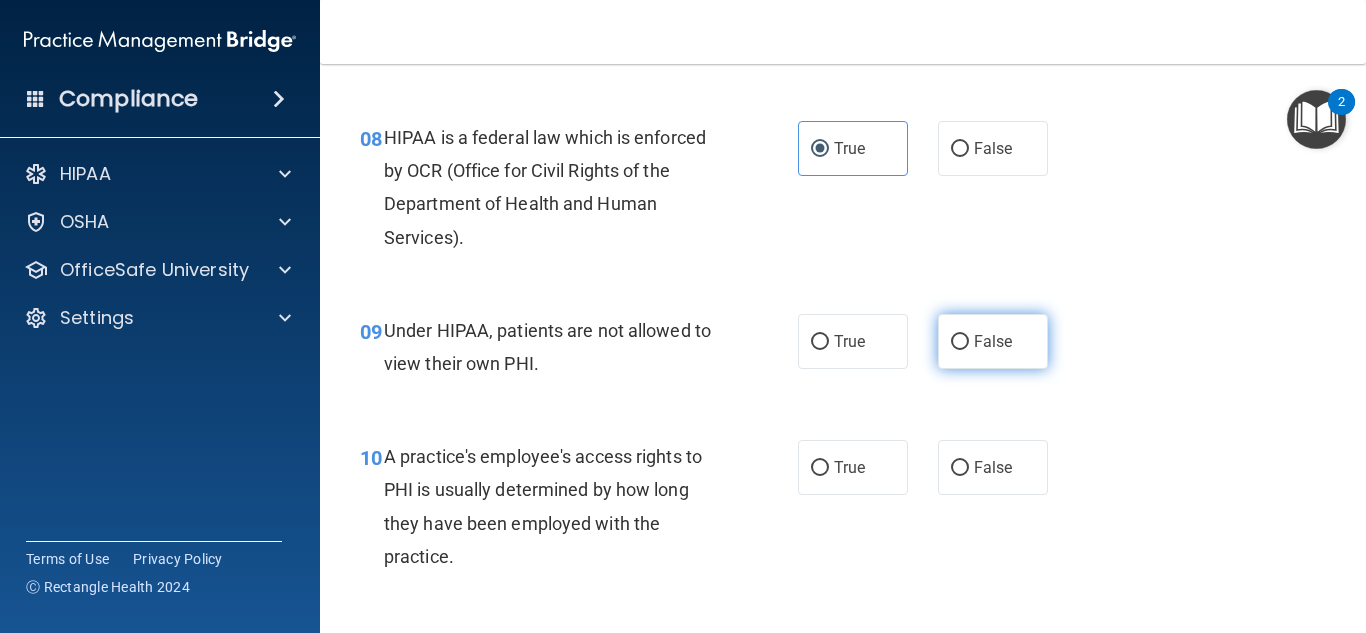 click on "False" at bounding box center [993, 341] 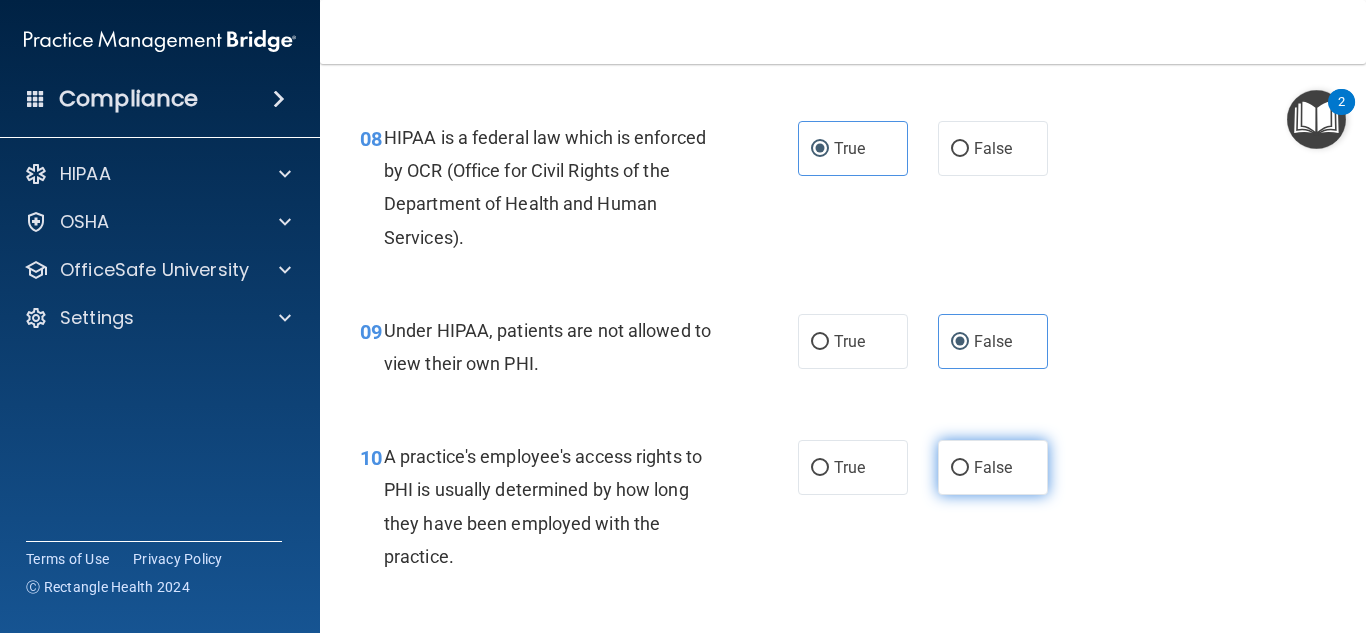 click on "False" at bounding box center (993, 467) 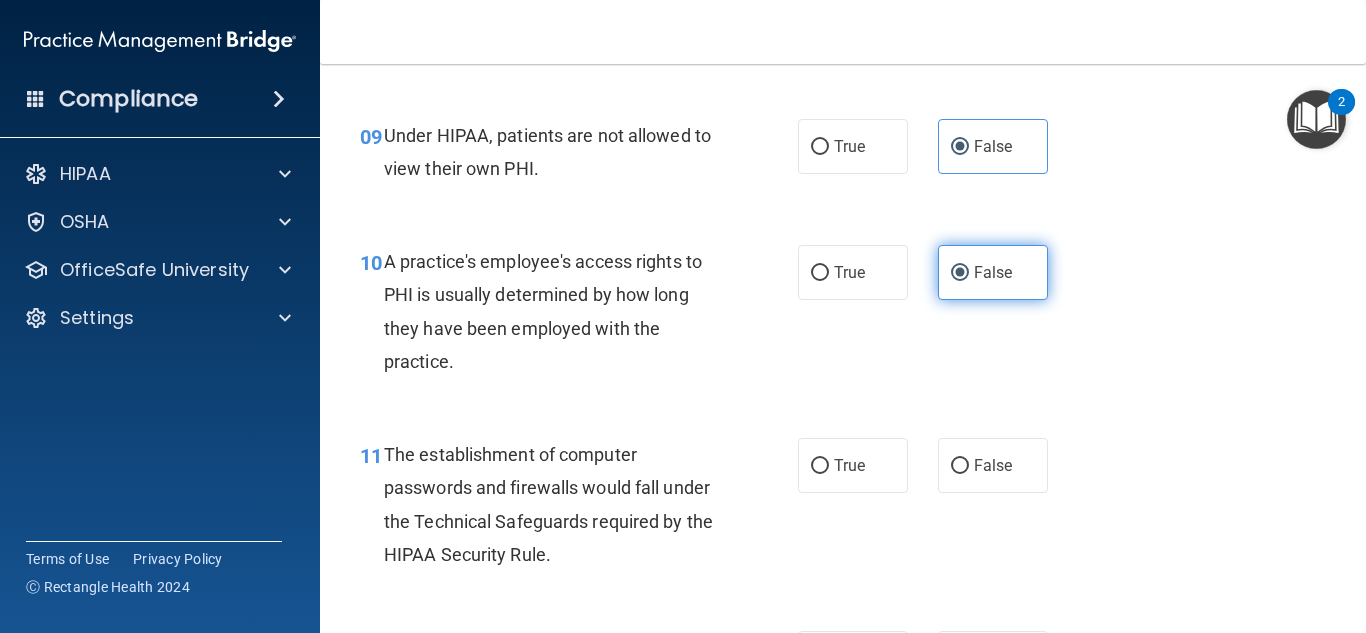 scroll, scrollTop: 1650, scrollLeft: 0, axis: vertical 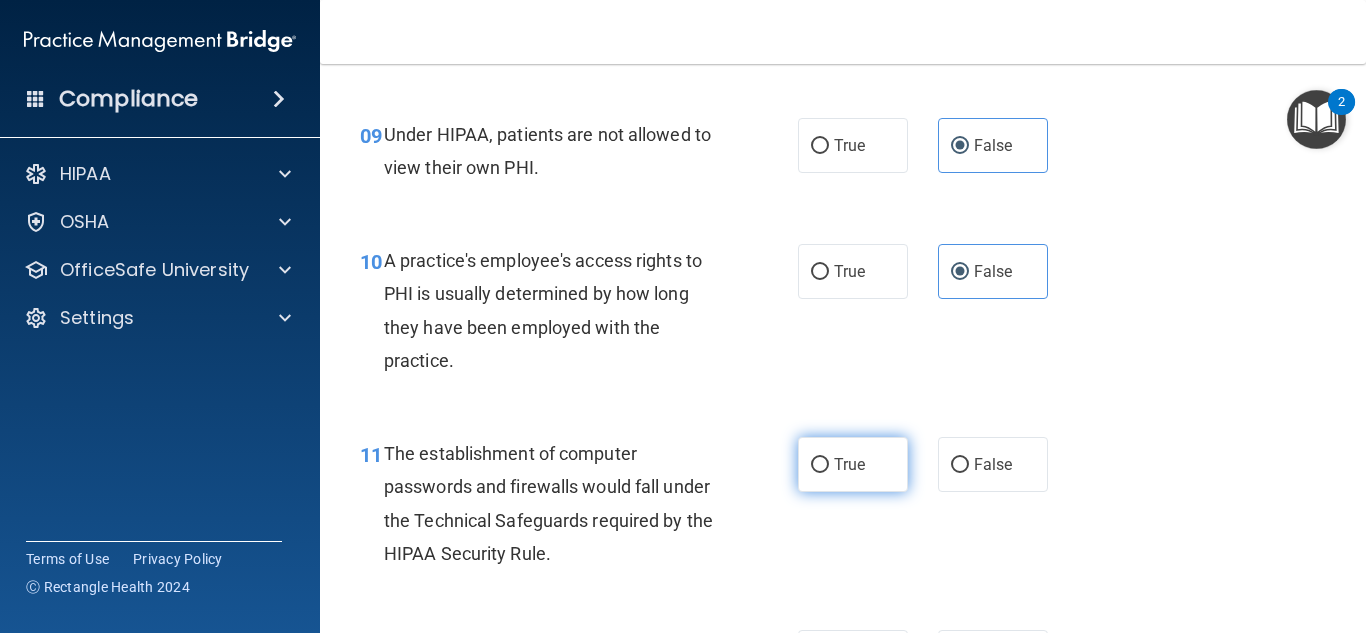 click on "True" at bounding box center (849, 464) 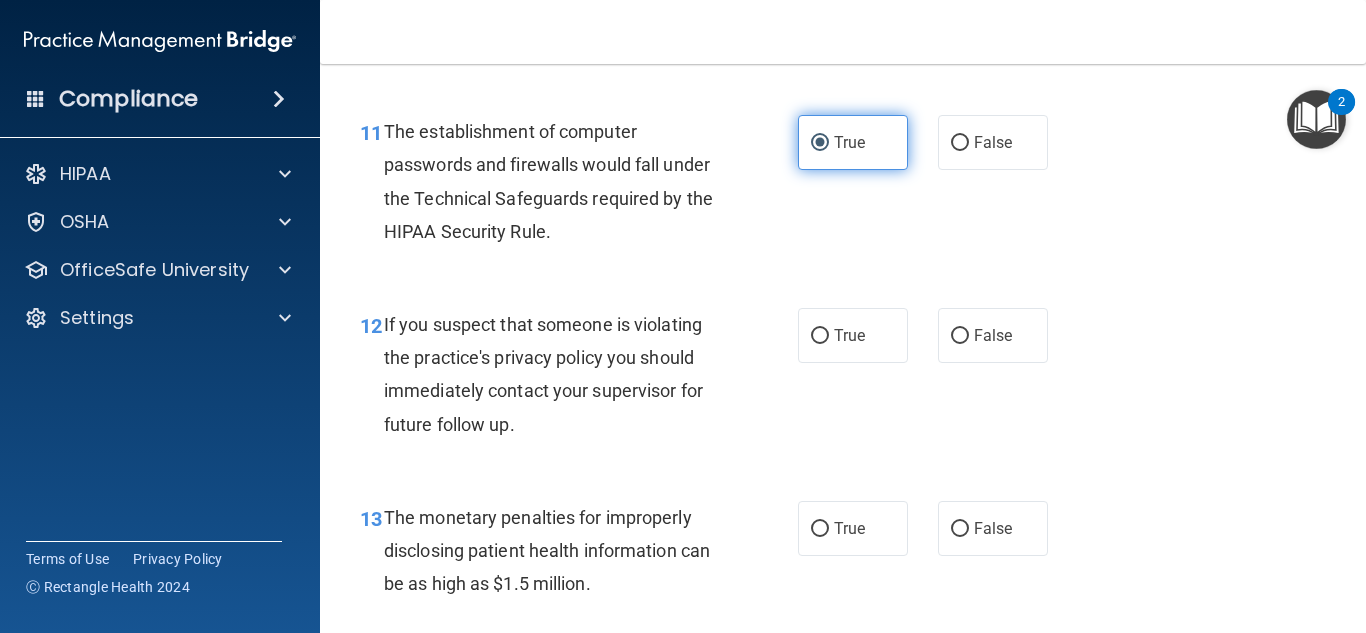 scroll, scrollTop: 1973, scrollLeft: 0, axis: vertical 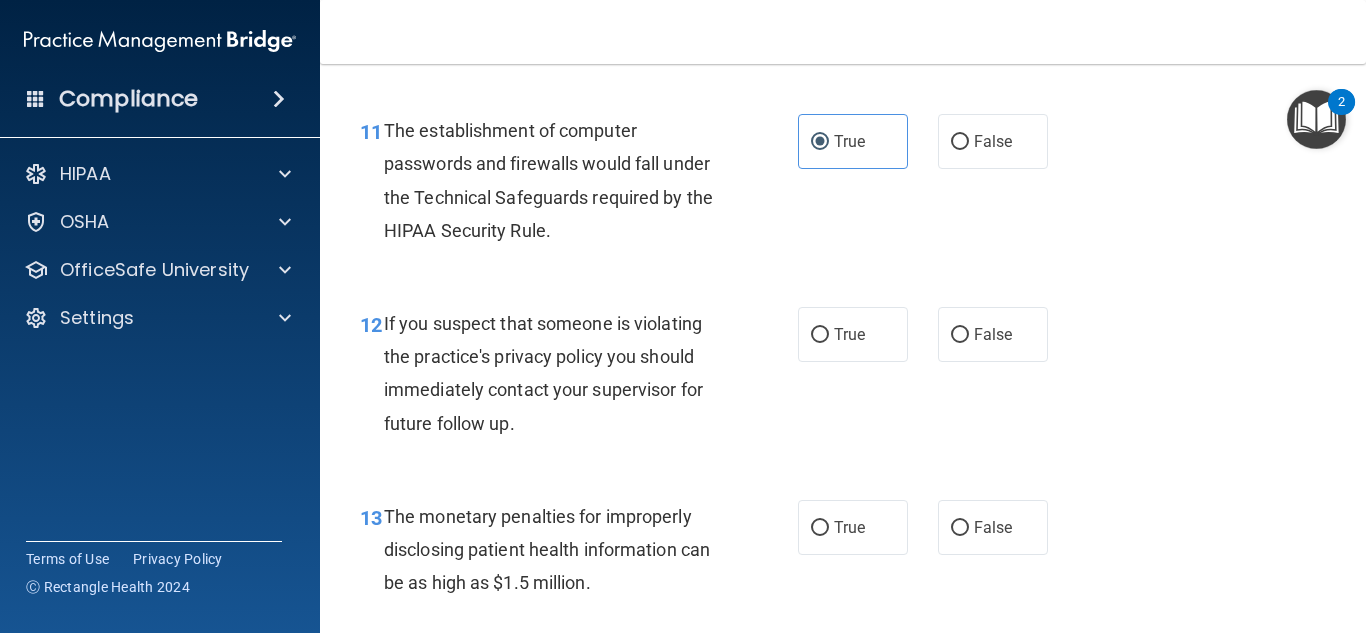 click on "12       If you suspect that someone is violating the practice's privacy policy you should immediately contact your supervisor for future follow up.                 True           False" at bounding box center (843, 378) 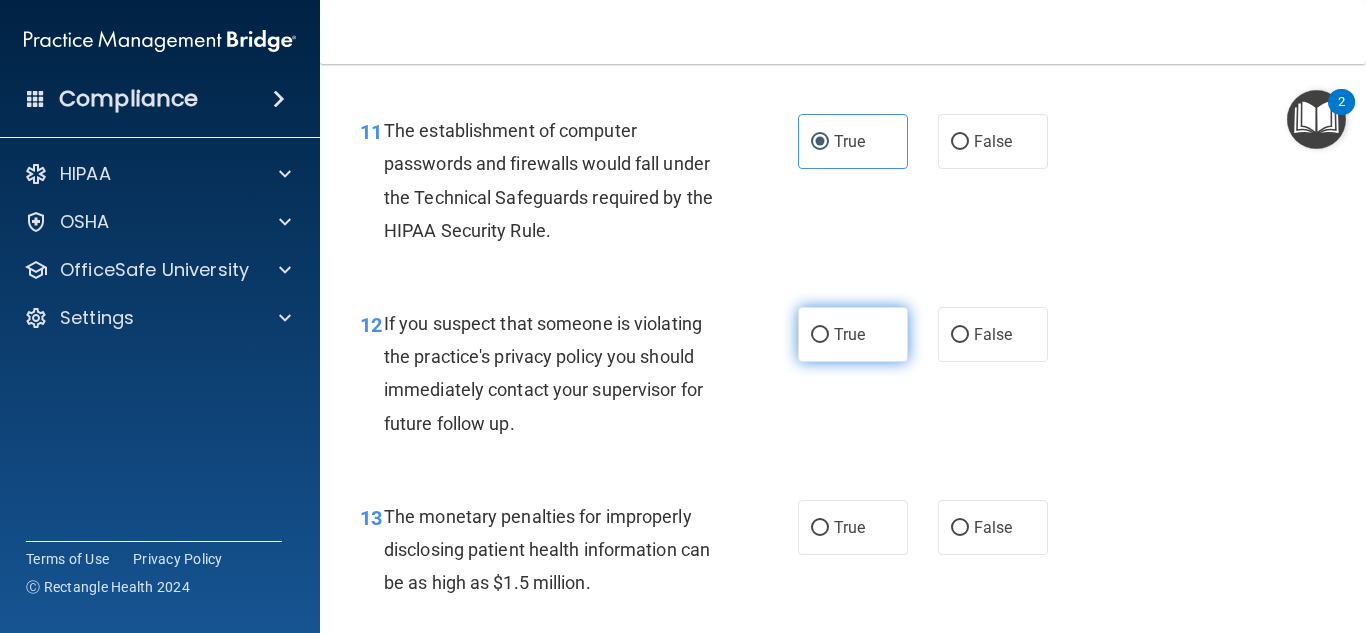 click on "True" at bounding box center (853, 334) 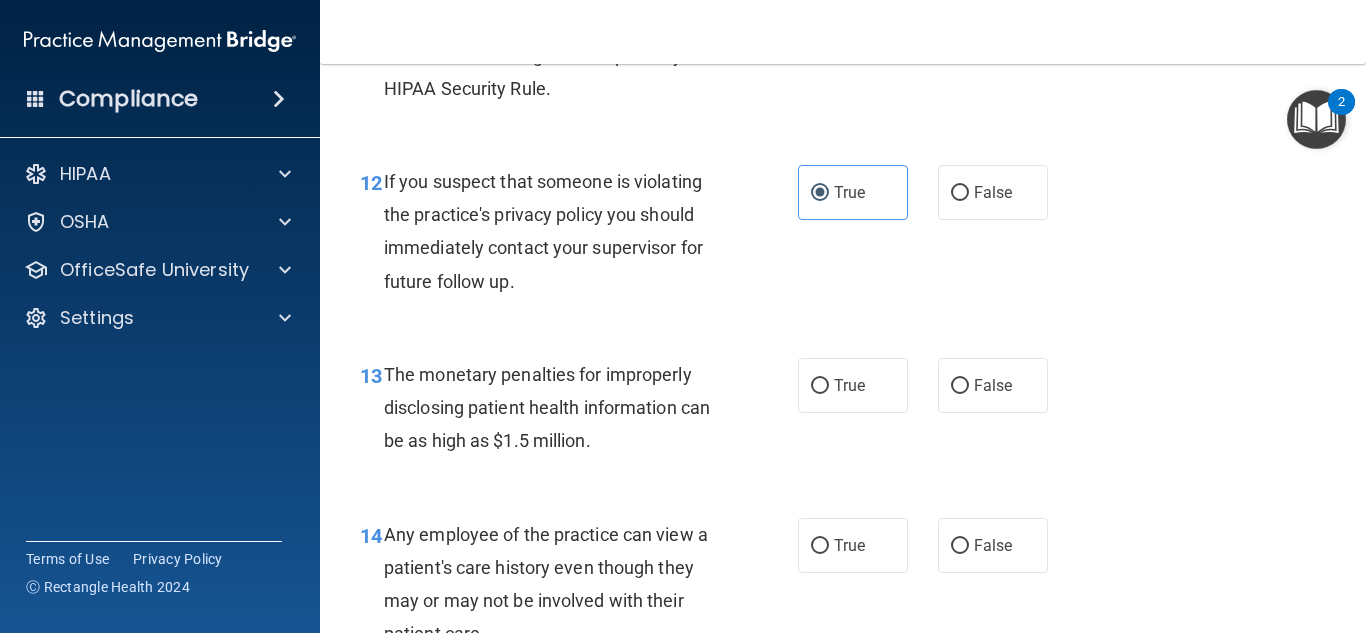 scroll, scrollTop: 2116, scrollLeft: 0, axis: vertical 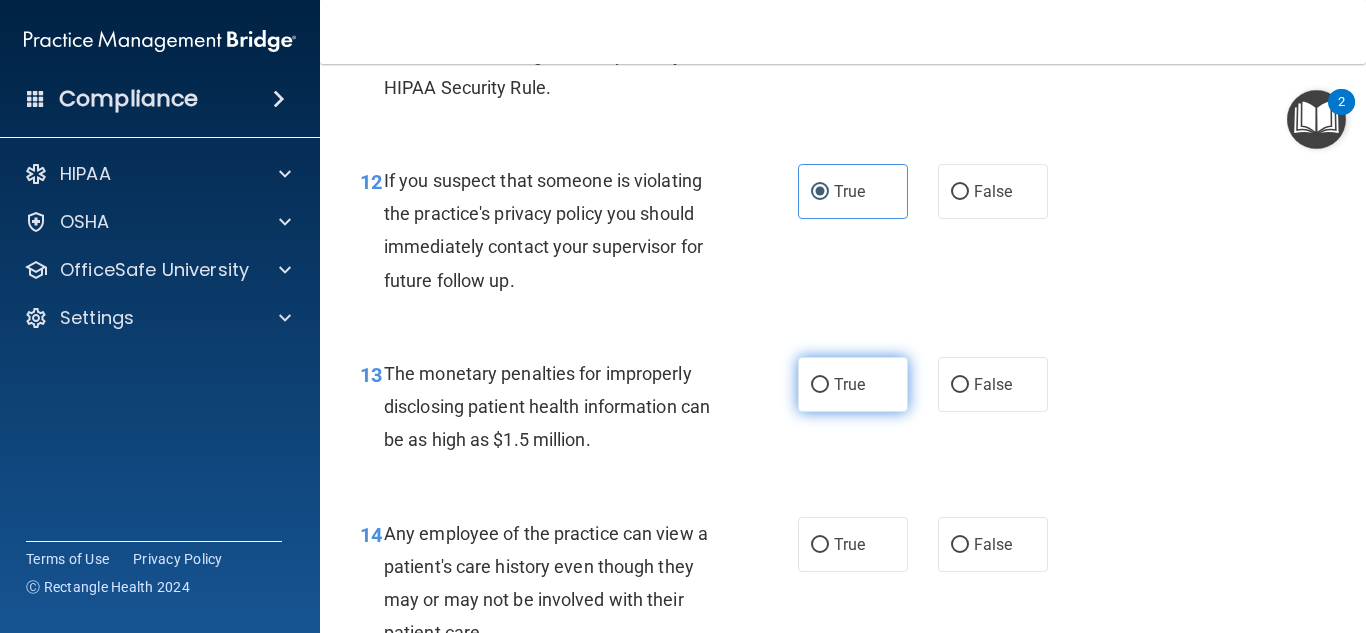 click on "True" at bounding box center [853, 384] 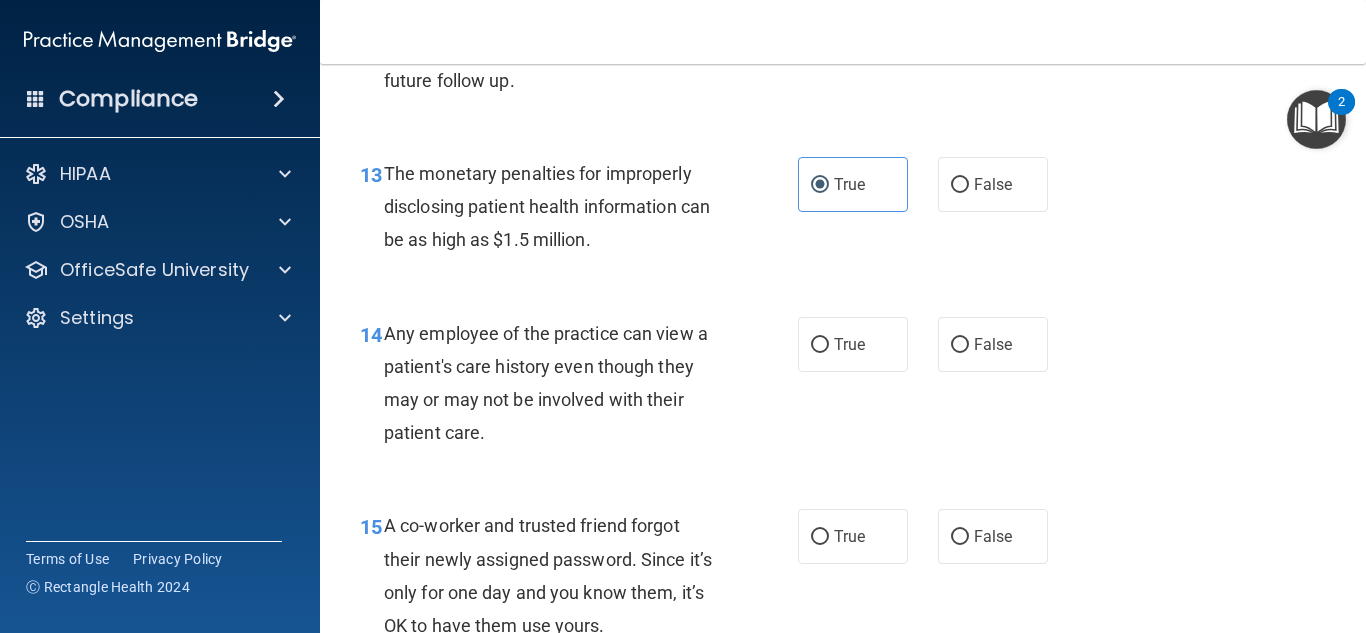 scroll, scrollTop: 2317, scrollLeft: 0, axis: vertical 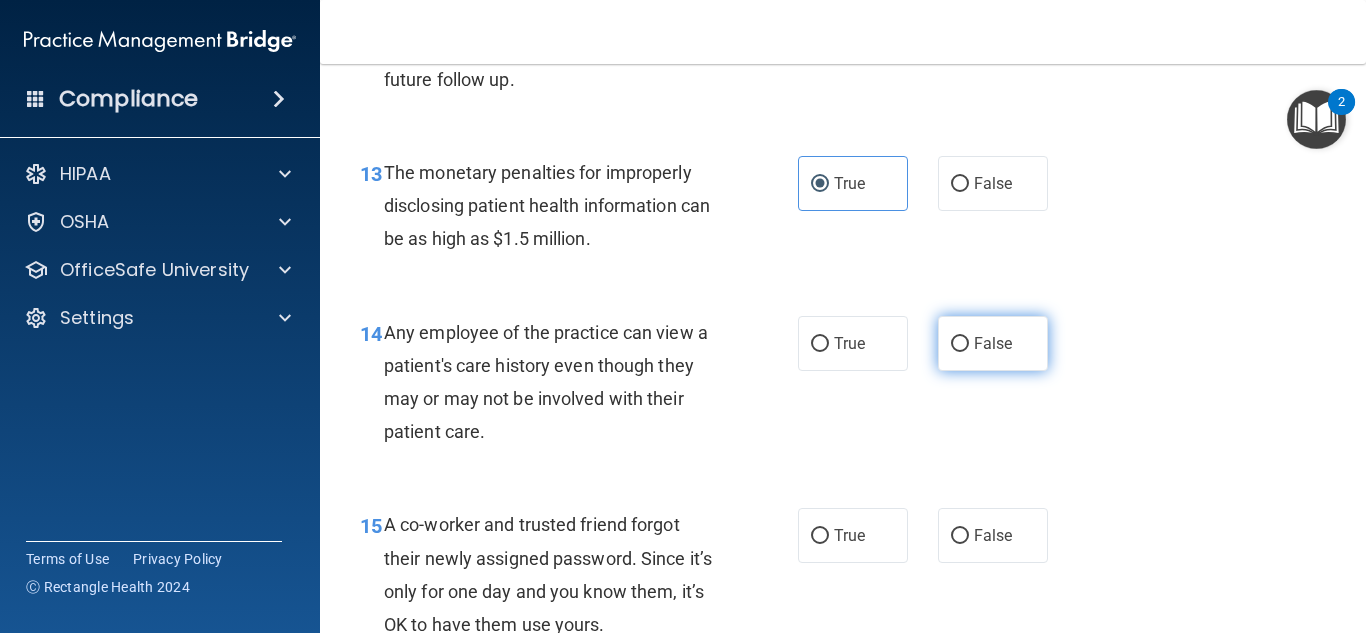 click on "False" at bounding box center (960, 344) 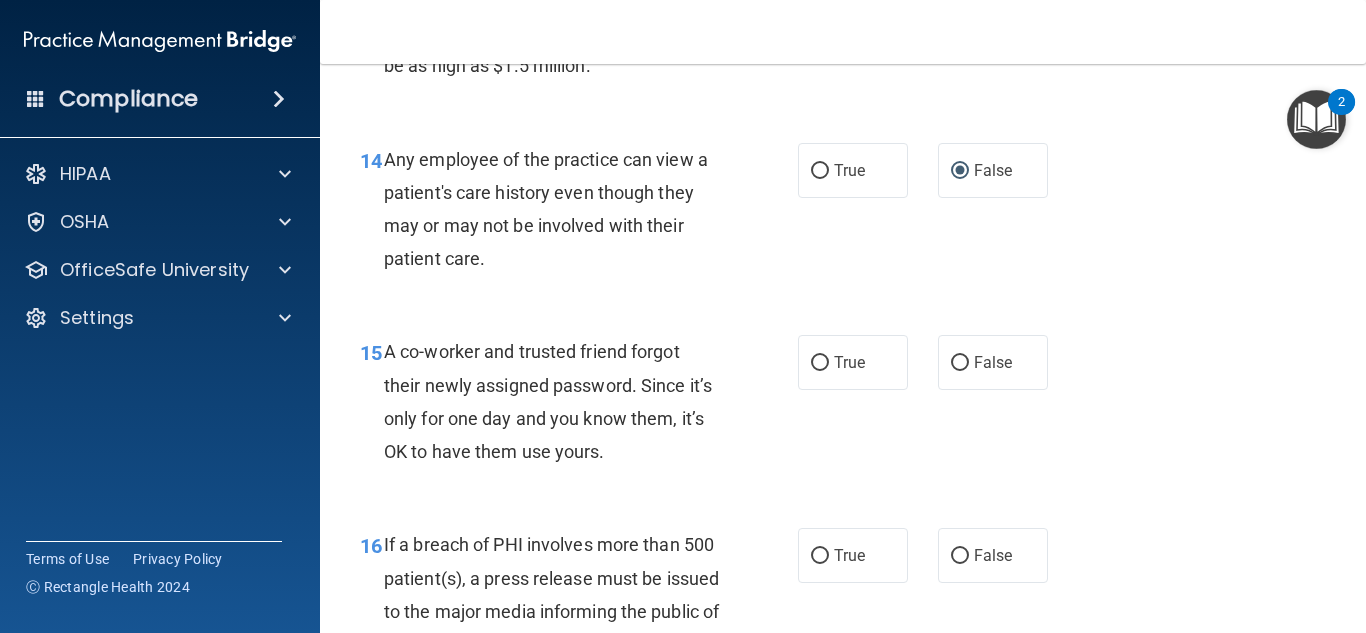 scroll, scrollTop: 2491, scrollLeft: 0, axis: vertical 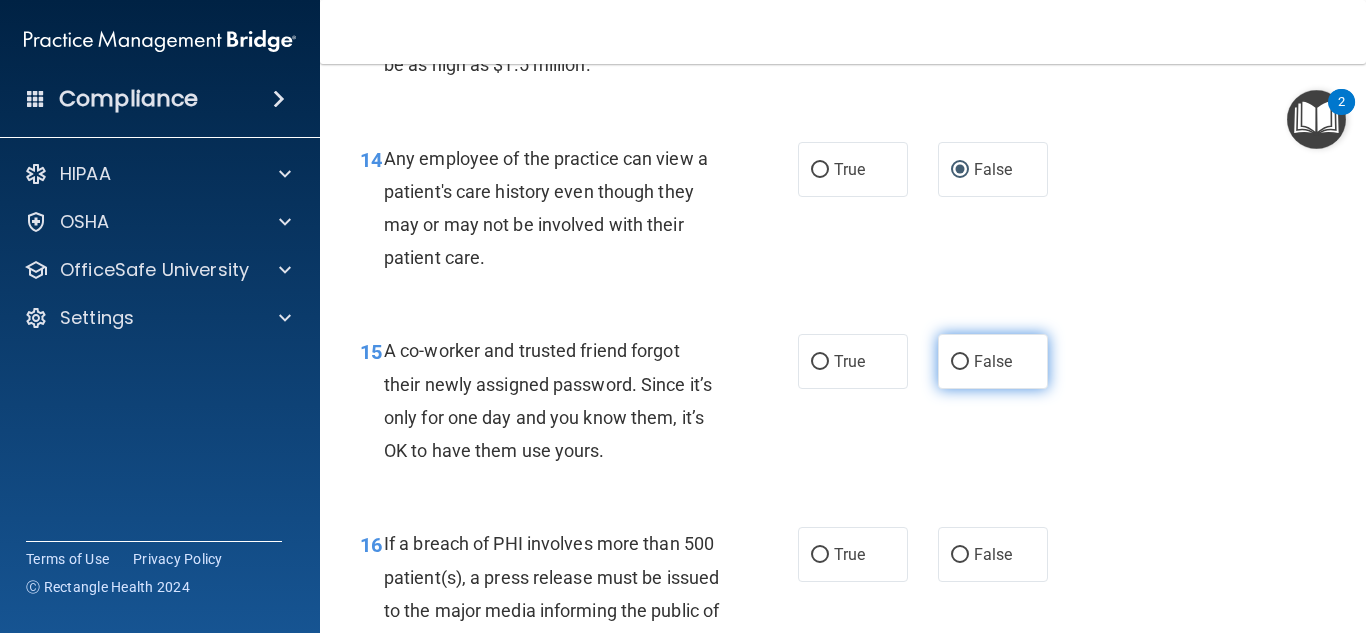 click on "False" at bounding box center [993, 361] 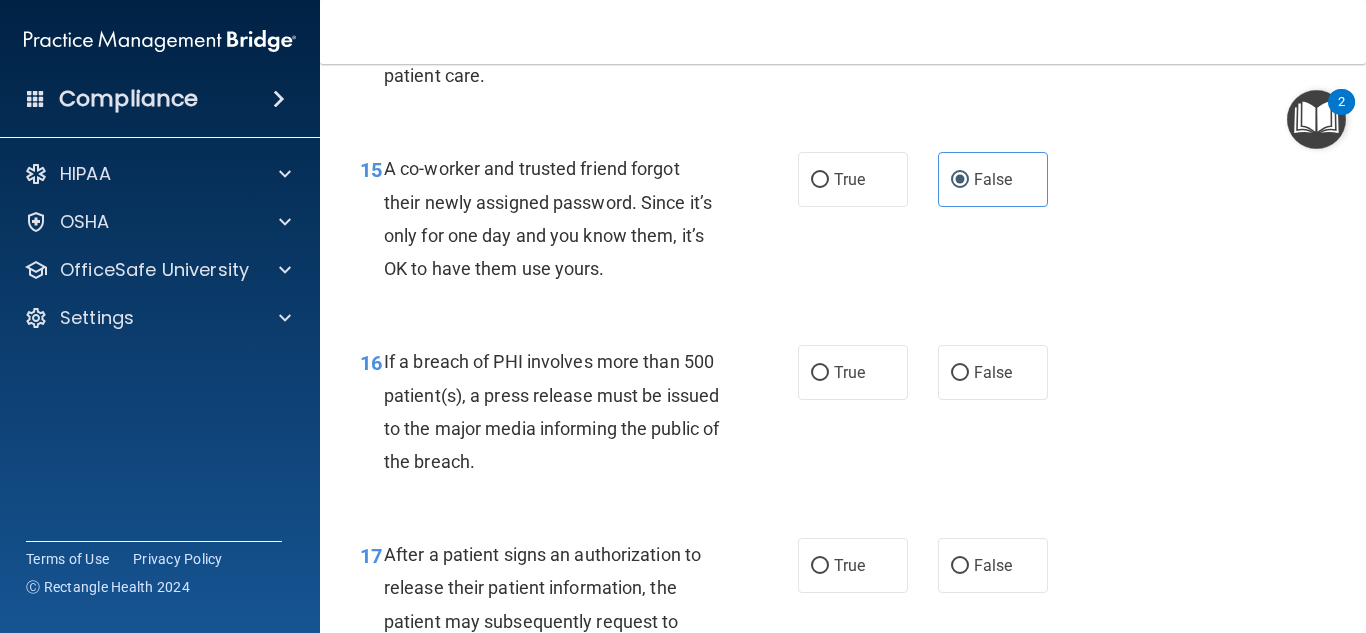 scroll, scrollTop: 2674, scrollLeft: 0, axis: vertical 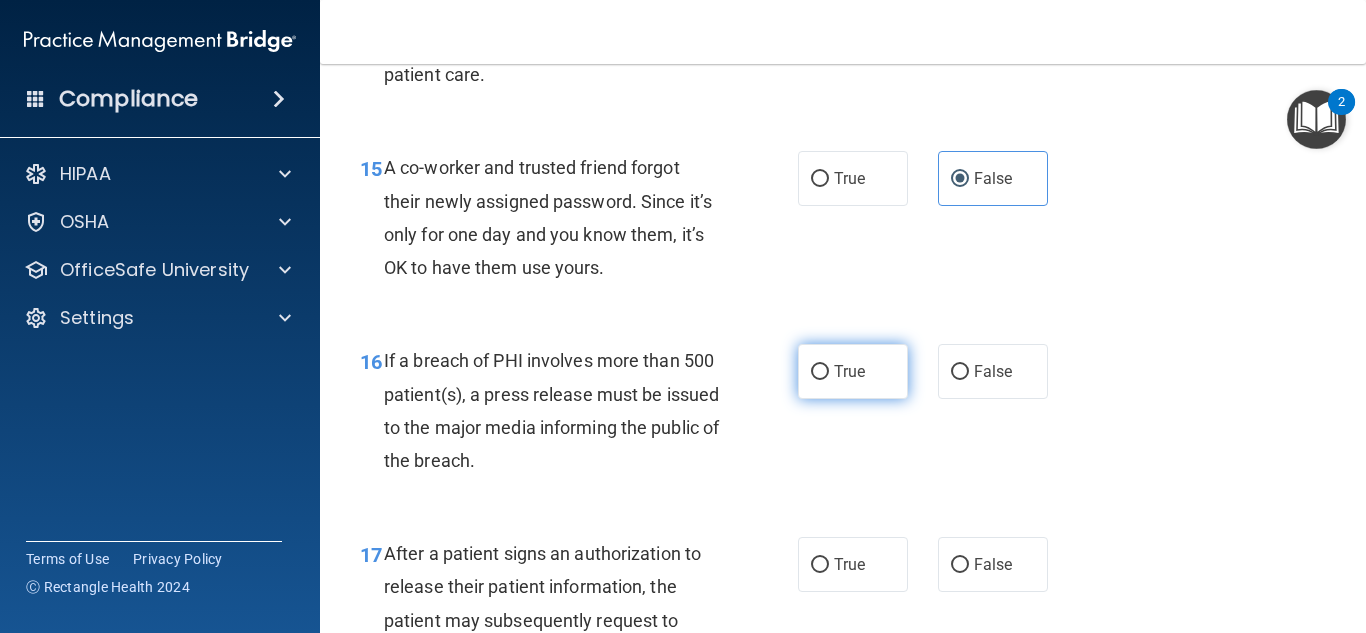 click on "True" at bounding box center (853, 371) 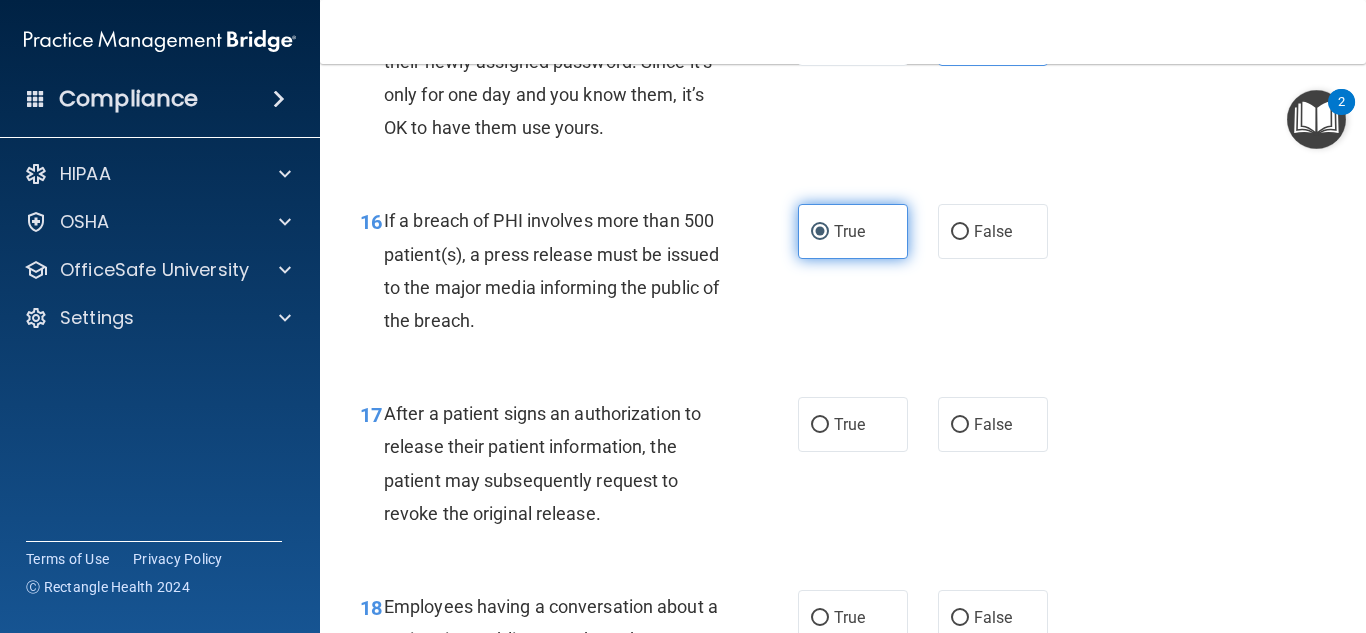 scroll, scrollTop: 2815, scrollLeft: 0, axis: vertical 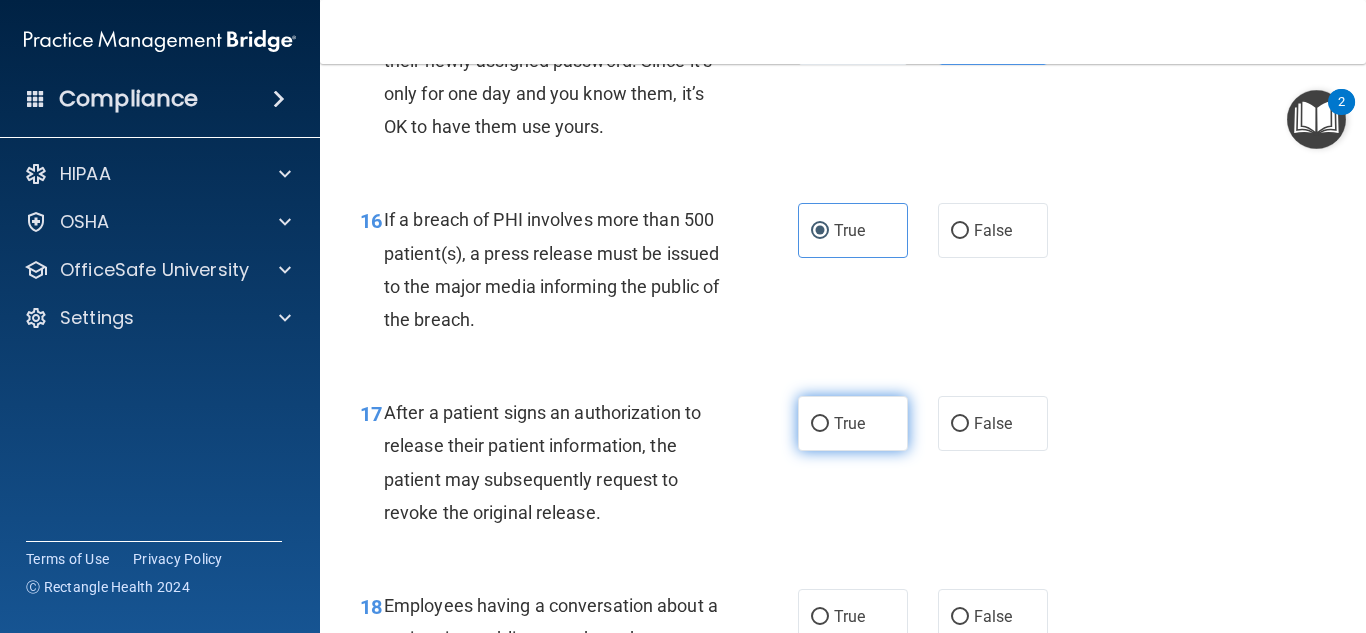 click on "True" at bounding box center [820, 424] 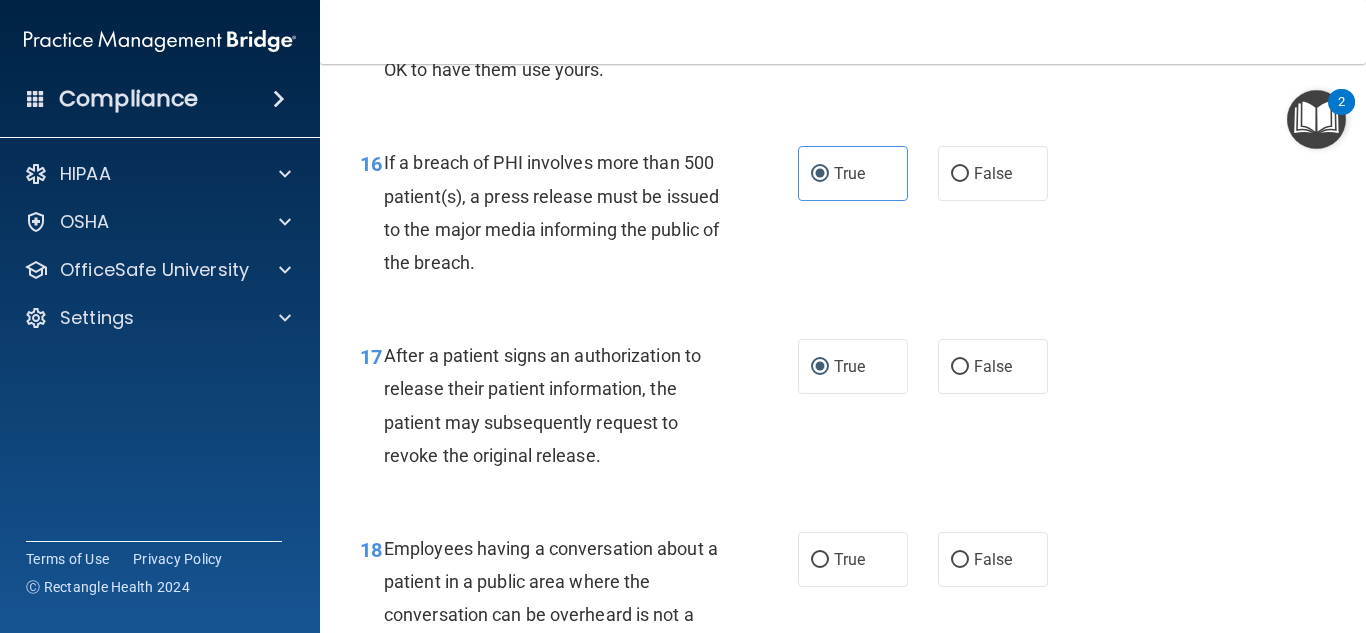 scroll, scrollTop: 2954, scrollLeft: 0, axis: vertical 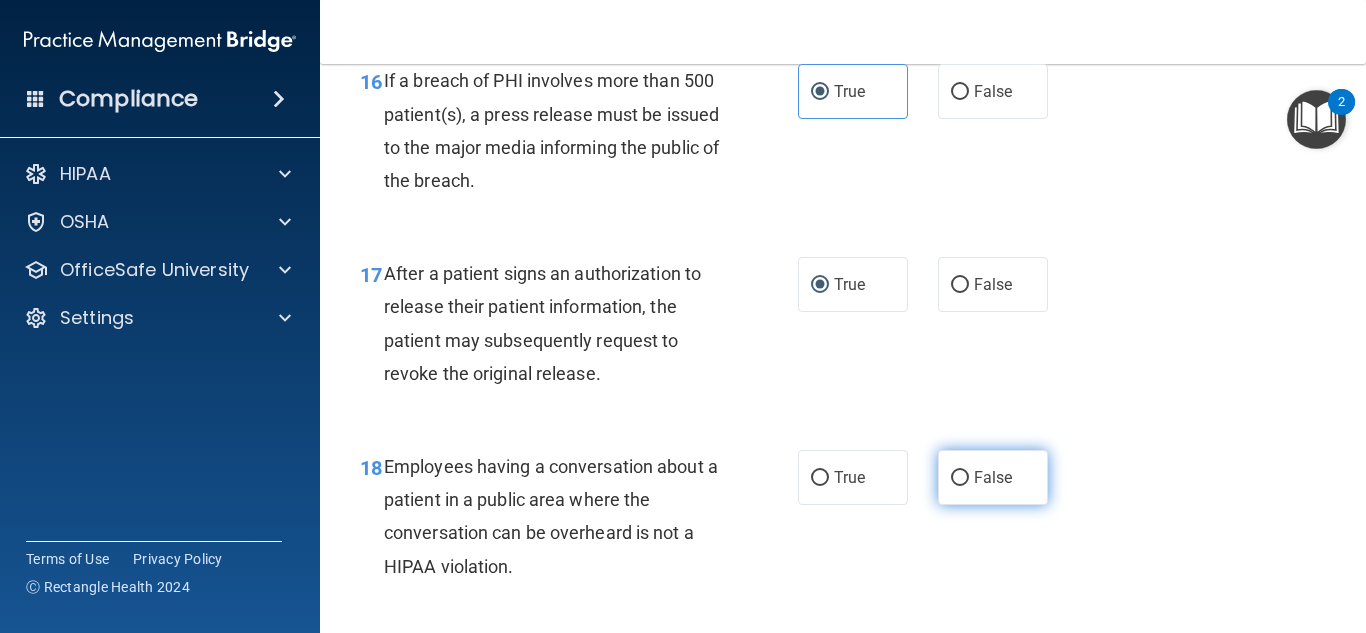 click on "False" at bounding box center [993, 477] 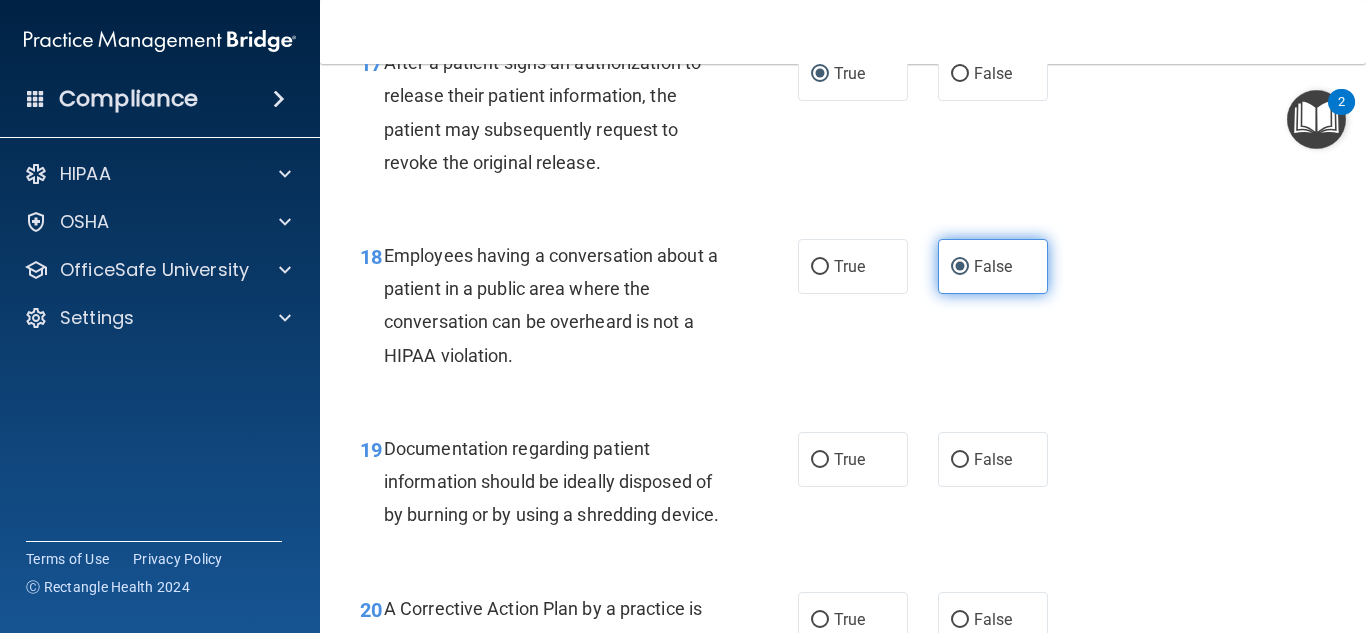scroll, scrollTop: 3166, scrollLeft: 0, axis: vertical 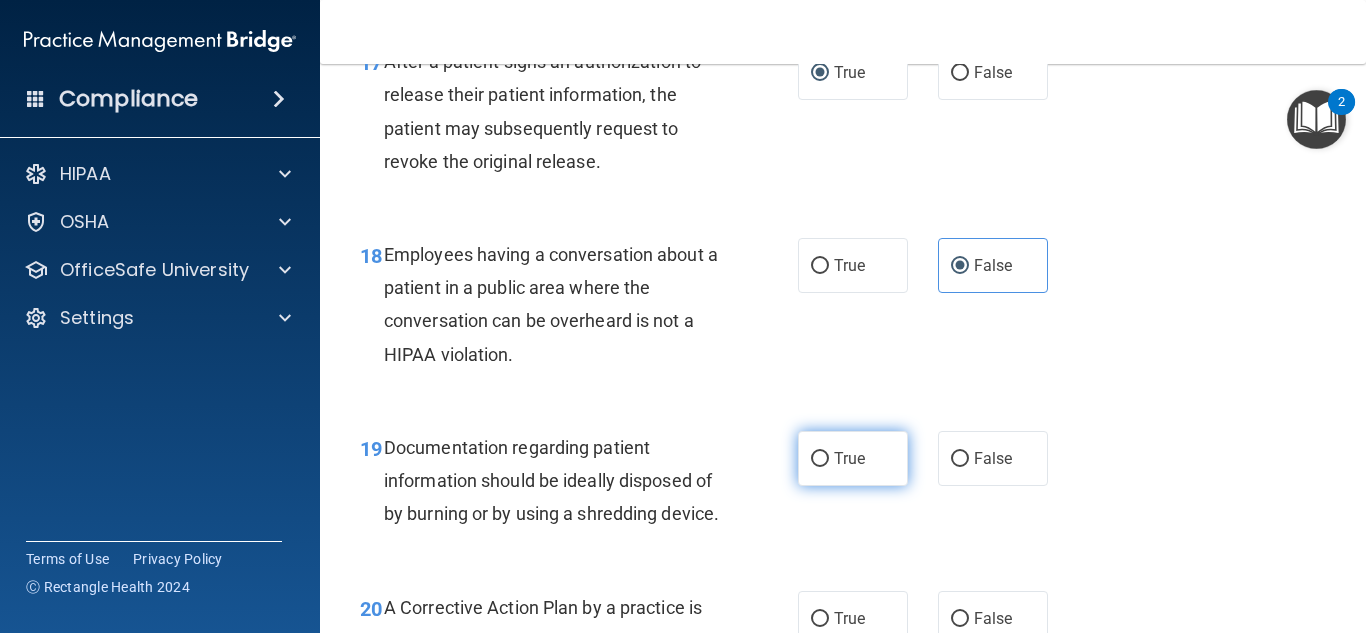 click on "True" at bounding box center (853, 458) 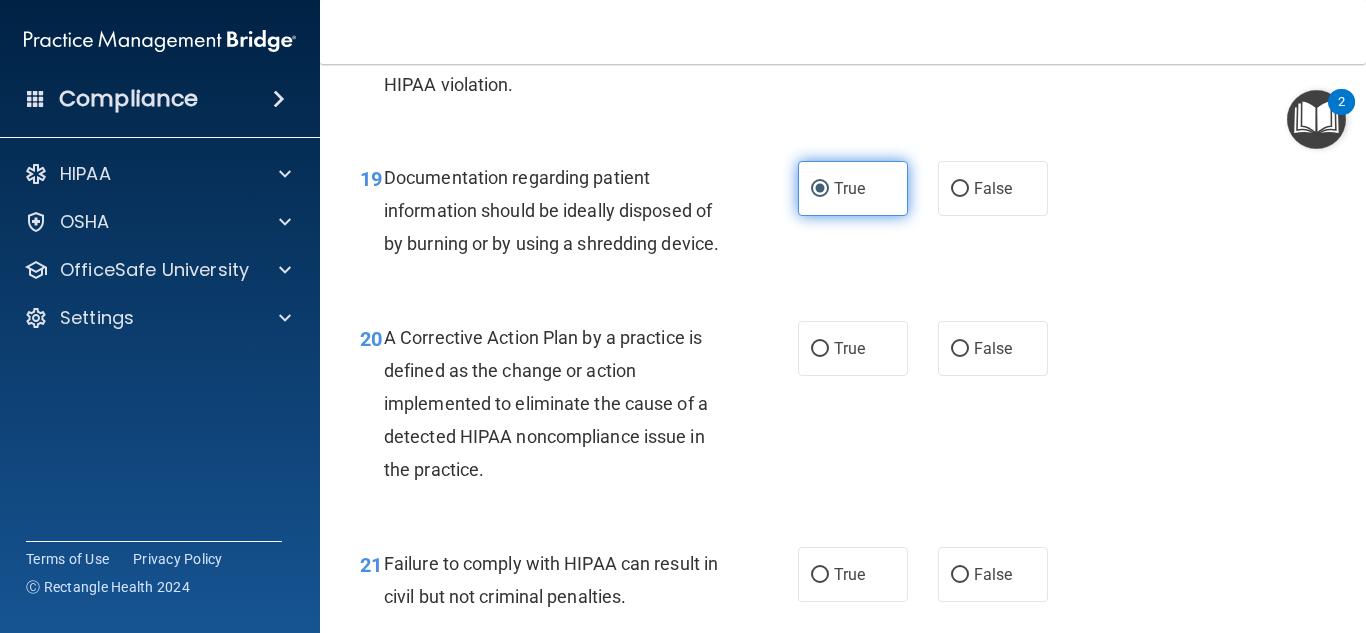 scroll, scrollTop: 3438, scrollLeft: 0, axis: vertical 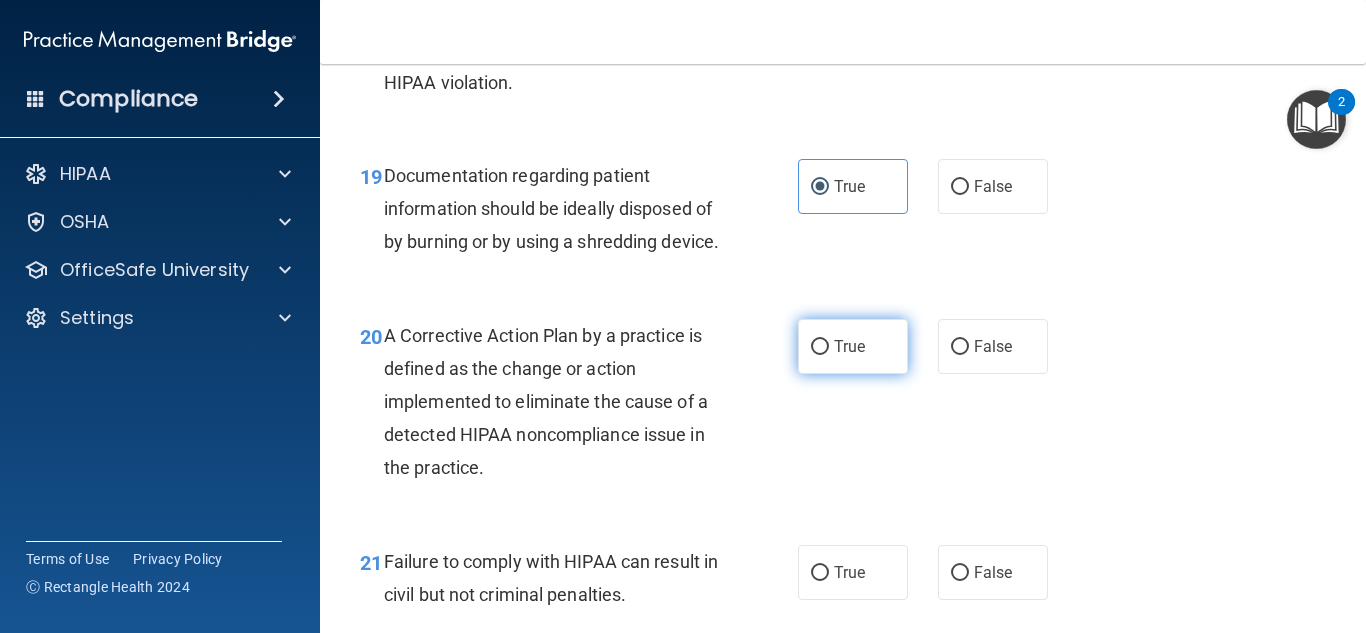 click on "True" at bounding box center [849, 346] 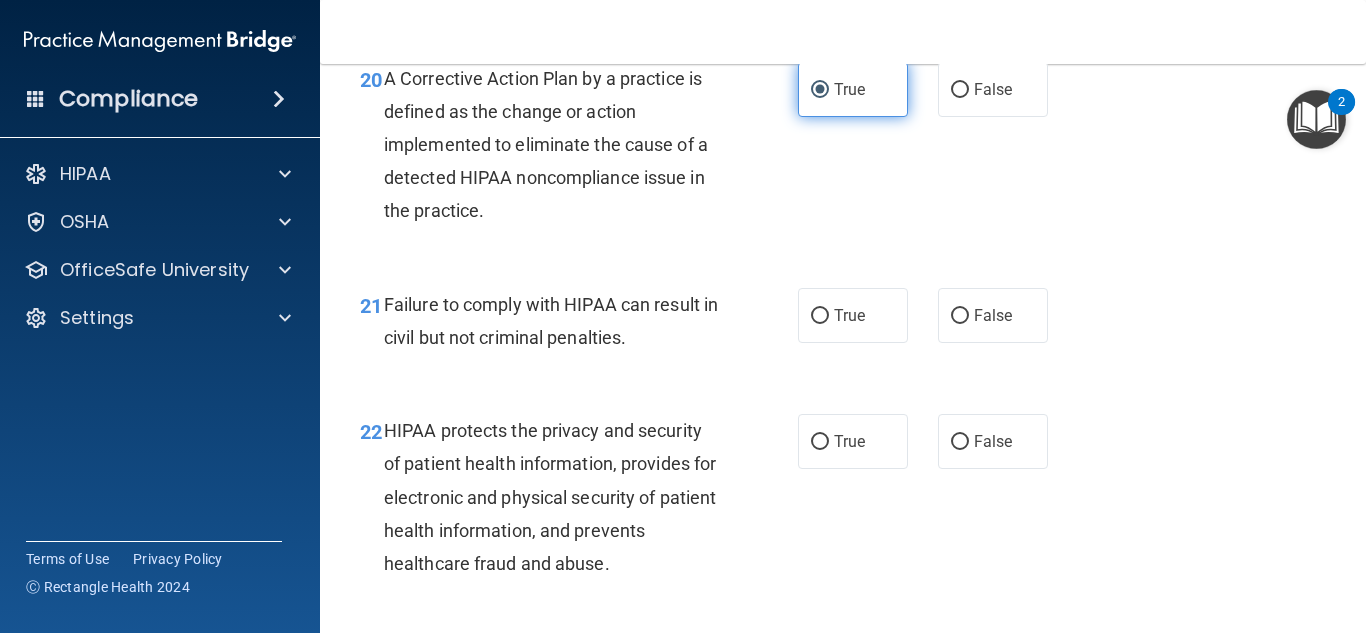 scroll, scrollTop: 3696, scrollLeft: 0, axis: vertical 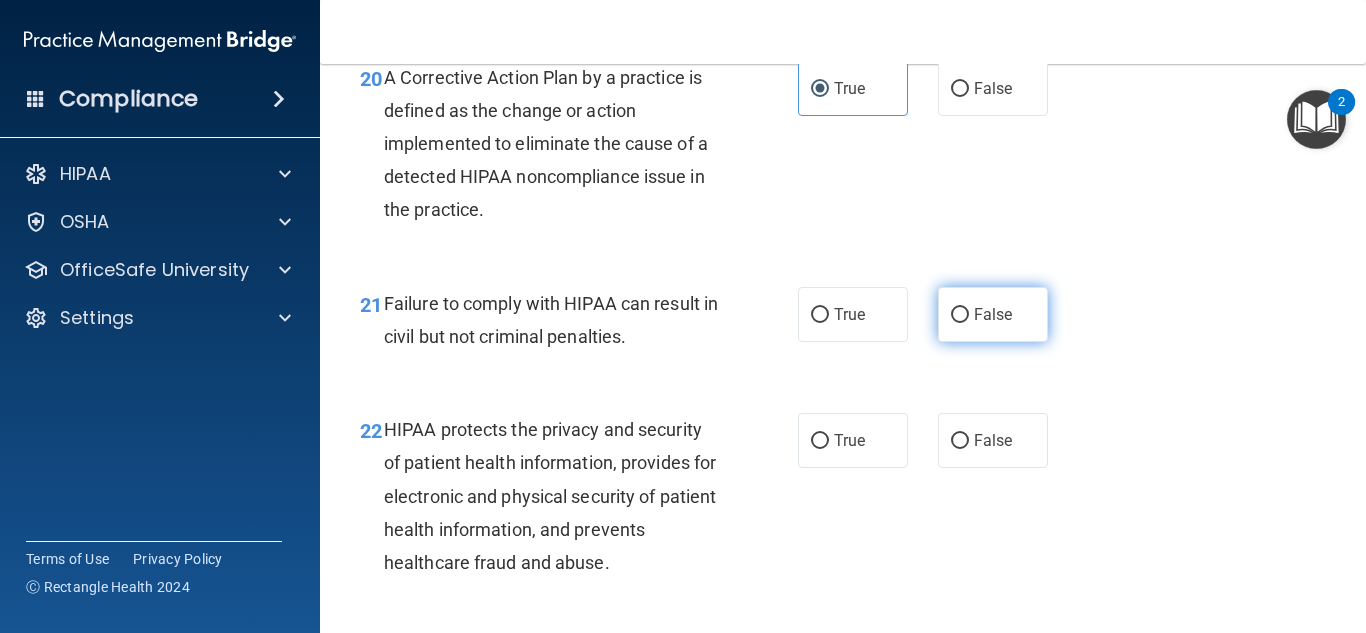 click on "False" at bounding box center (993, 314) 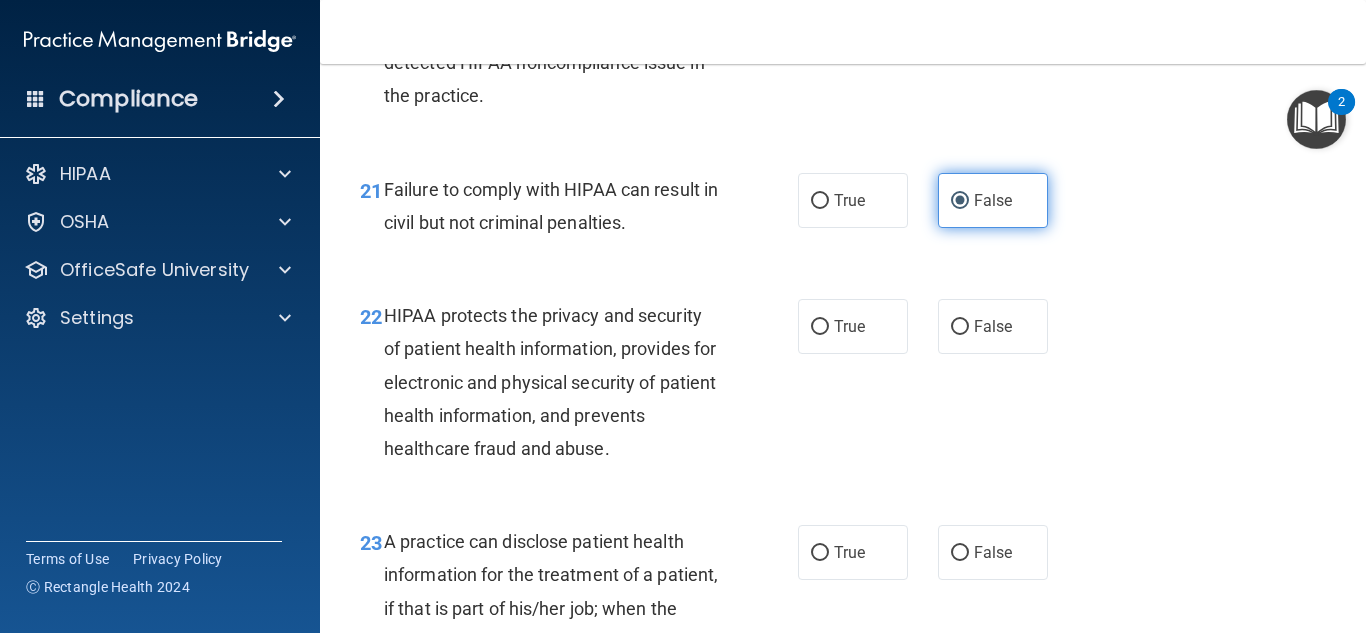 scroll, scrollTop: 3830, scrollLeft: 0, axis: vertical 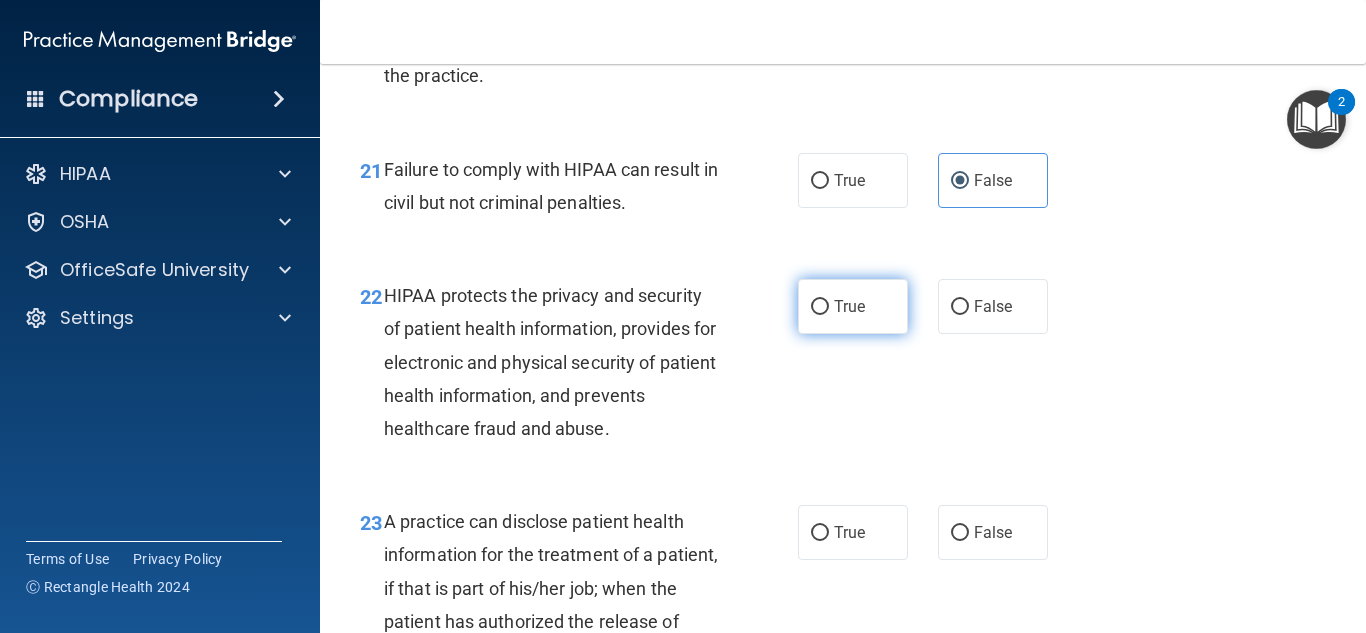 click on "True" at bounding box center (849, 306) 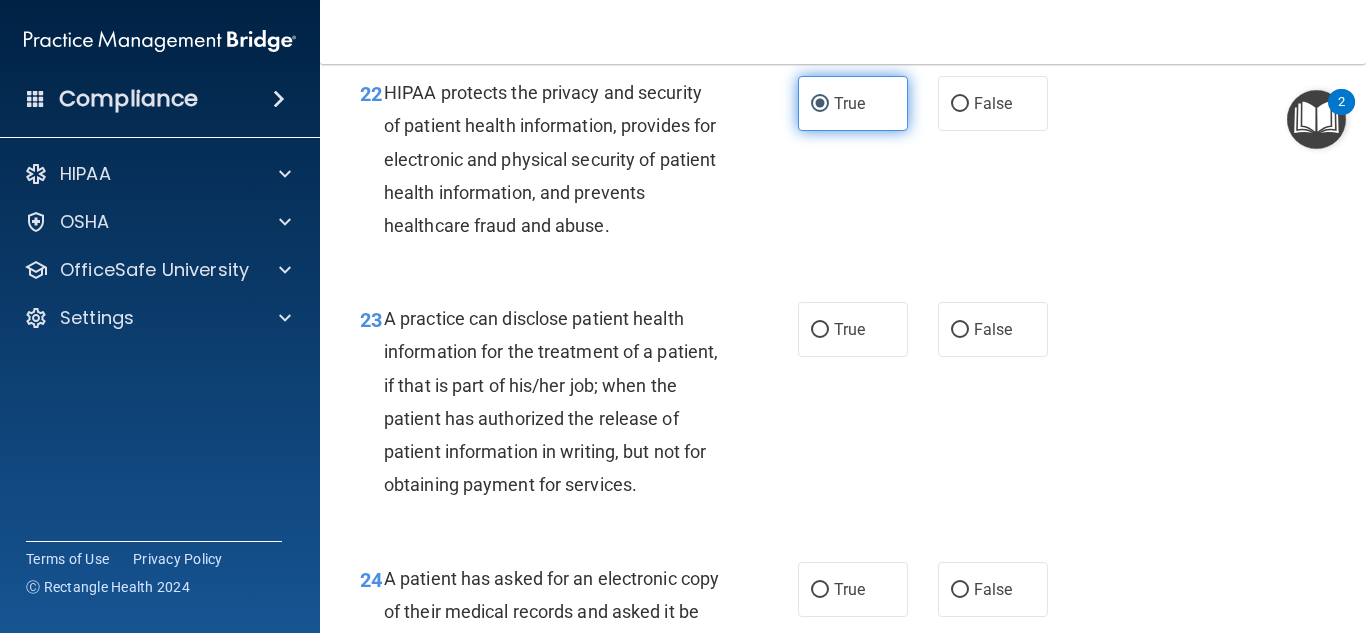 scroll, scrollTop: 4034, scrollLeft: 0, axis: vertical 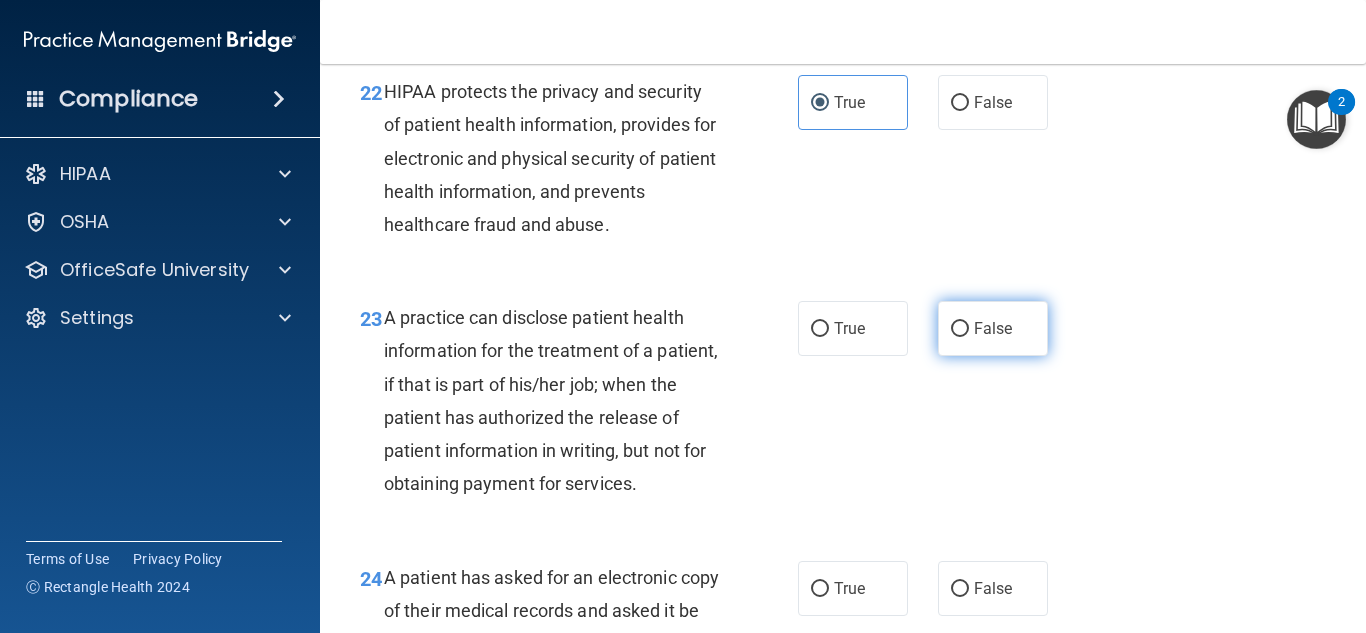 click on "False" at bounding box center (993, 328) 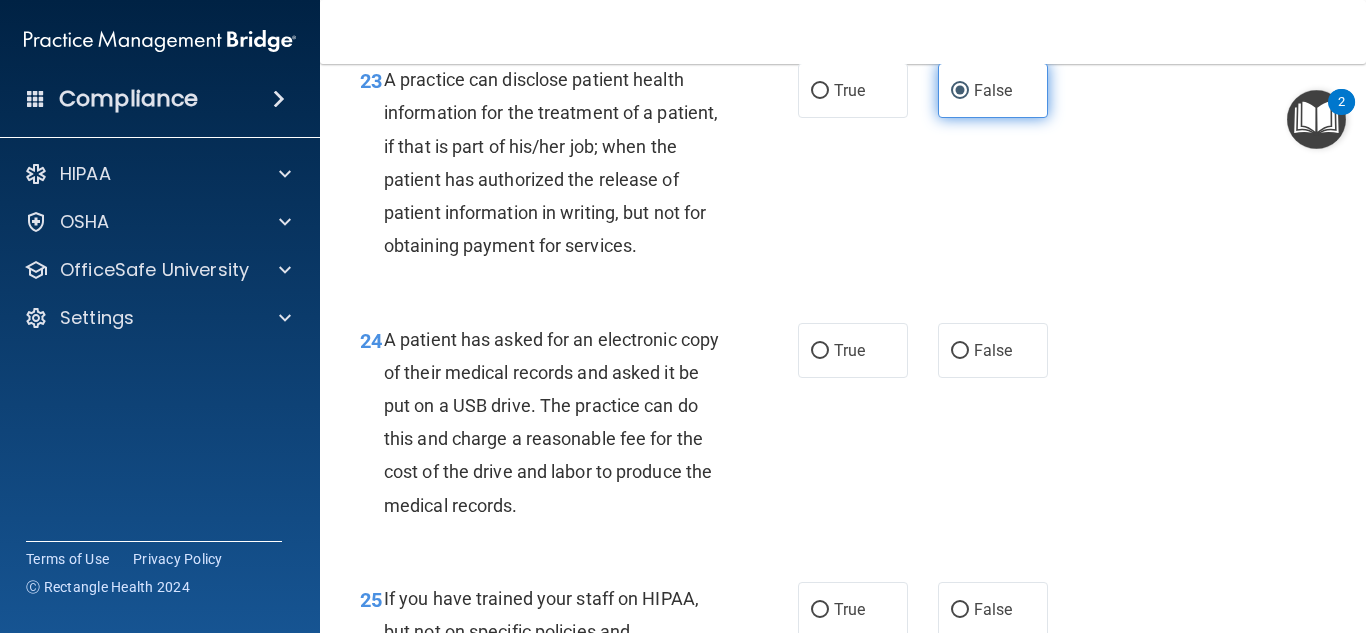 scroll, scrollTop: 4273, scrollLeft: 0, axis: vertical 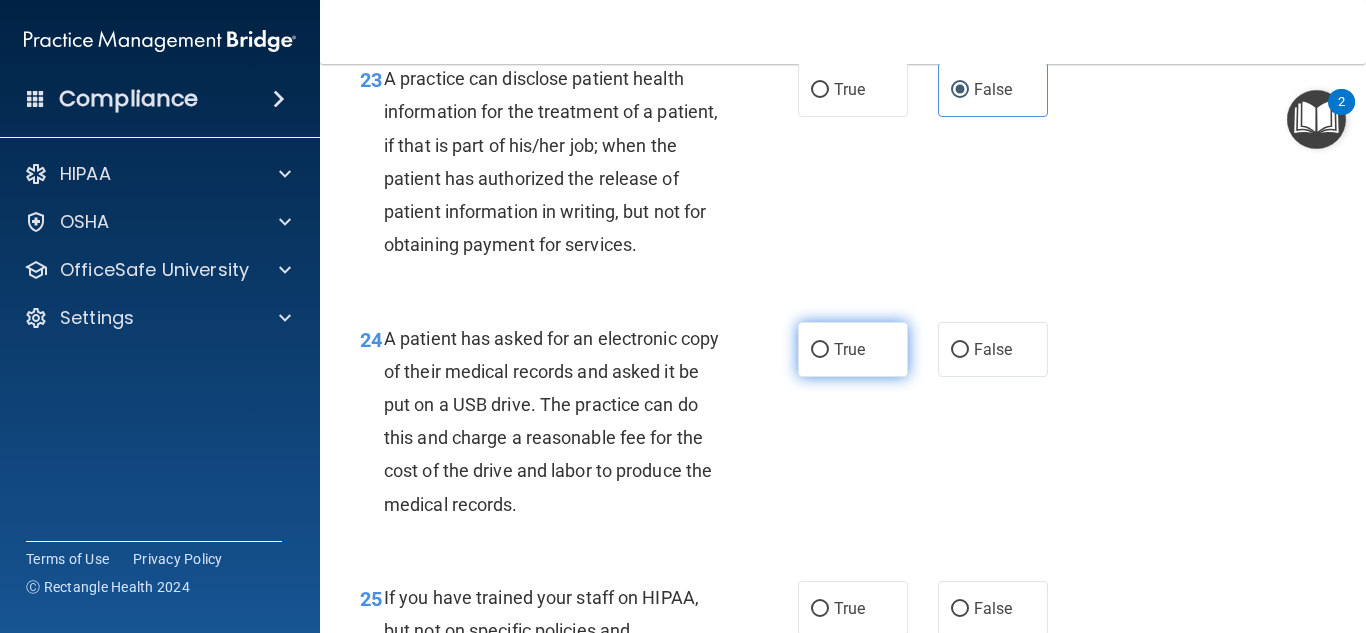click on "True" at bounding box center (849, 349) 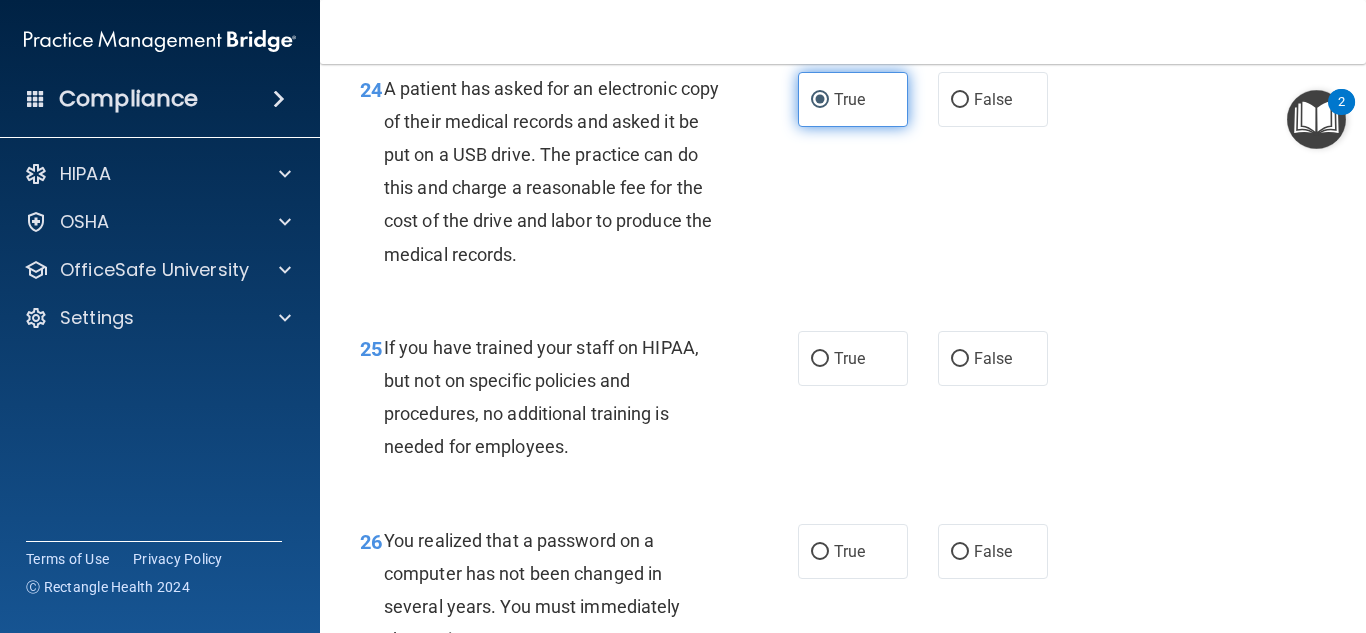 scroll, scrollTop: 4524, scrollLeft: 0, axis: vertical 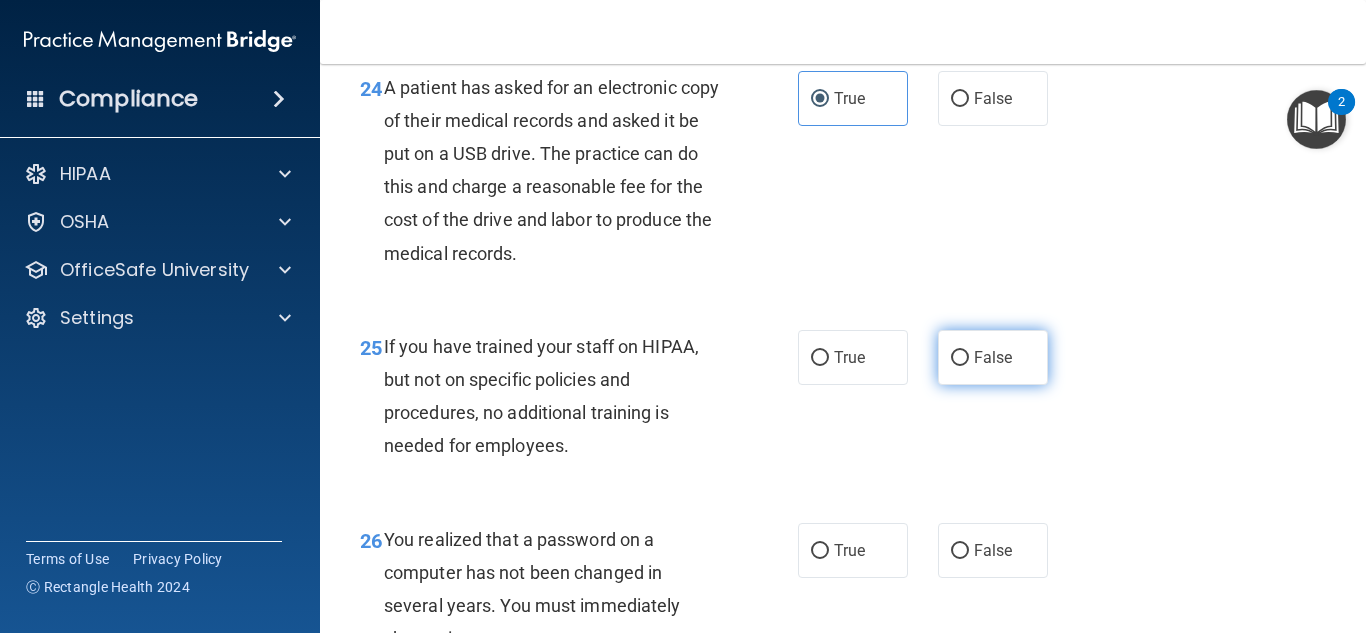 click on "False" at bounding box center (993, 357) 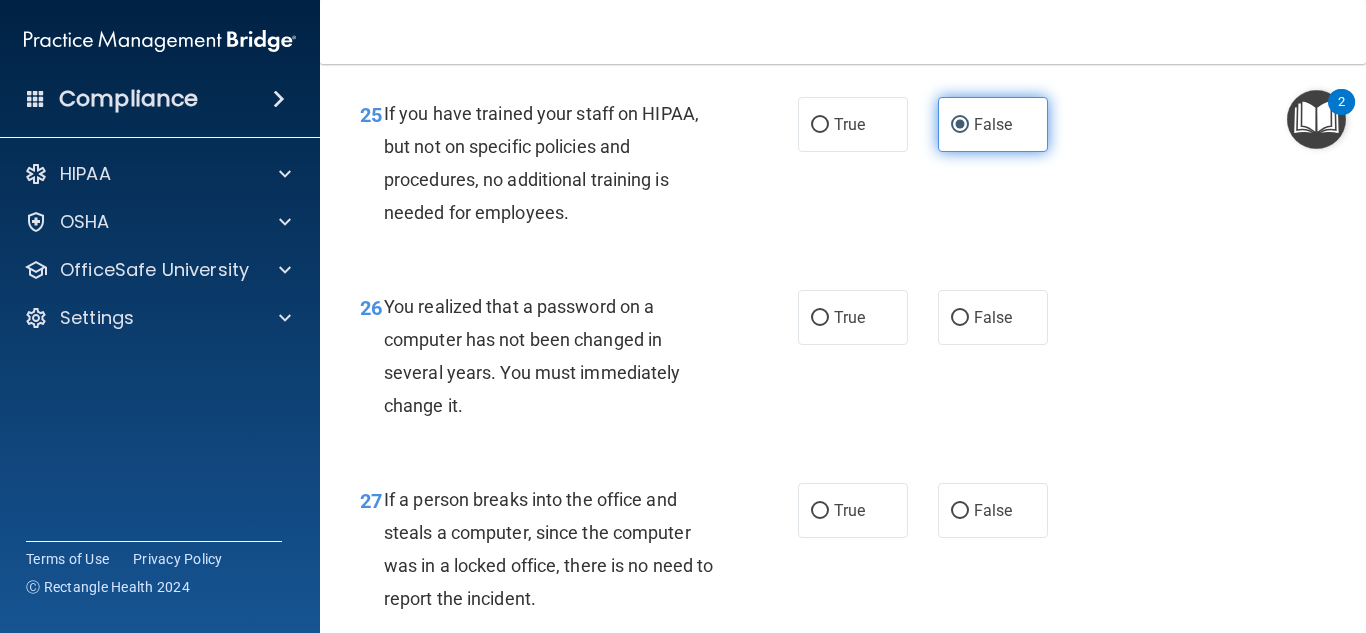 scroll, scrollTop: 4758, scrollLeft: 0, axis: vertical 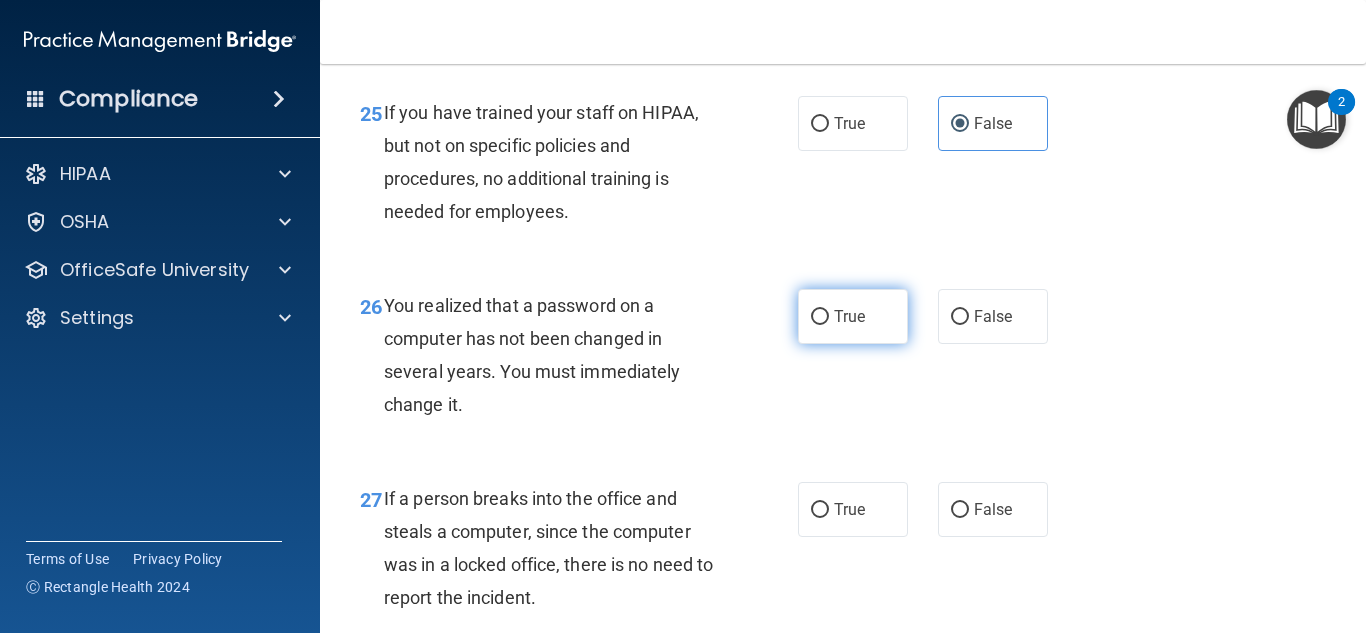 click on "True" at bounding box center (853, 316) 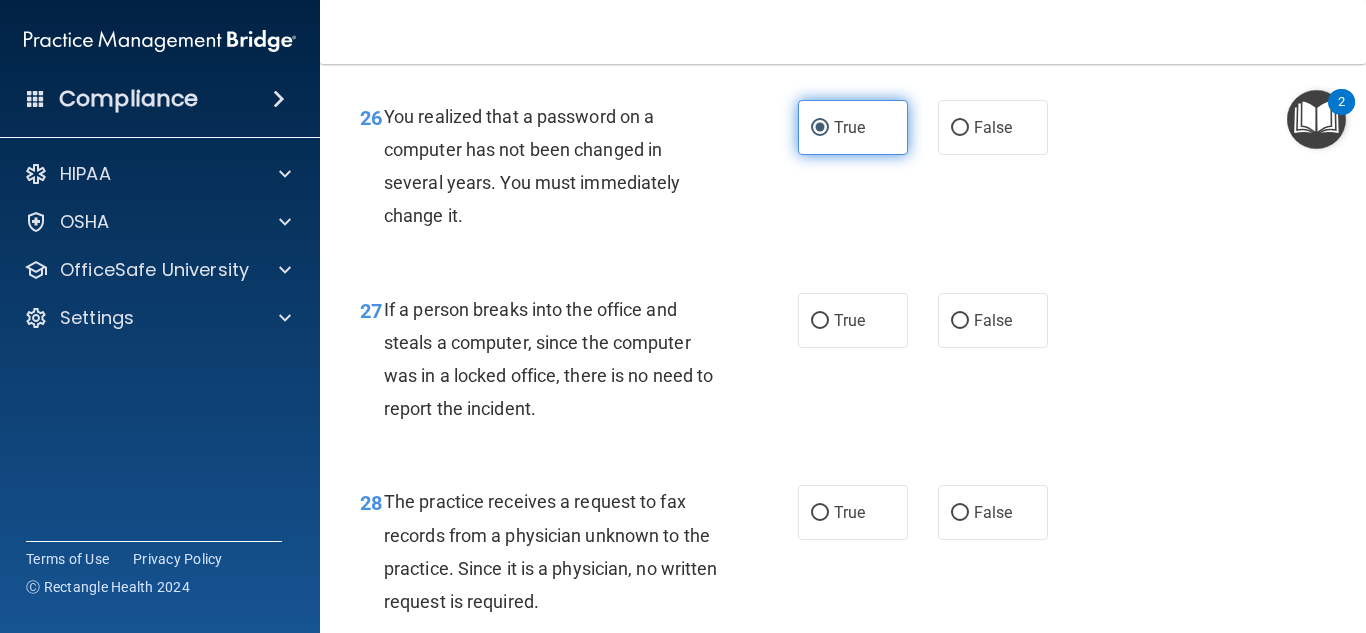 scroll, scrollTop: 4949, scrollLeft: 0, axis: vertical 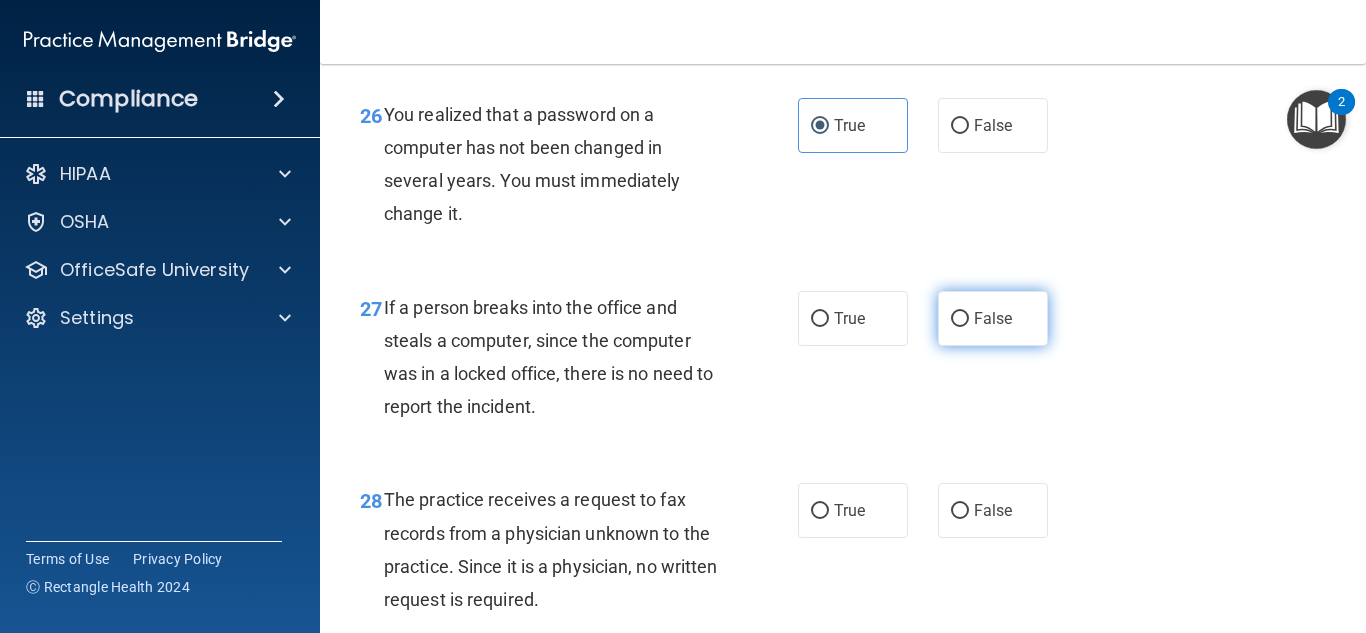 click on "False" at bounding box center (993, 318) 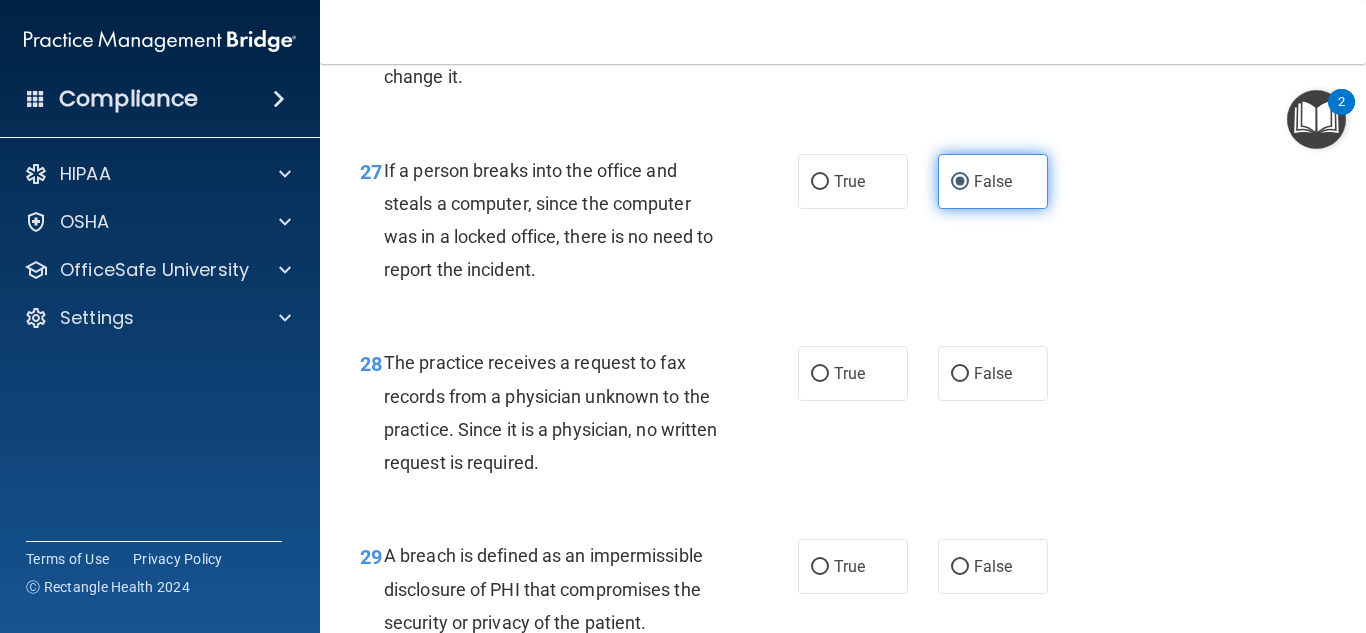 scroll, scrollTop: 5087, scrollLeft: 0, axis: vertical 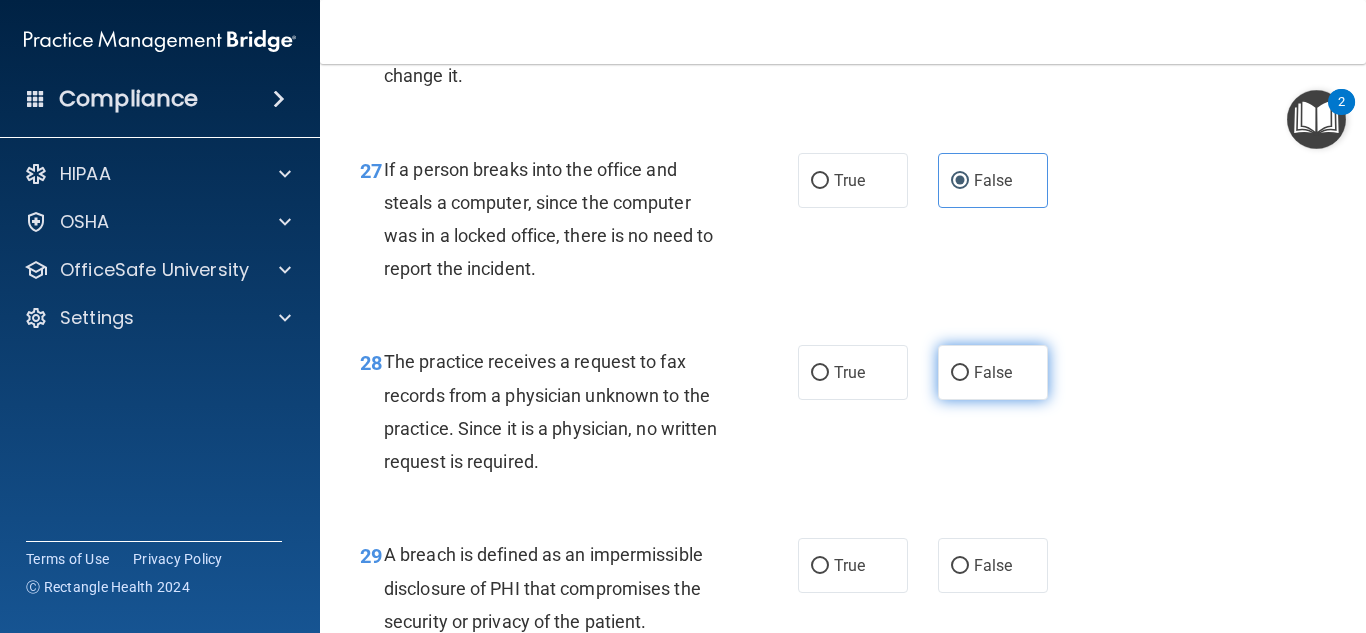 click on "False" at bounding box center [993, 372] 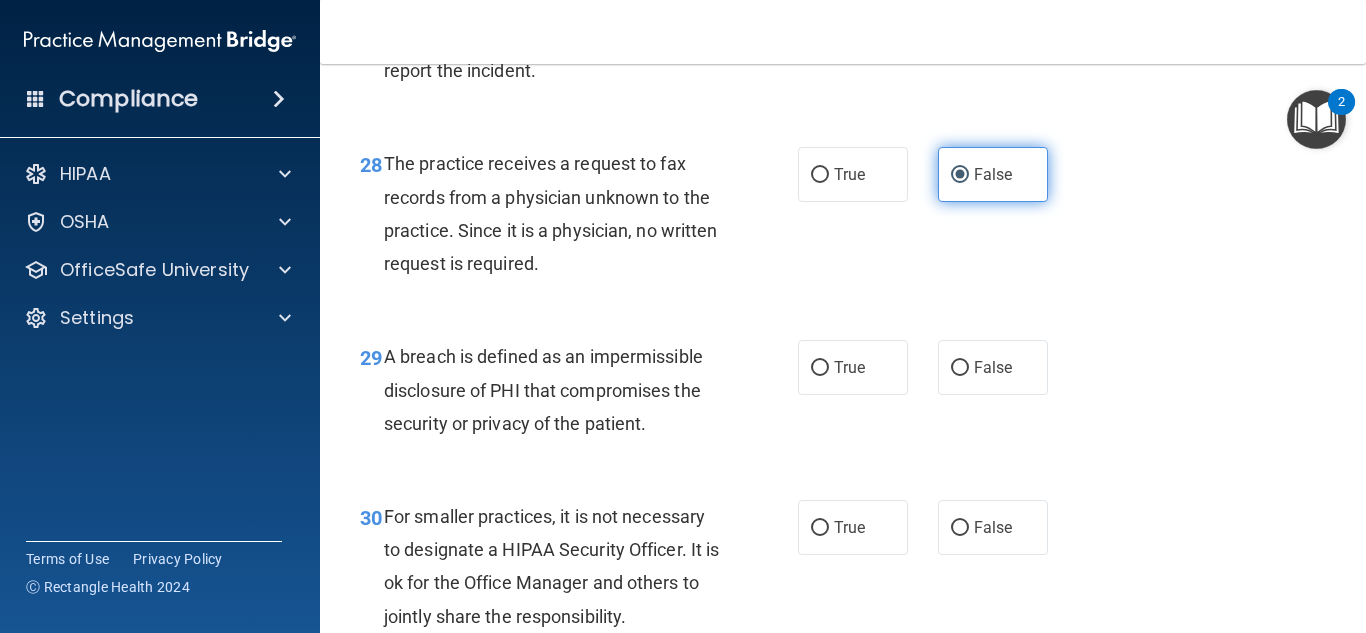 scroll, scrollTop: 5286, scrollLeft: 0, axis: vertical 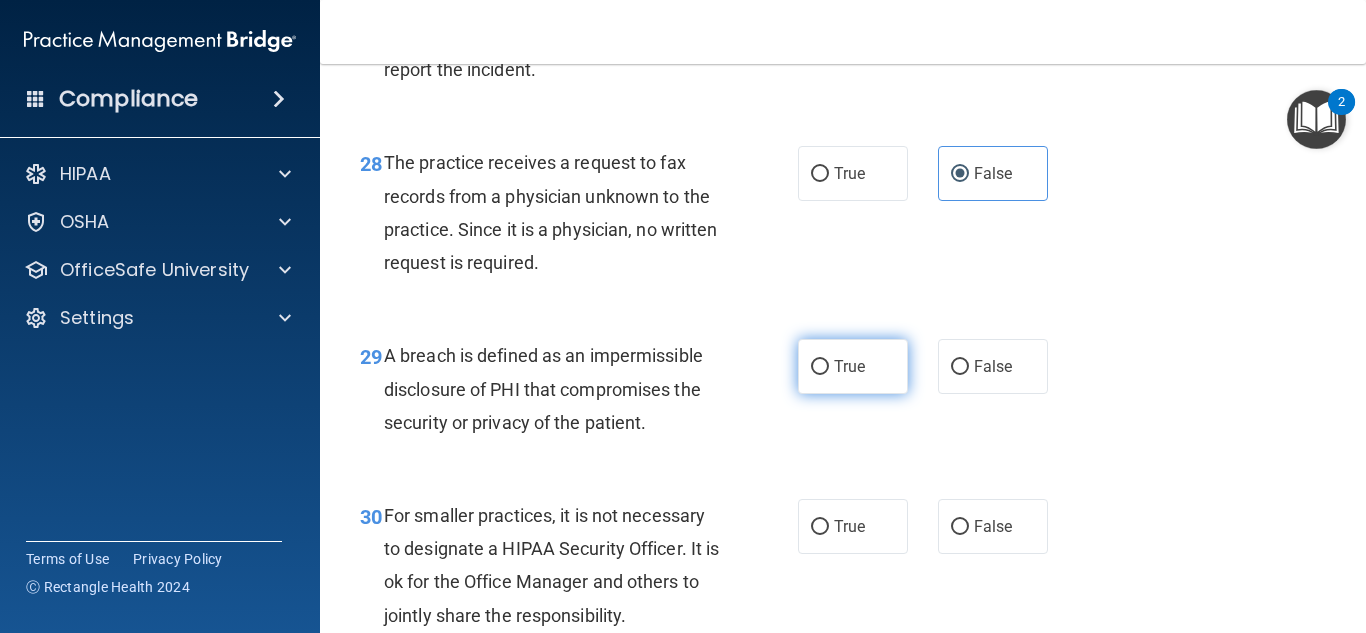 click on "True" at bounding box center (853, 366) 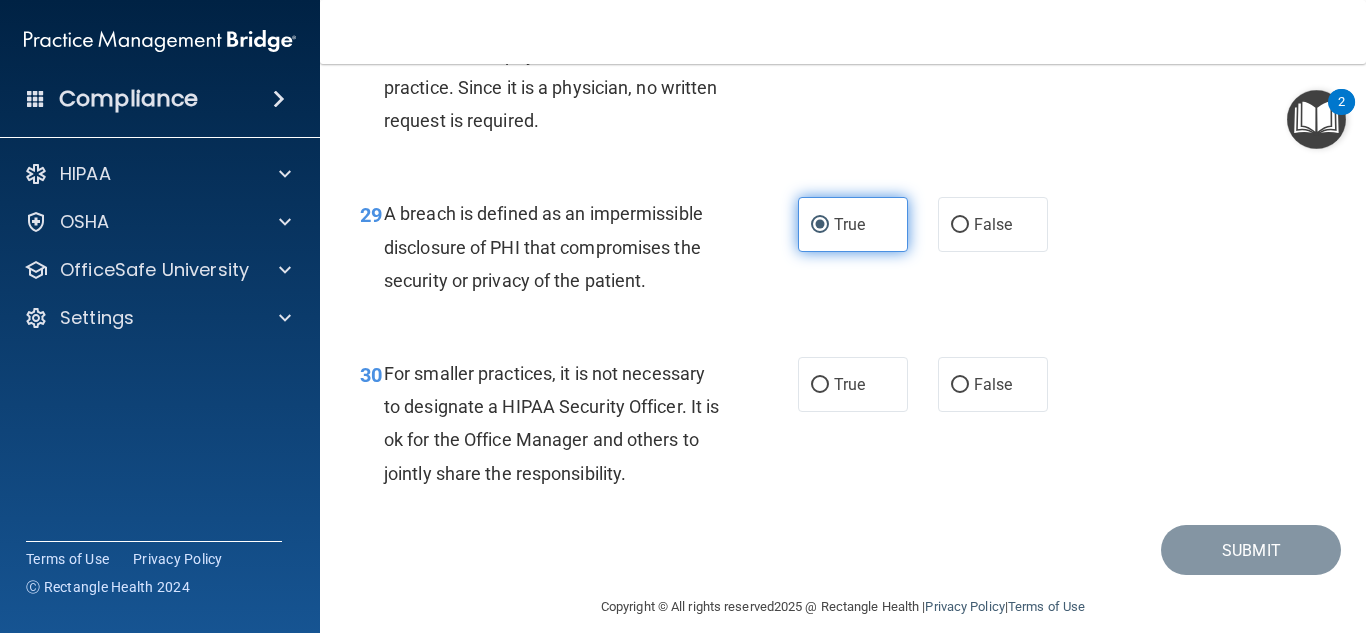 scroll, scrollTop: 5468, scrollLeft: 0, axis: vertical 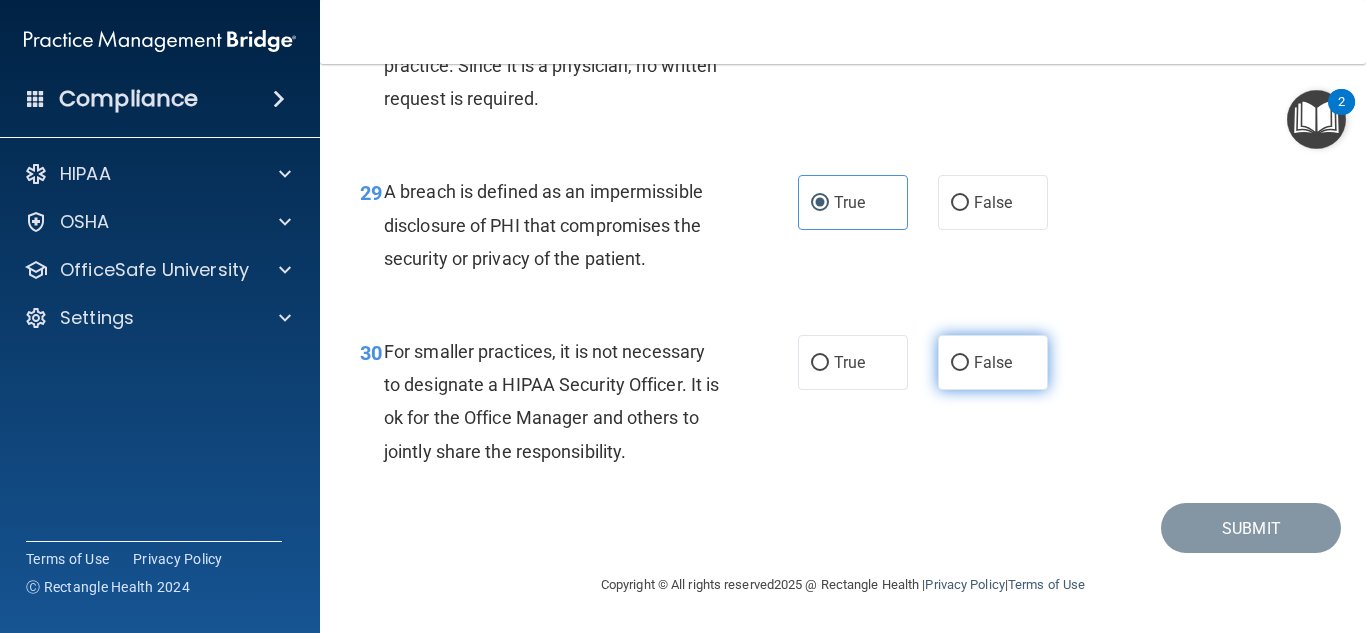 click on "False" at bounding box center [960, 363] 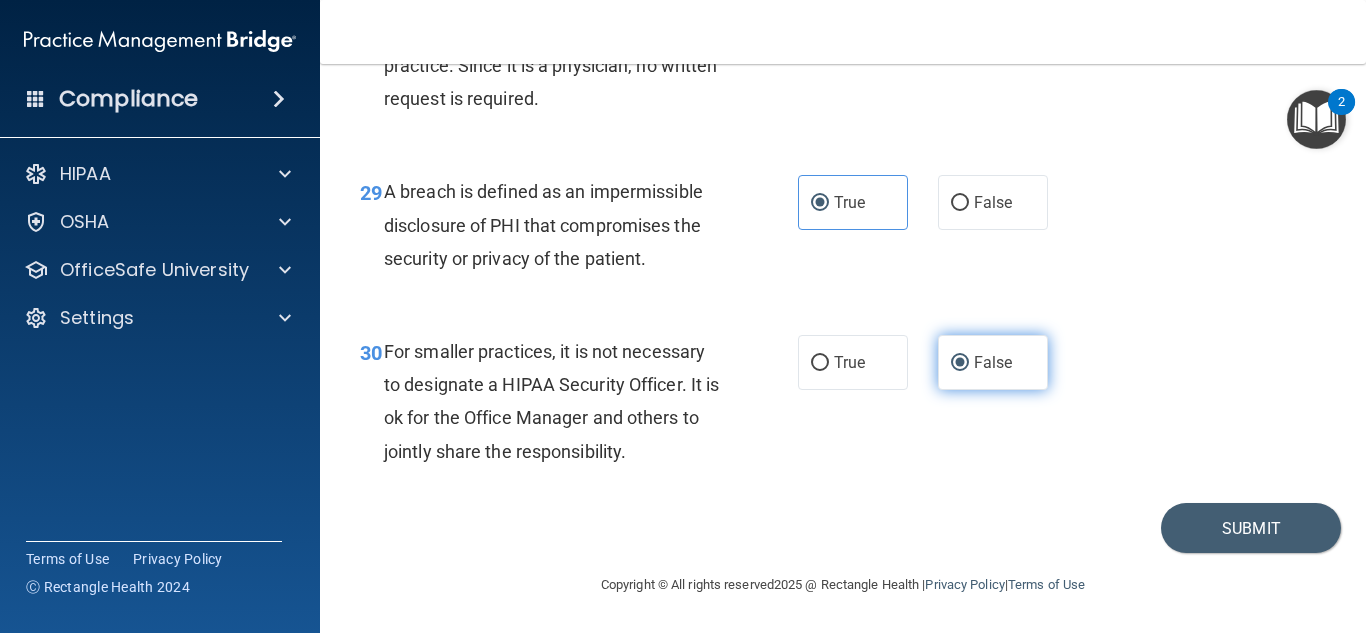 scroll, scrollTop: 5517, scrollLeft: 0, axis: vertical 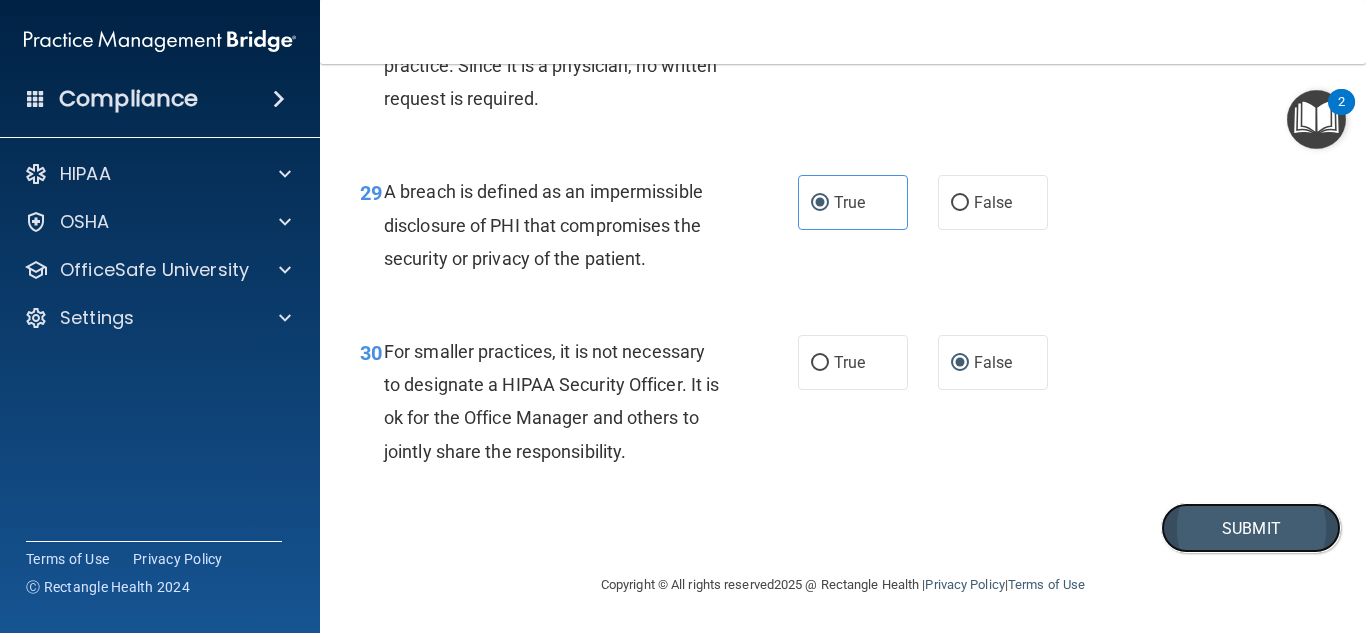 click on "Submit" at bounding box center (1251, 528) 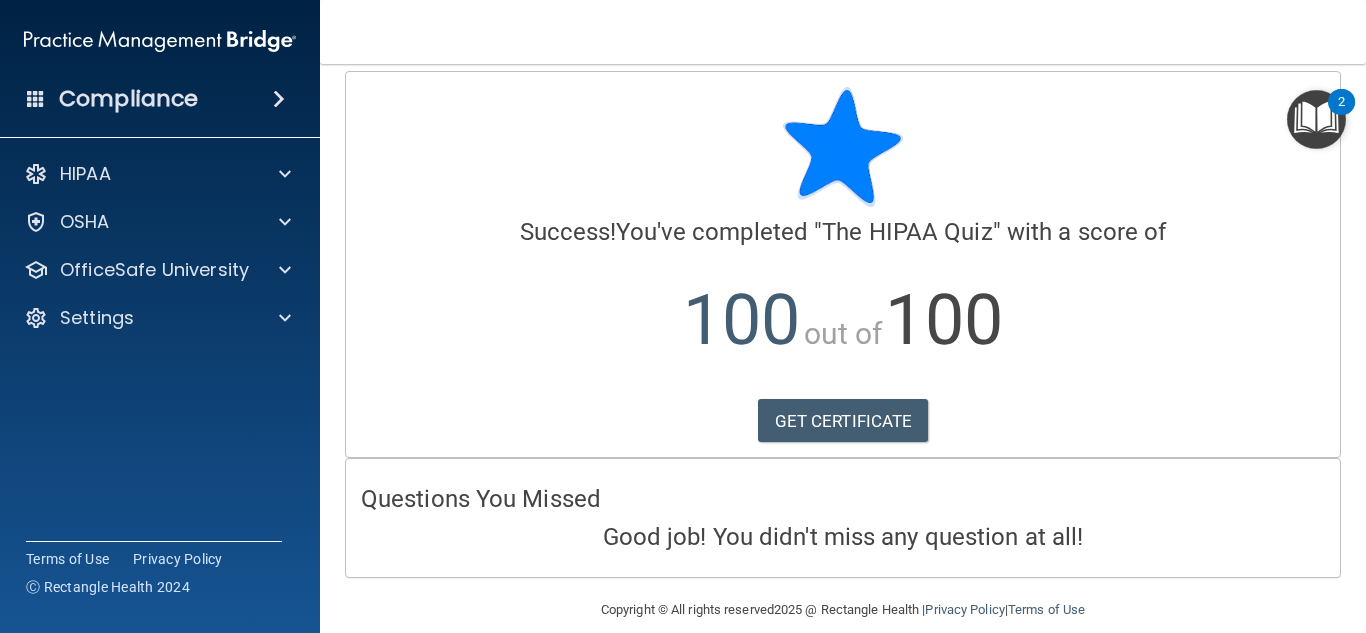 scroll, scrollTop: 0, scrollLeft: 0, axis: both 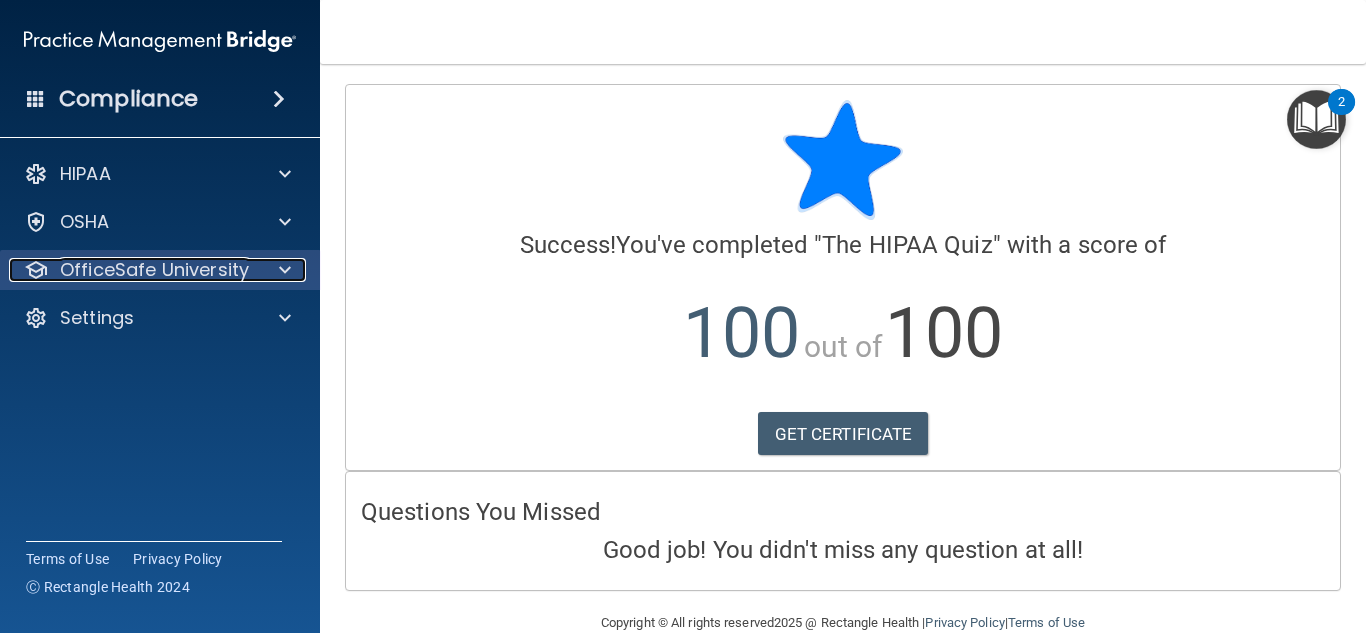 click at bounding box center (282, 270) 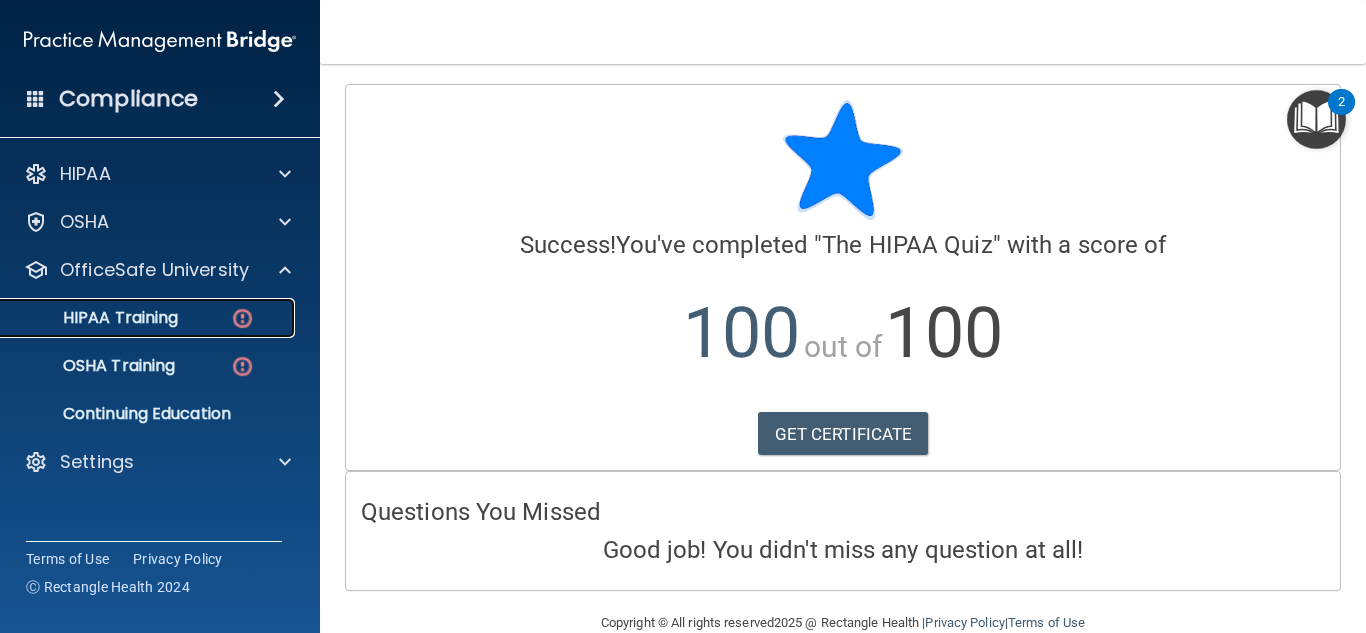 click on "HIPAA Training" at bounding box center [95, 318] 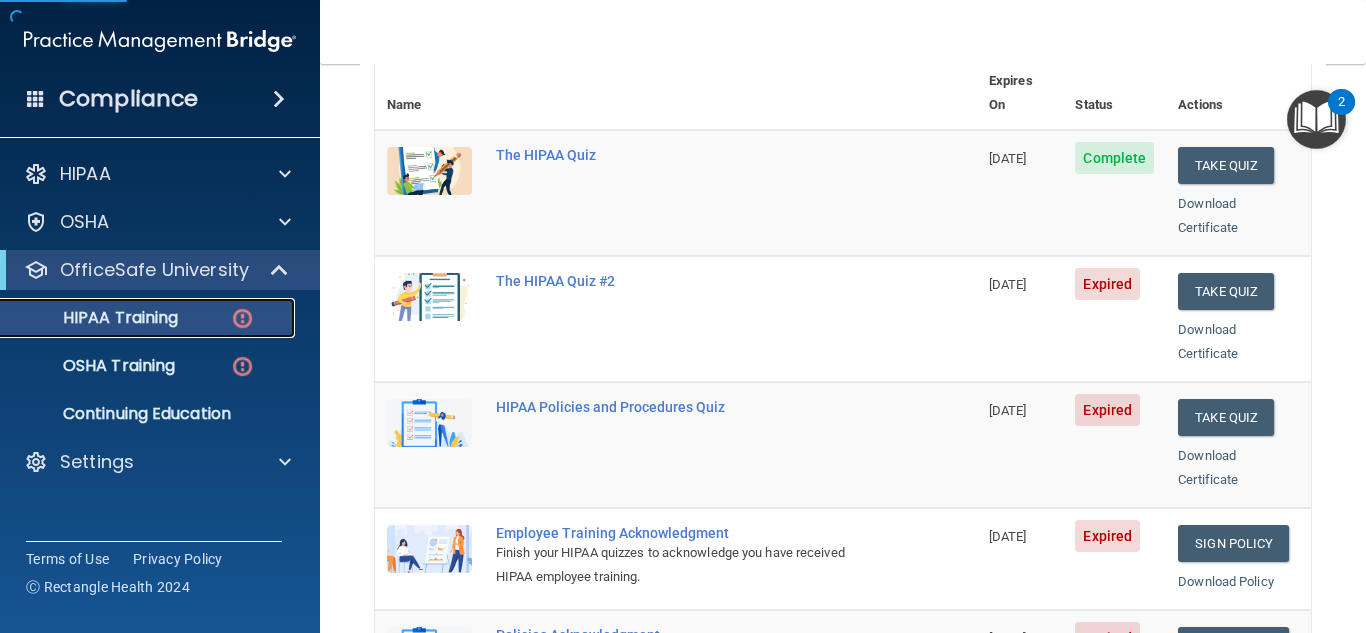 scroll, scrollTop: 247, scrollLeft: 0, axis: vertical 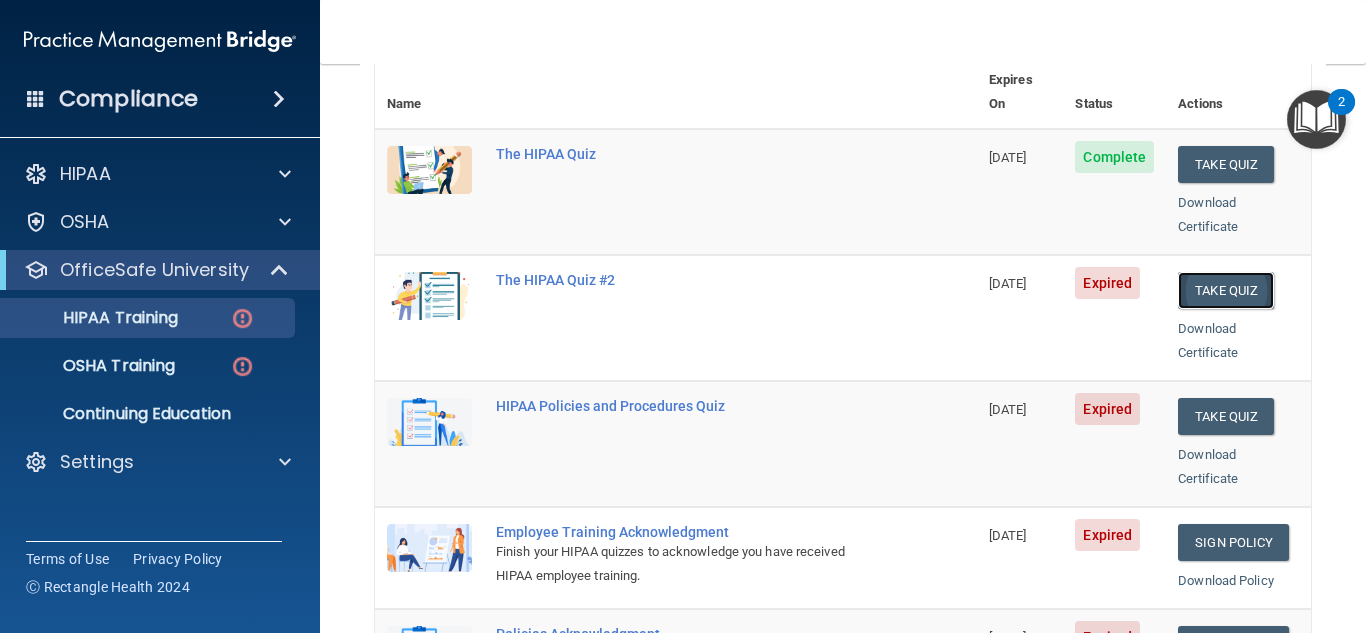 click on "Take Quiz" at bounding box center [1226, 290] 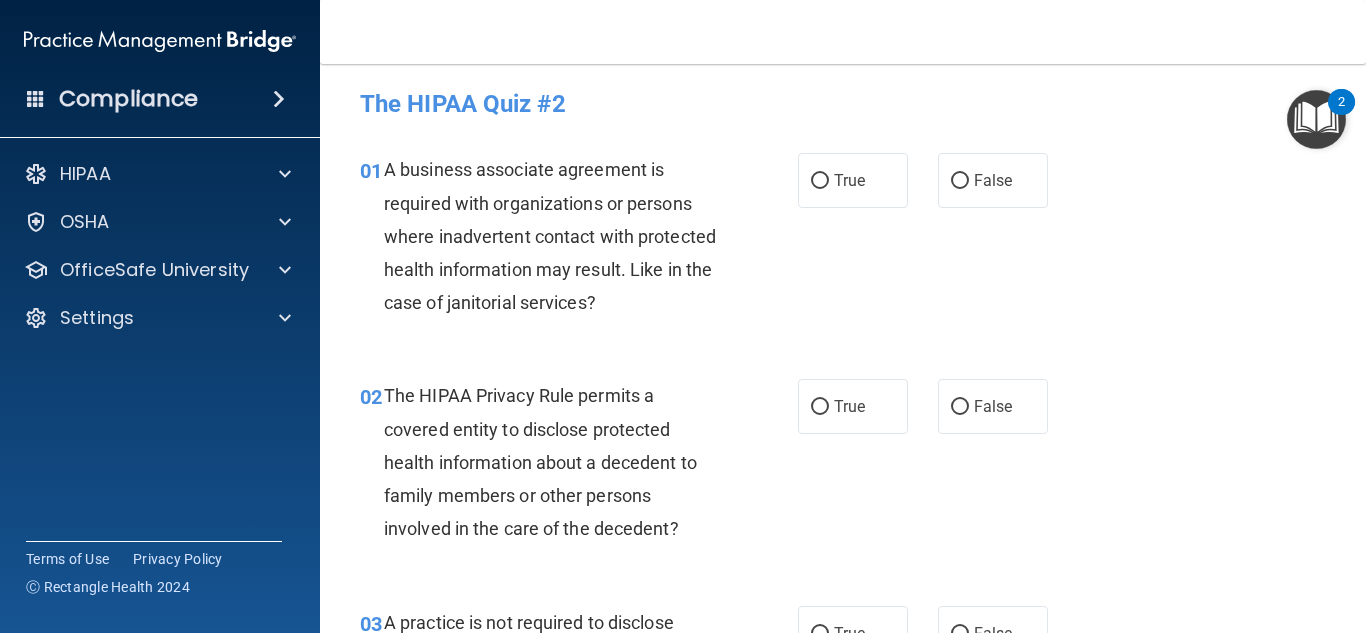 scroll, scrollTop: 0, scrollLeft: 0, axis: both 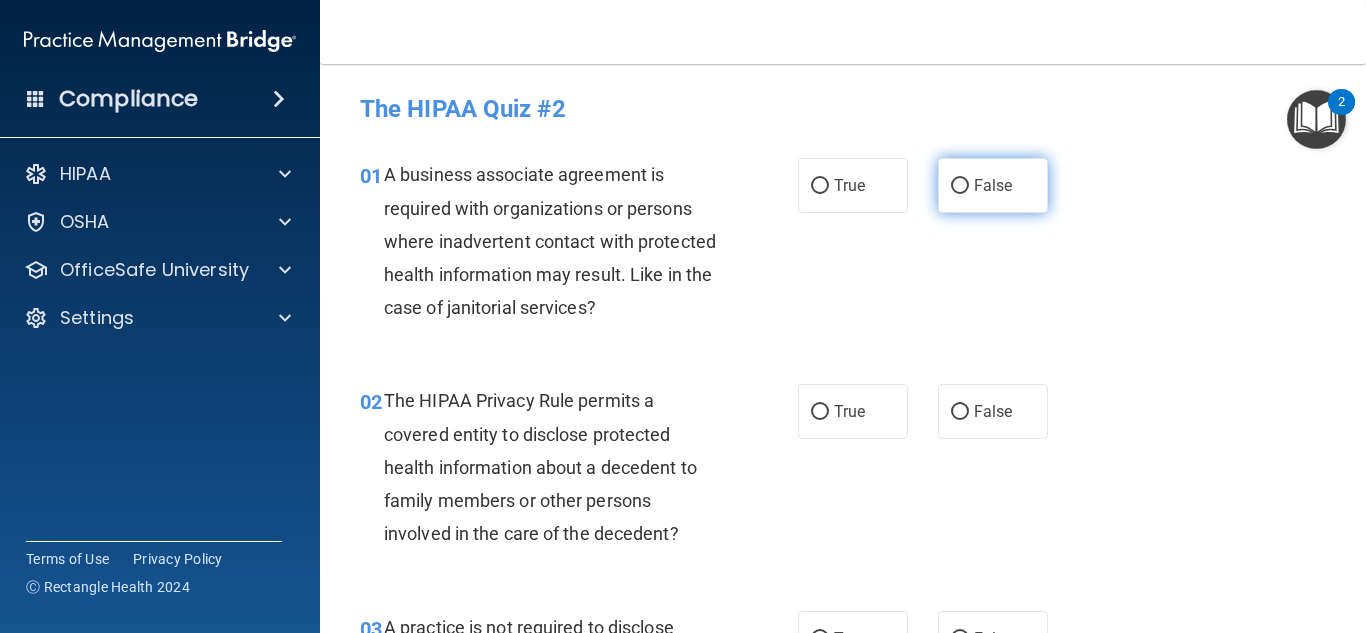 click on "False" at bounding box center (993, 185) 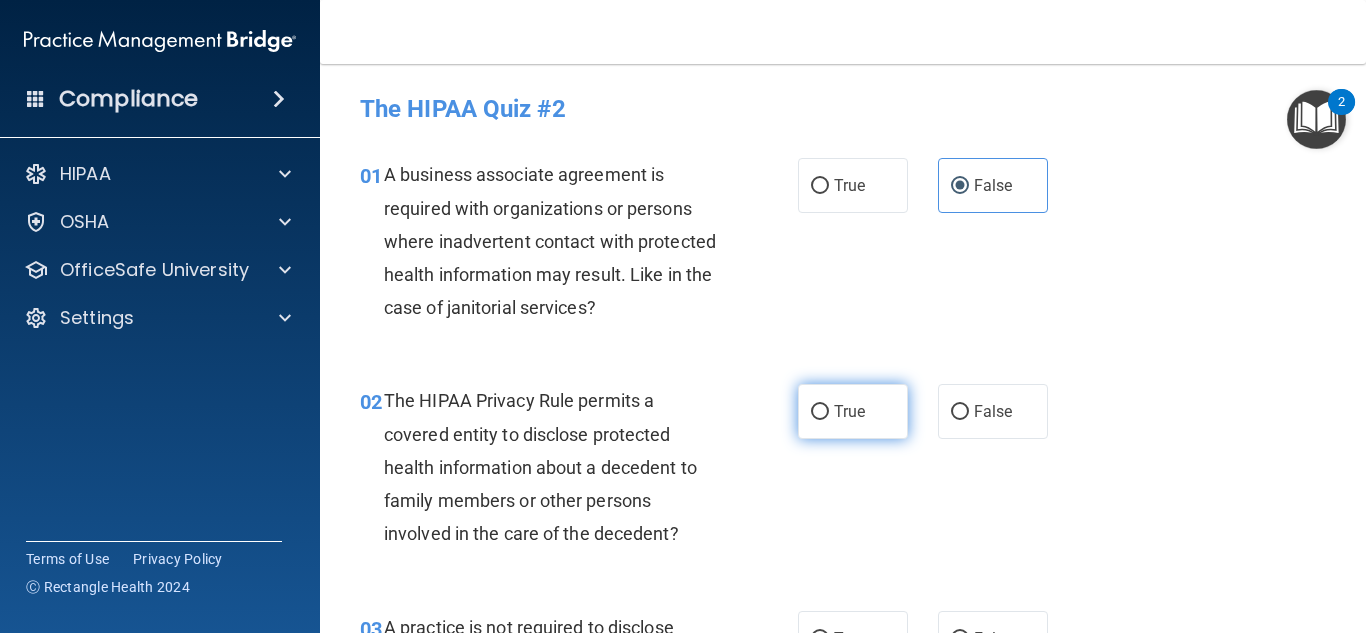 click on "True" at bounding box center (853, 411) 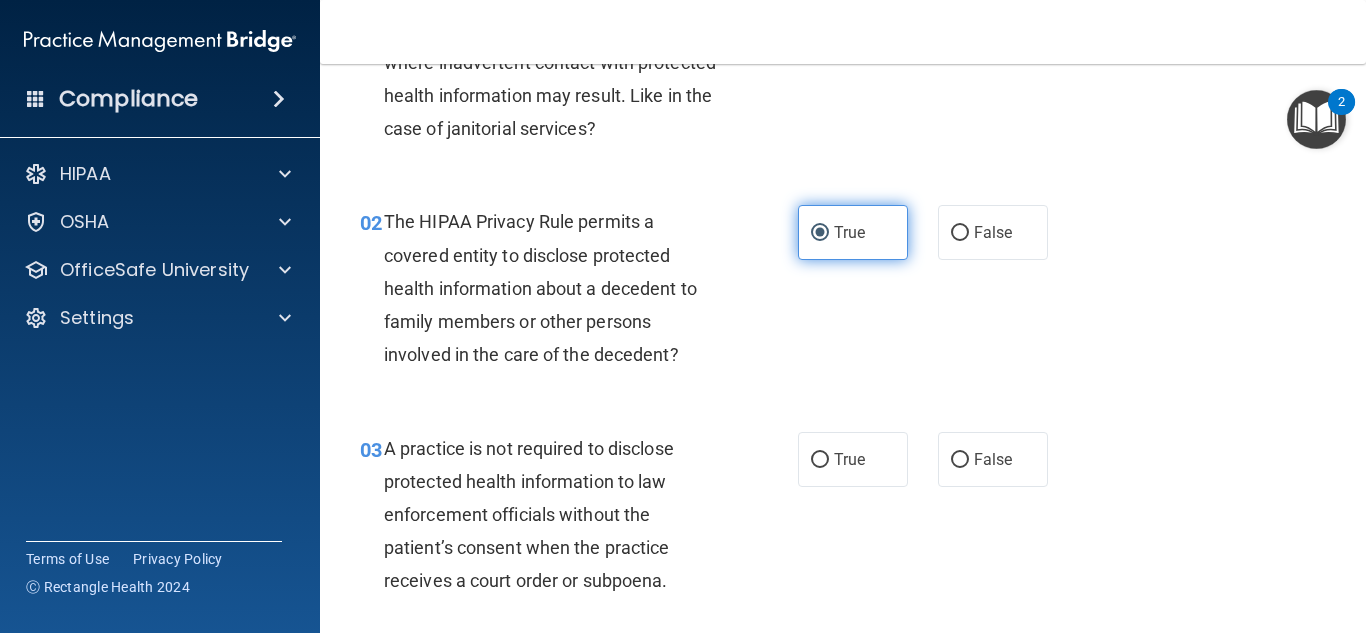 scroll, scrollTop: 183, scrollLeft: 0, axis: vertical 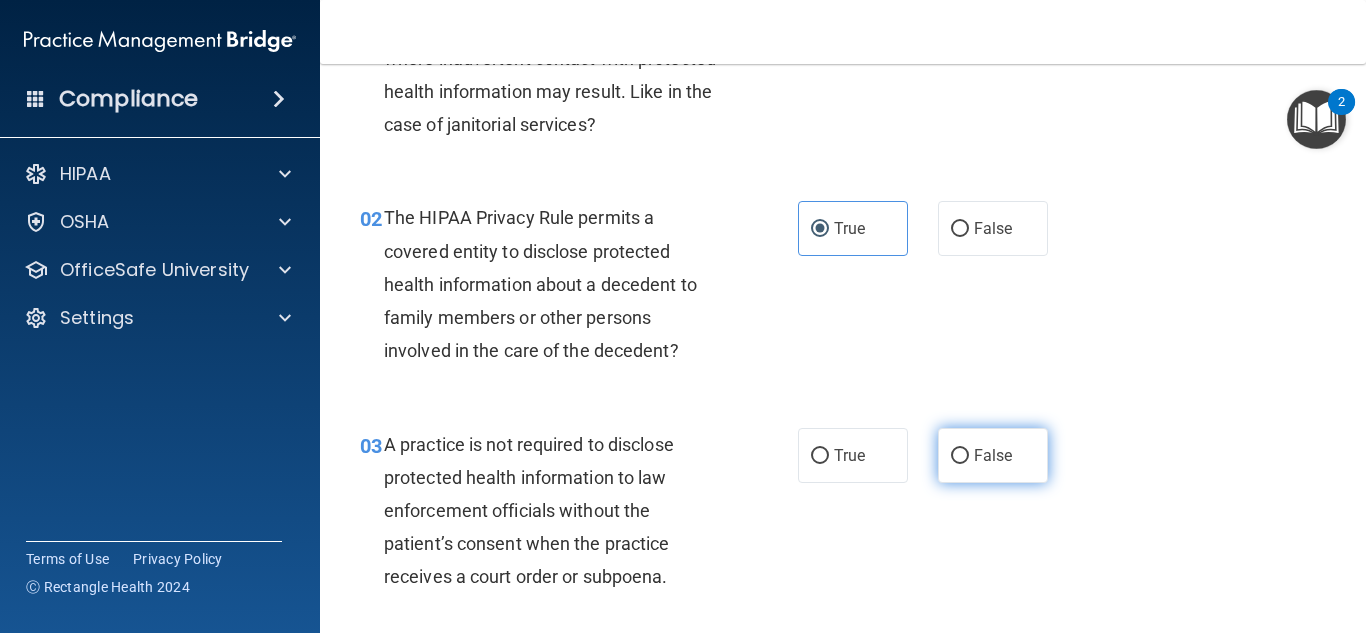 click on "False" at bounding box center [960, 456] 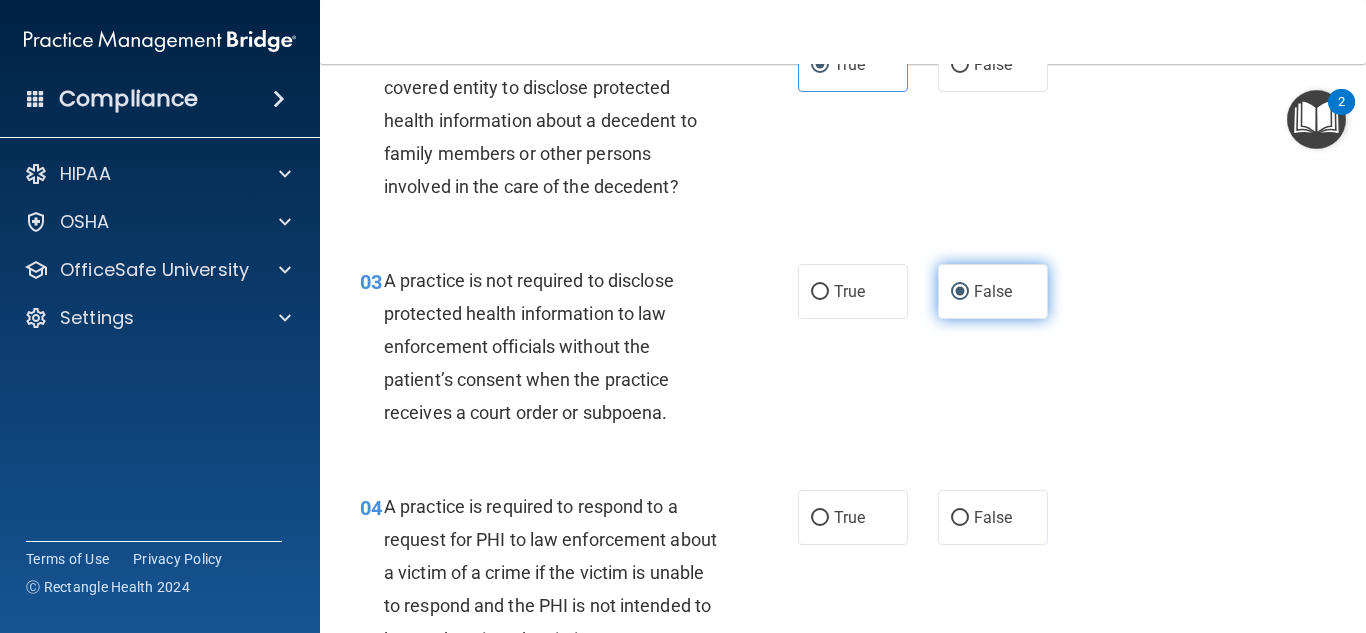 scroll, scrollTop: 348, scrollLeft: 0, axis: vertical 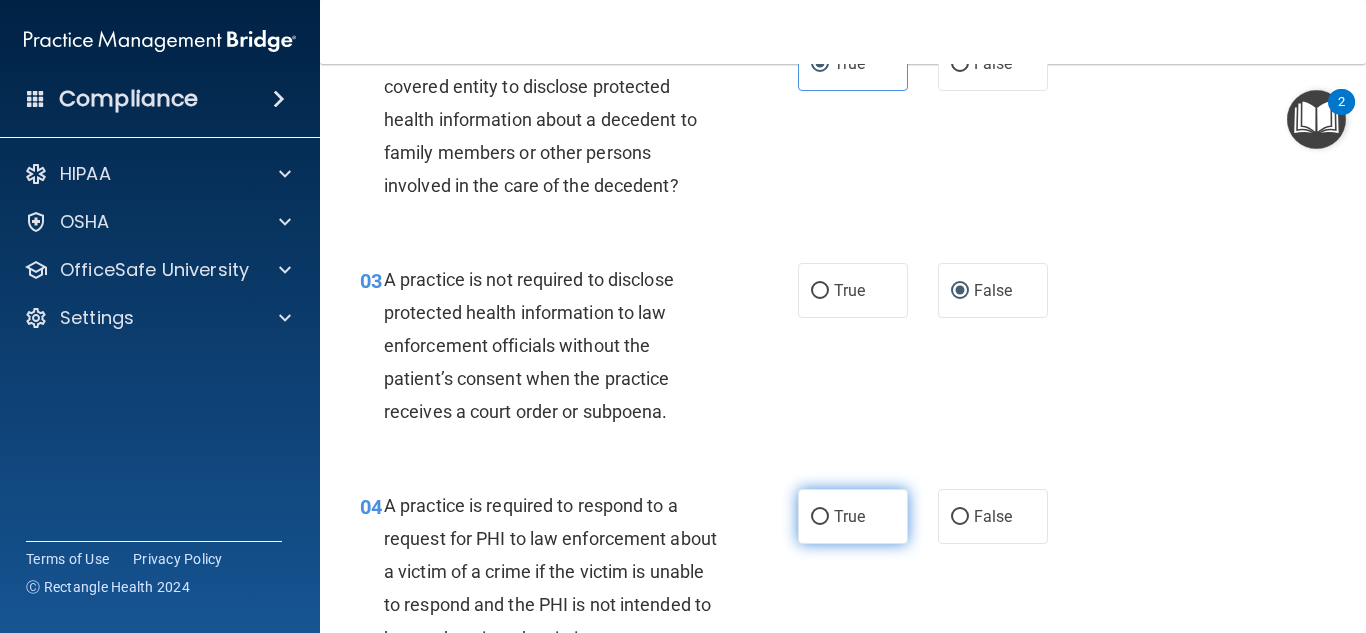 click on "True" at bounding box center [853, 516] 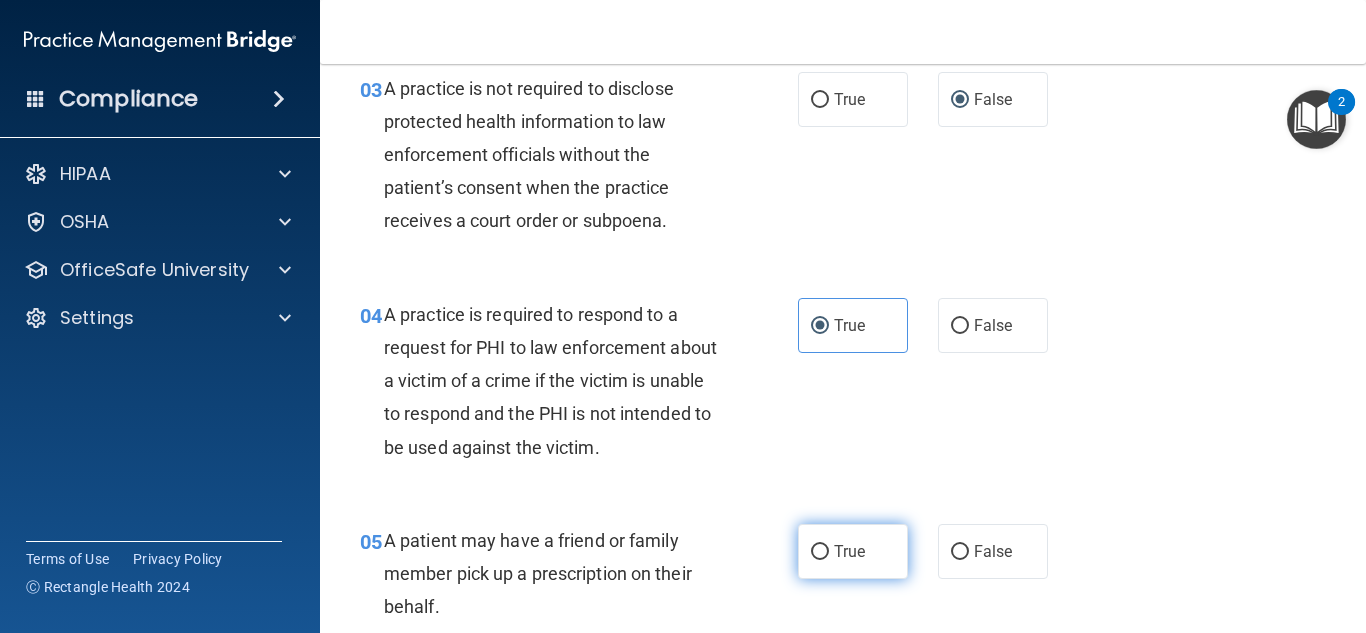 click on "True" at bounding box center (853, 551) 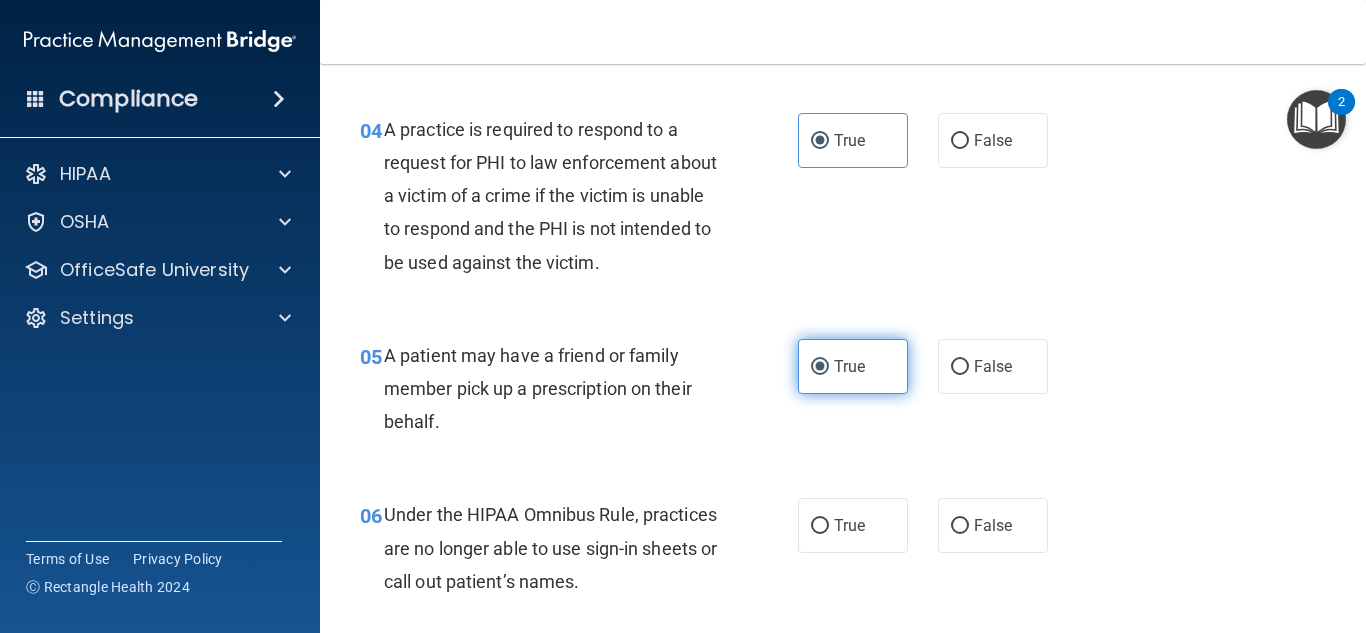 scroll, scrollTop: 725, scrollLeft: 0, axis: vertical 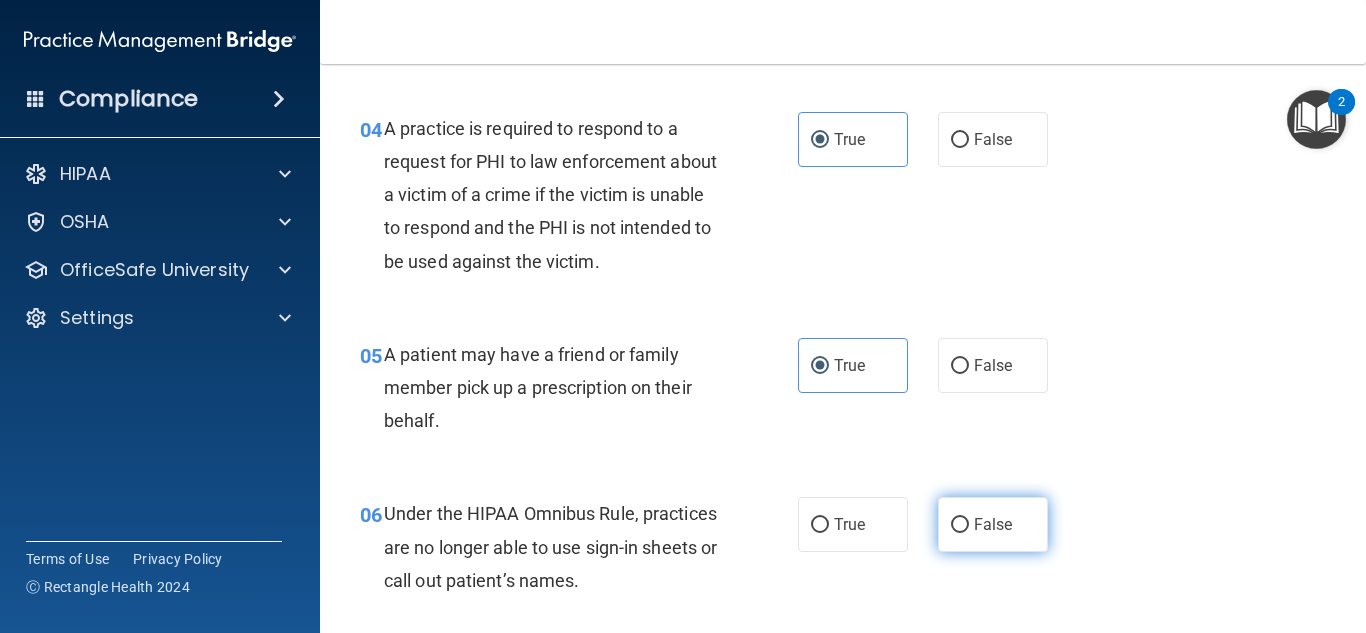 click on "False" at bounding box center [993, 524] 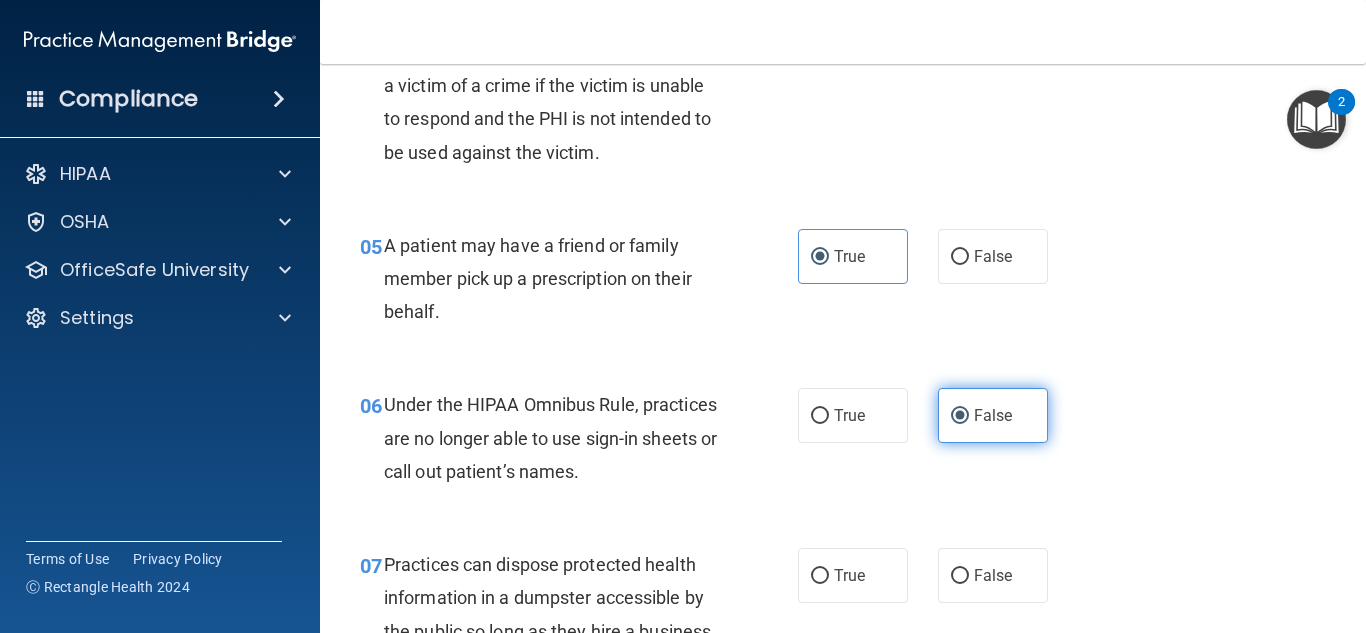scroll, scrollTop: 850, scrollLeft: 0, axis: vertical 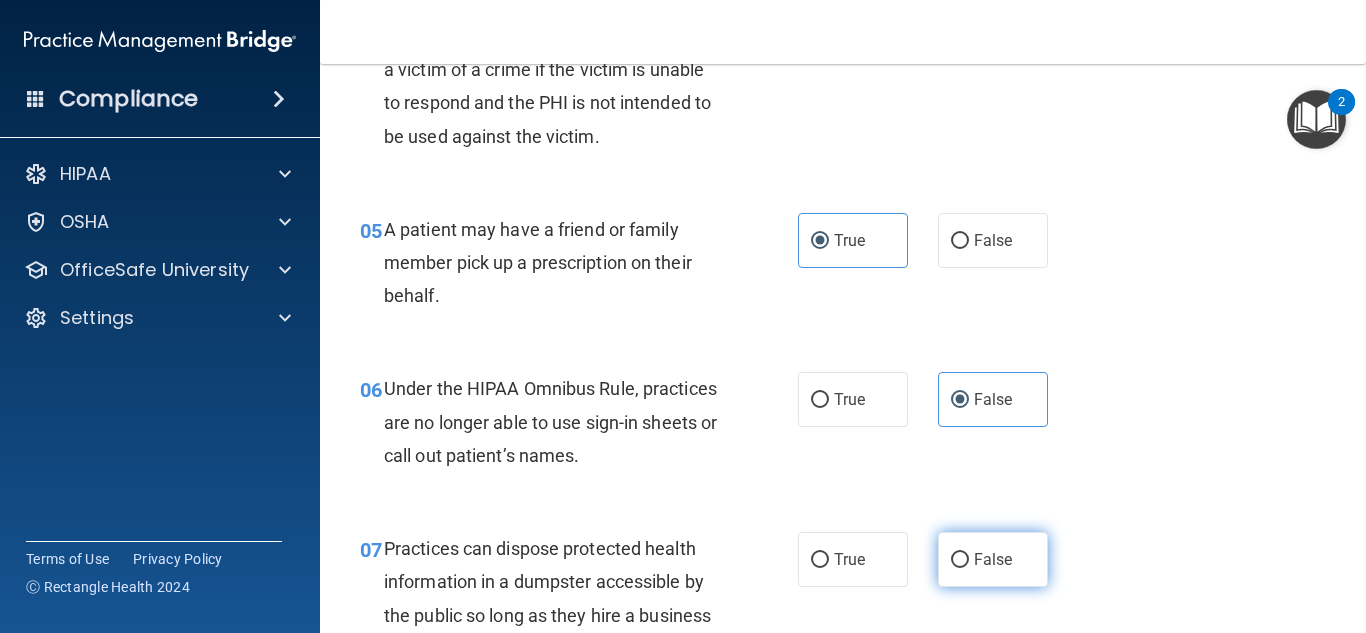 click on "False" at bounding box center (993, 559) 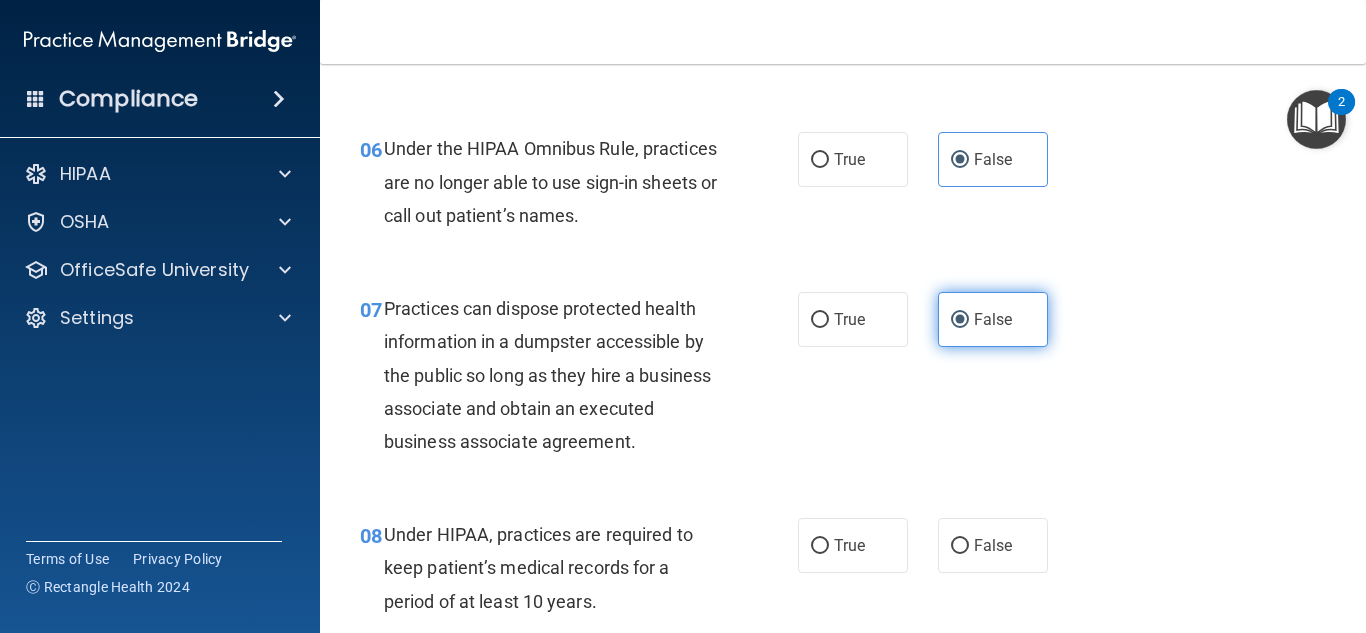 scroll, scrollTop: 1091, scrollLeft: 0, axis: vertical 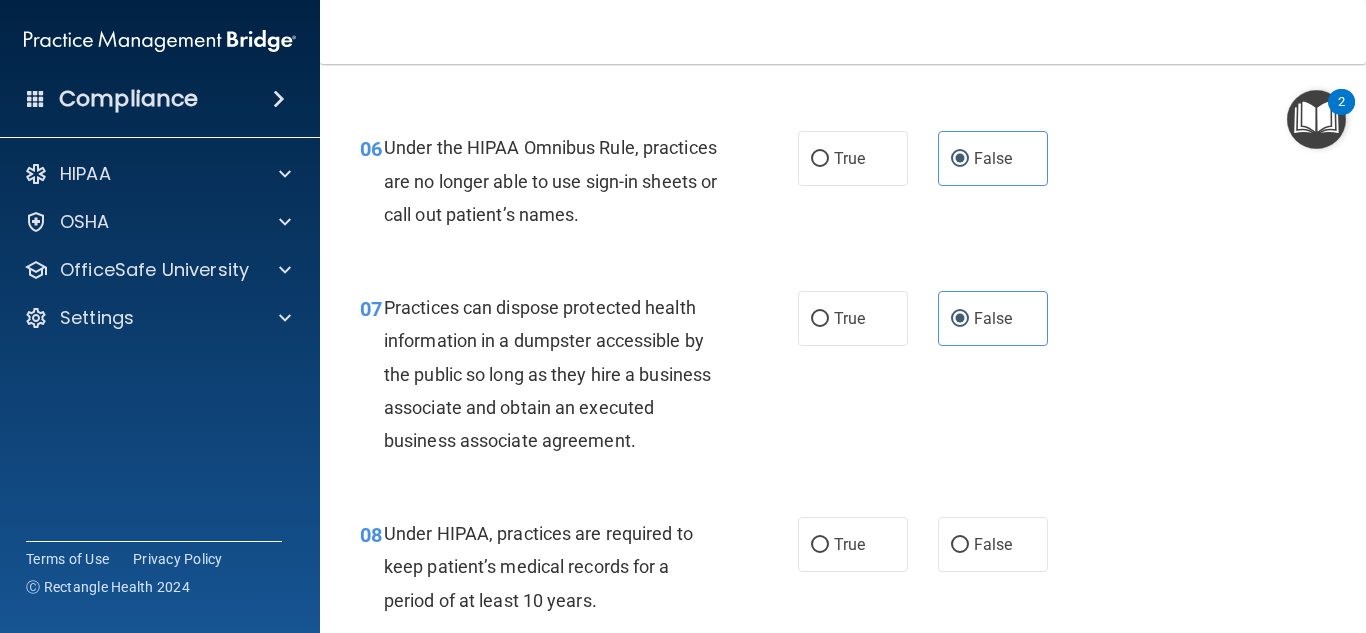 drag, startPoint x: 940, startPoint y: 546, endPoint x: 874, endPoint y: 492, distance: 85.276024 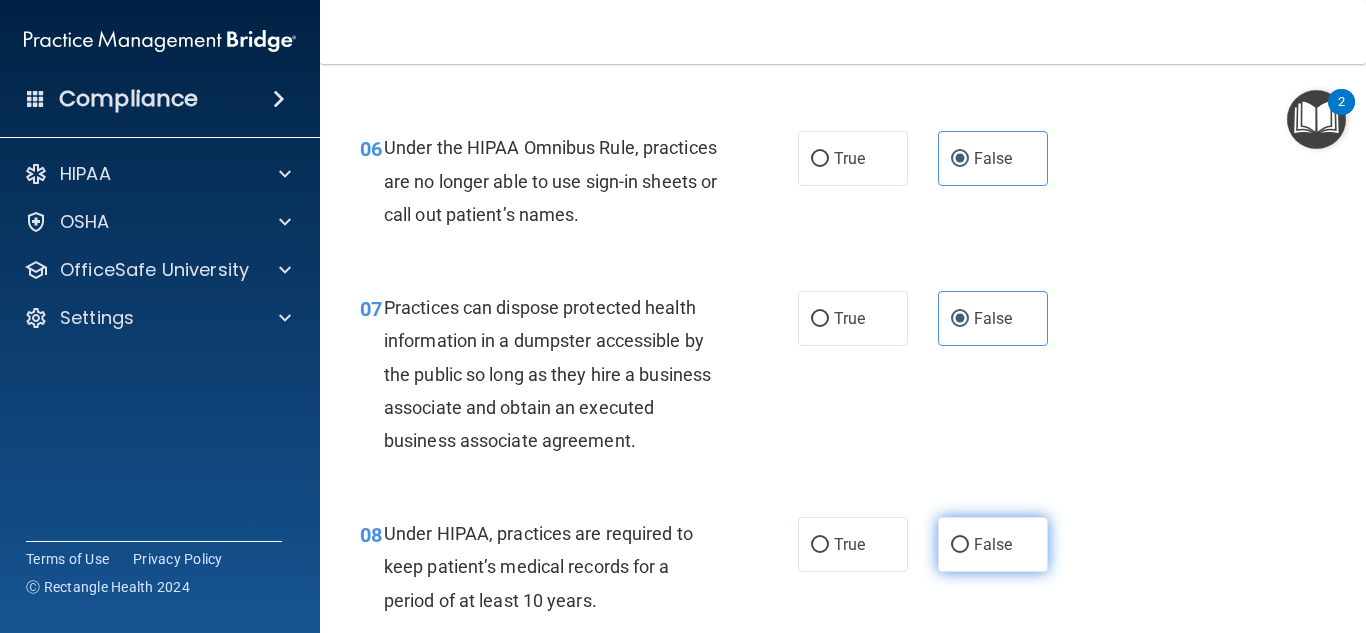 click on "False" at bounding box center [993, 544] 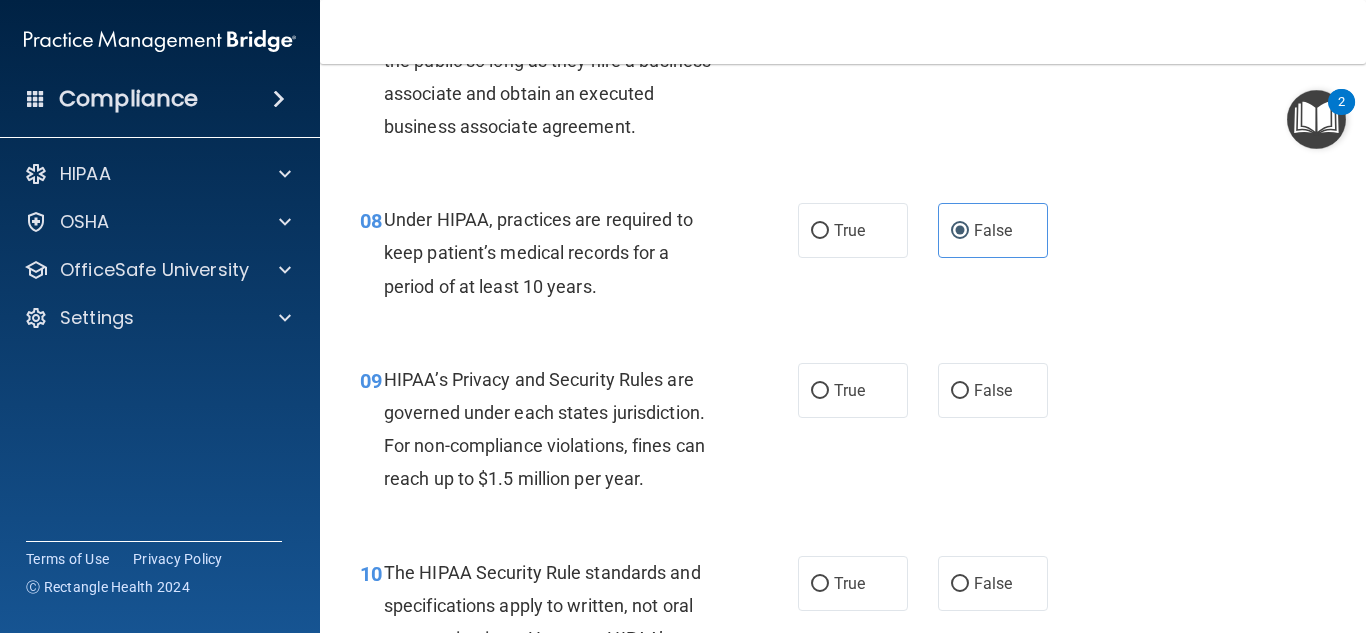 scroll, scrollTop: 1409, scrollLeft: 0, axis: vertical 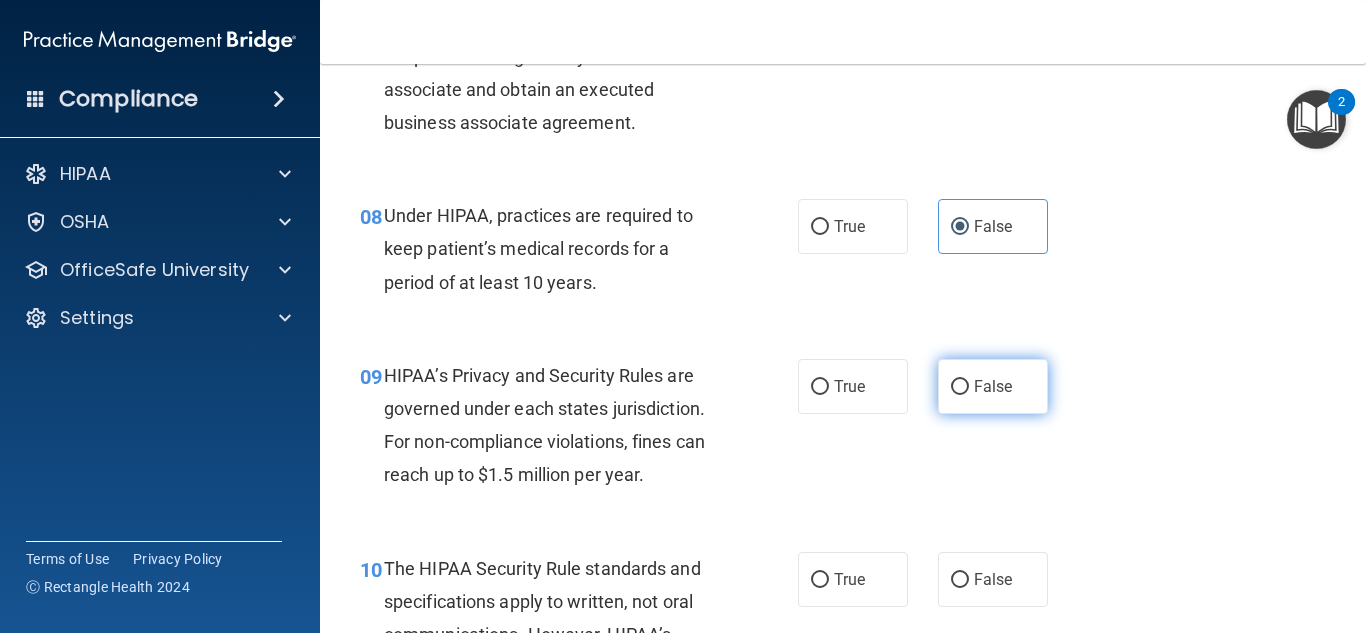 click on "False" at bounding box center [993, 386] 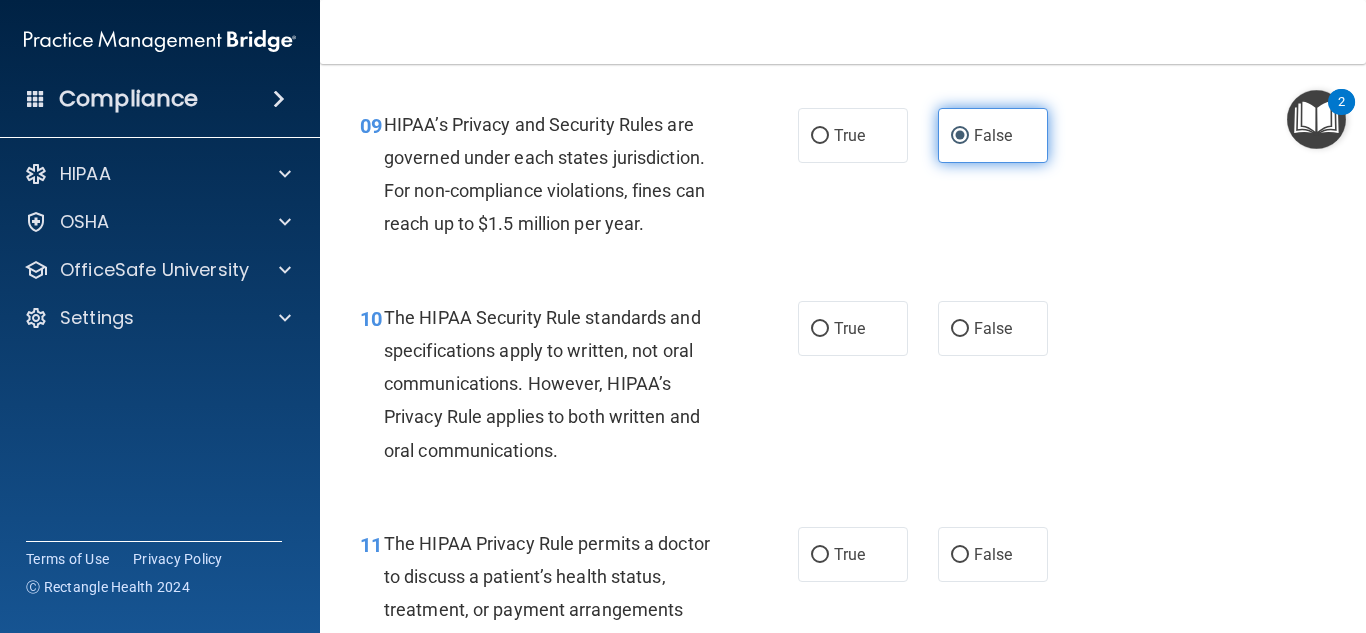 scroll, scrollTop: 1661, scrollLeft: 0, axis: vertical 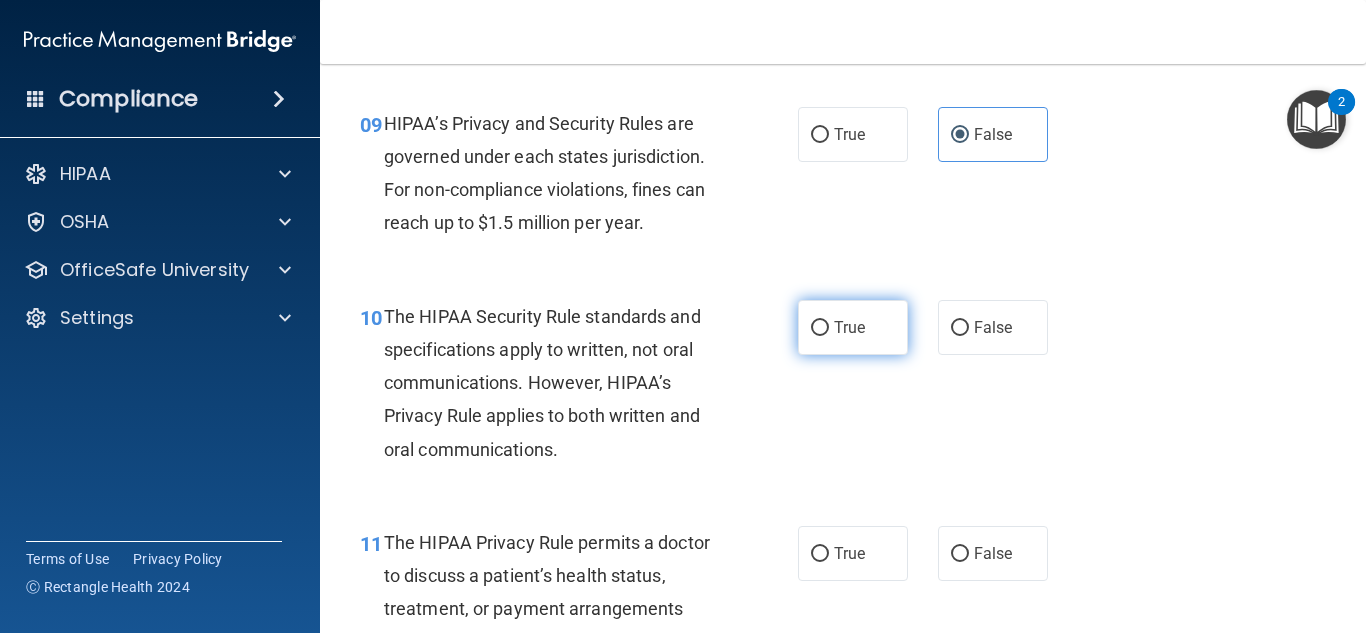 click on "True" at bounding box center [853, 327] 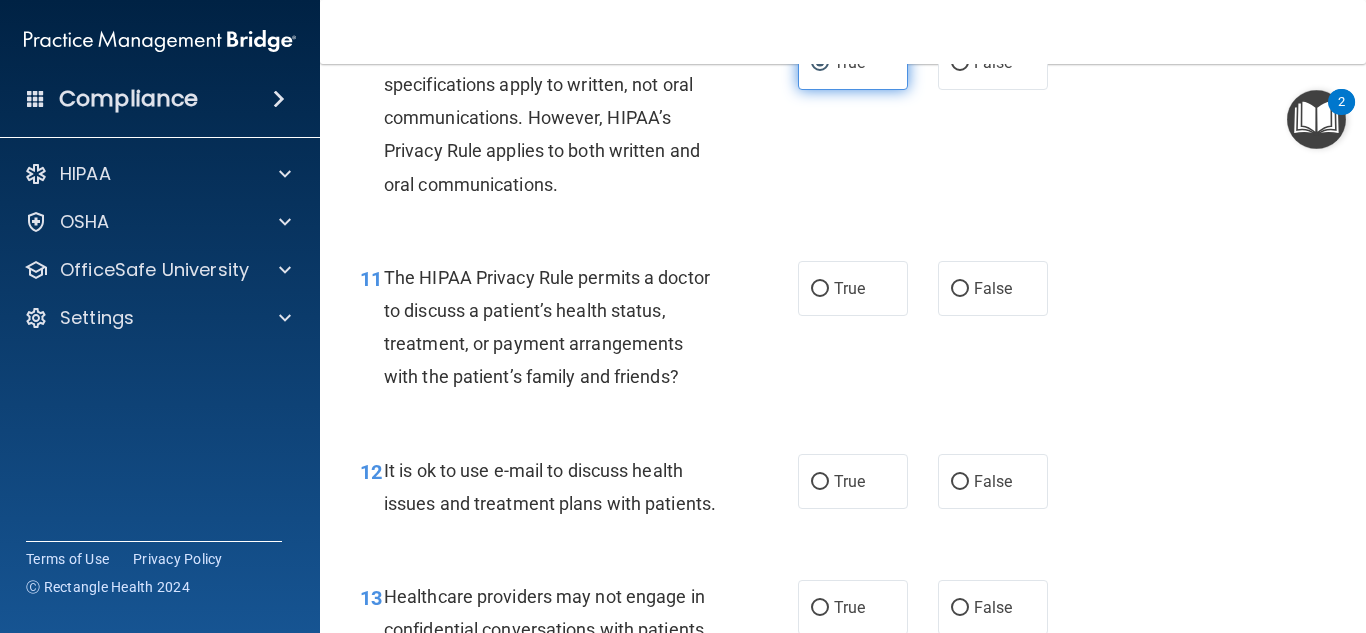 scroll, scrollTop: 1928, scrollLeft: 0, axis: vertical 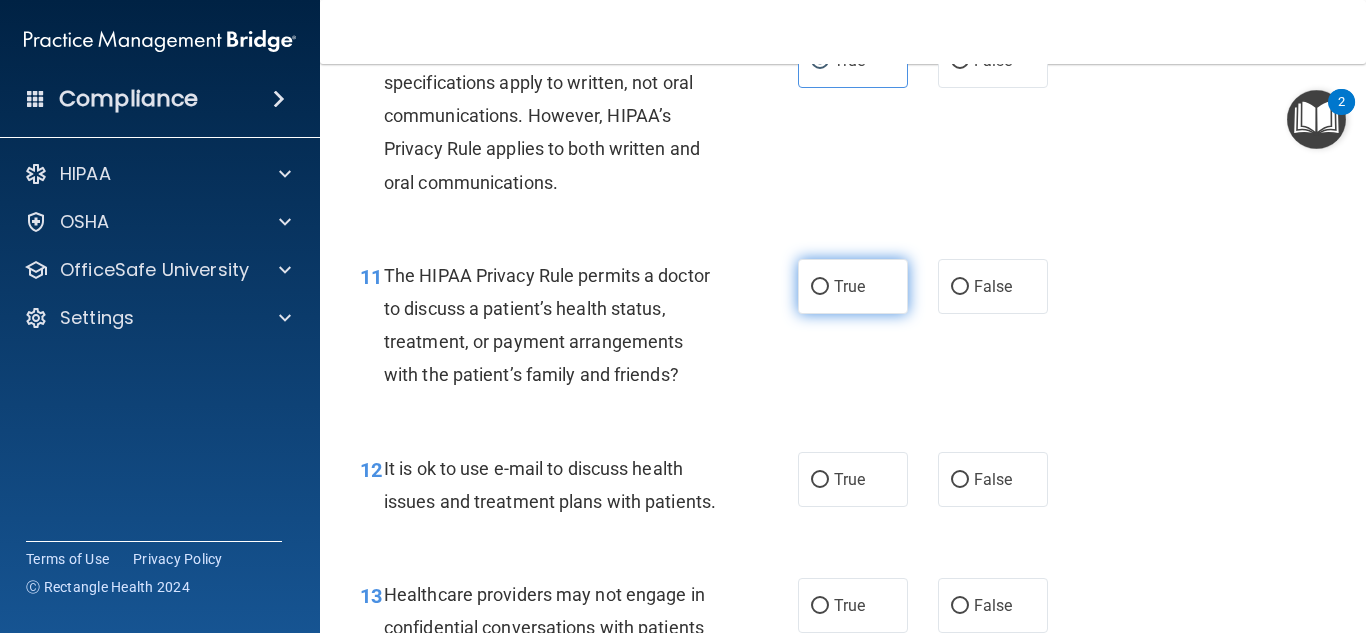 click on "True" at bounding box center (853, 286) 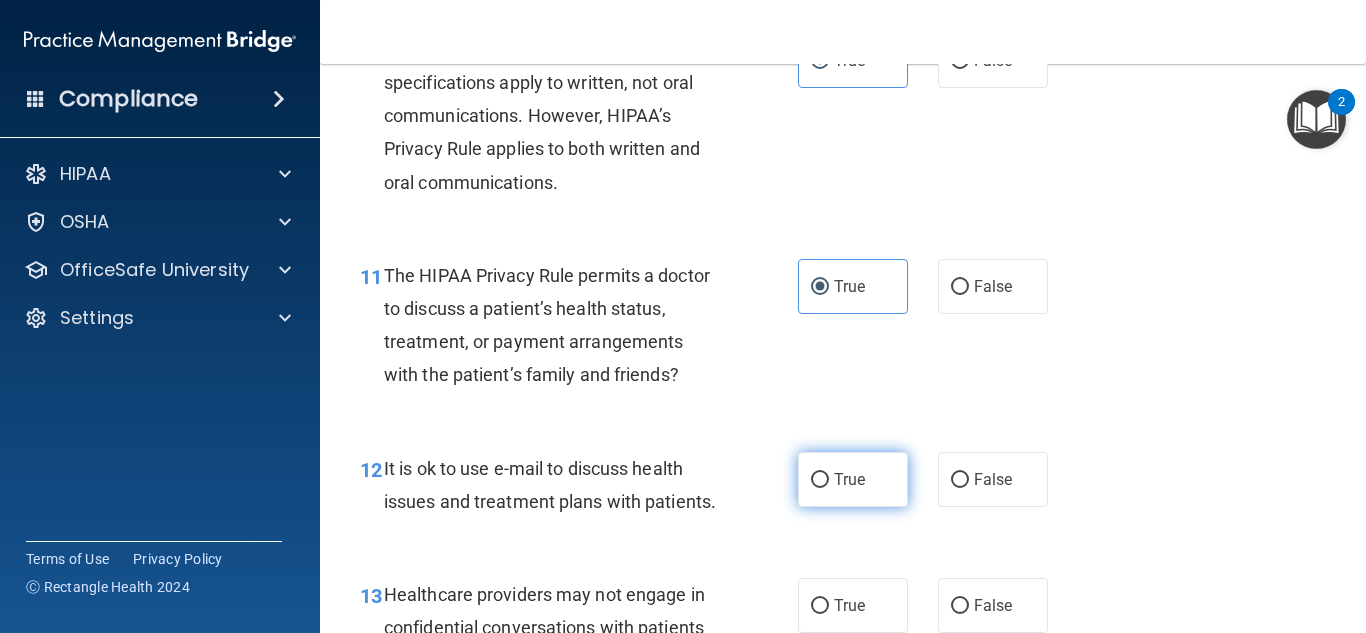 click on "True" at bounding box center (853, 479) 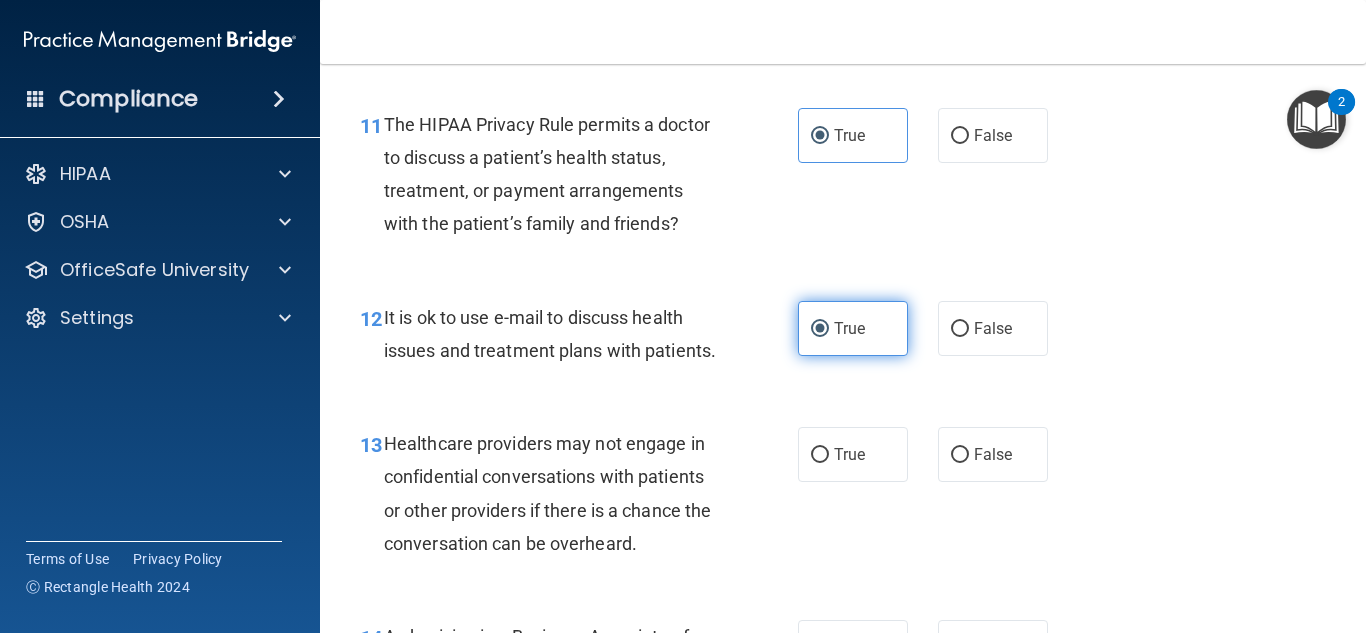scroll, scrollTop: 2083, scrollLeft: 0, axis: vertical 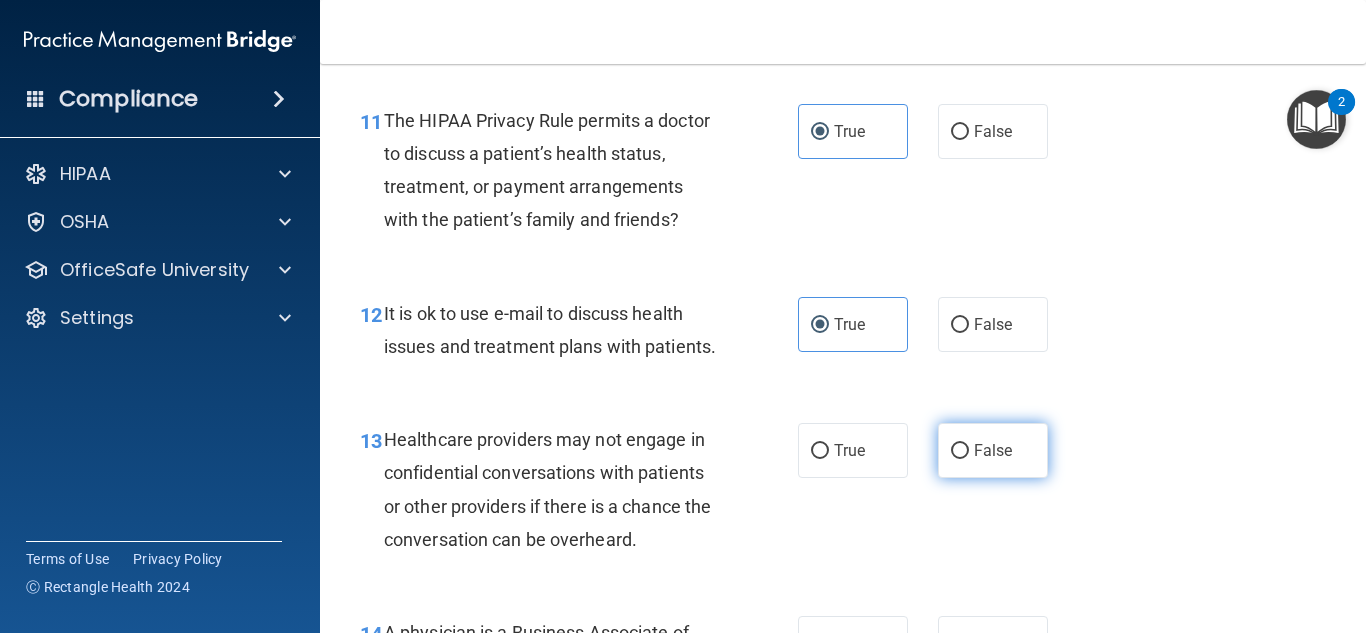 click on "False" at bounding box center [993, 450] 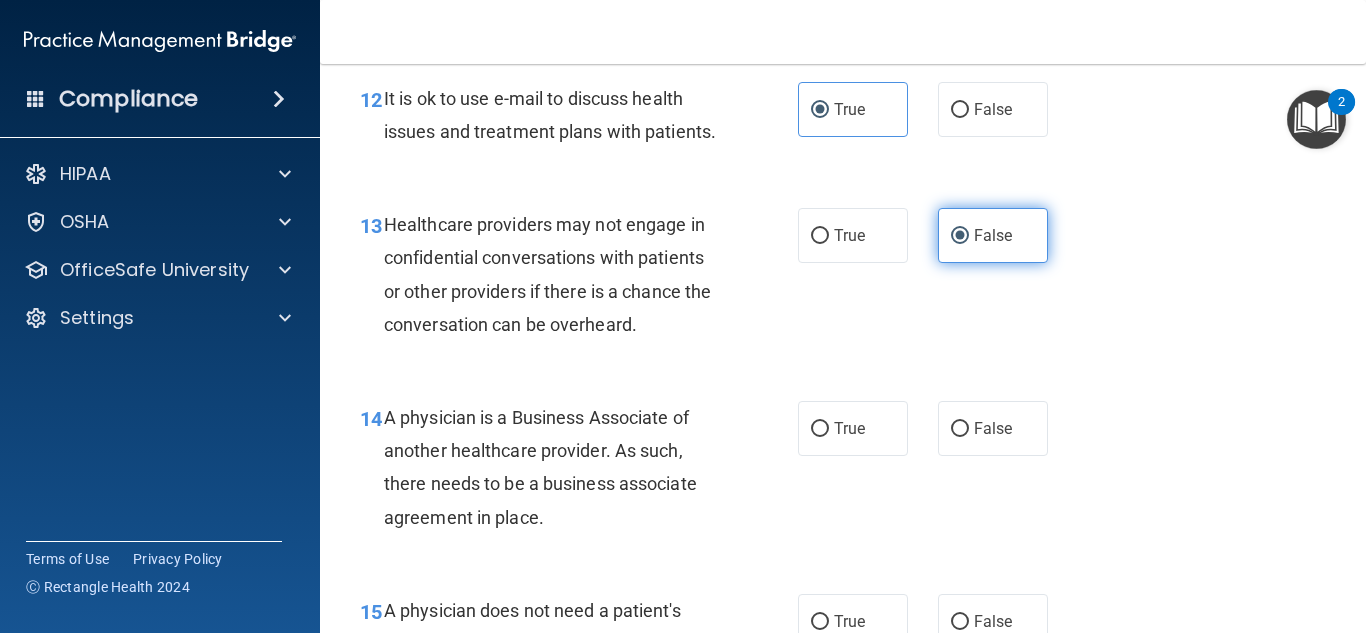 scroll, scrollTop: 2328, scrollLeft: 0, axis: vertical 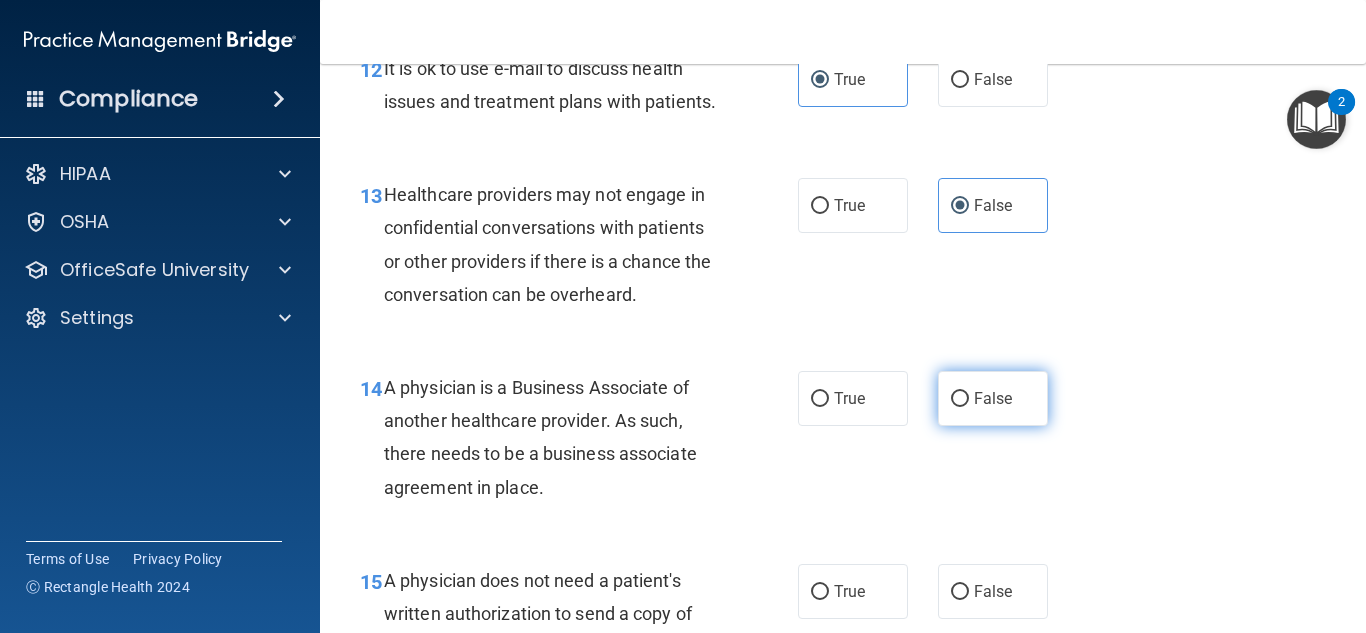 click on "False" at bounding box center (993, 398) 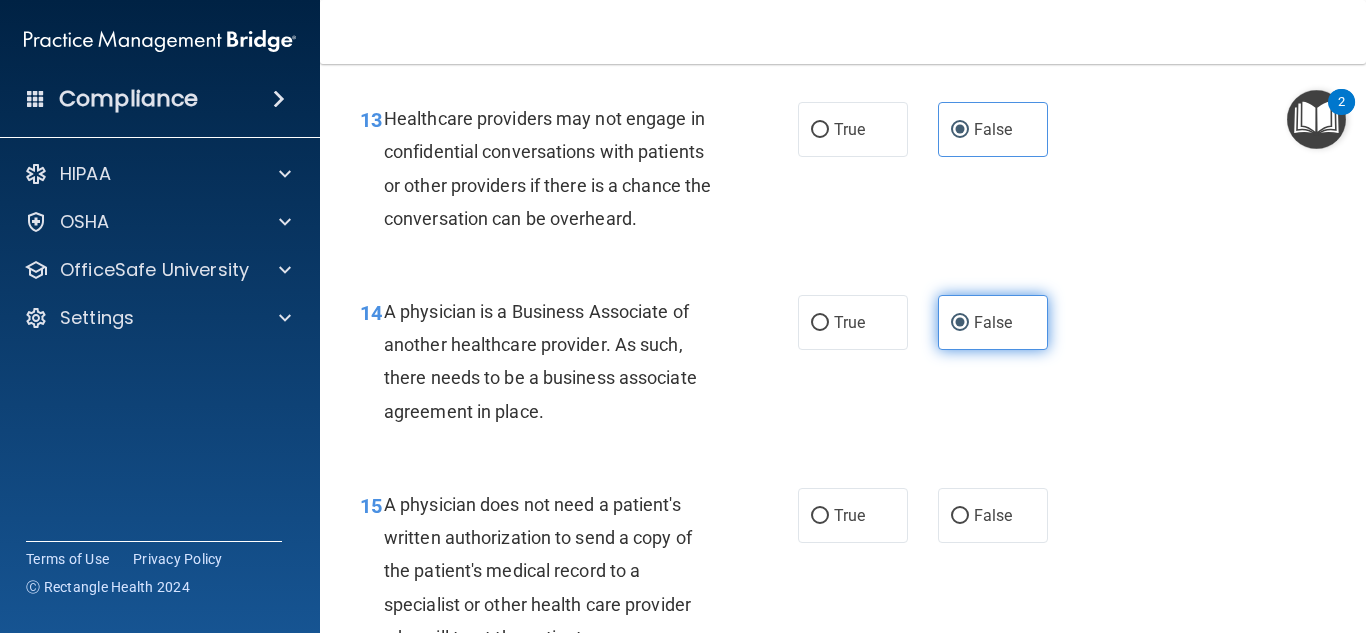 scroll, scrollTop: 2492, scrollLeft: 0, axis: vertical 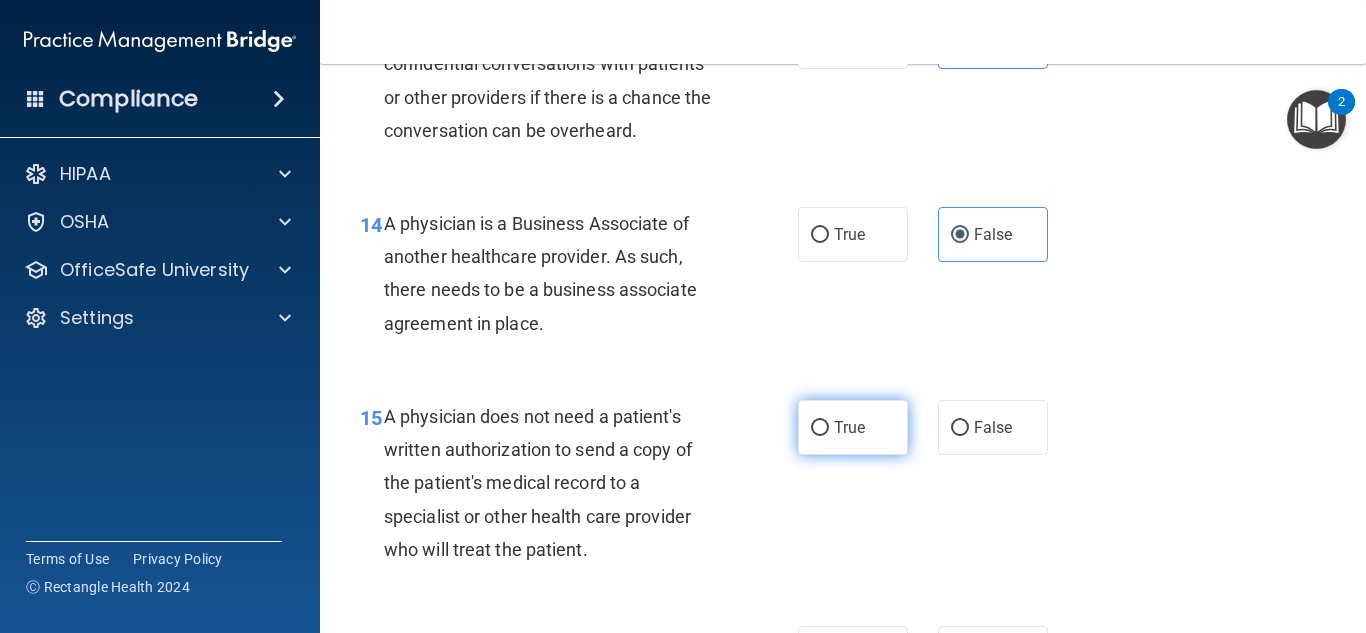 click on "True" at bounding box center (853, 427) 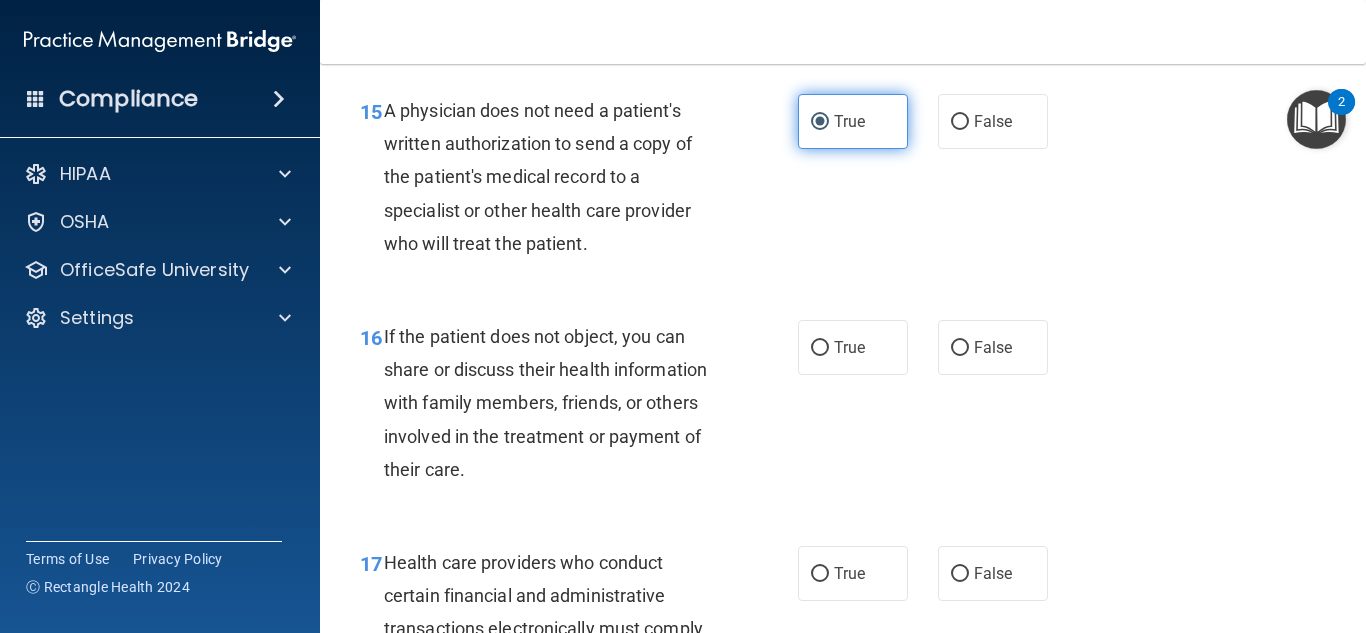 scroll, scrollTop: 2811, scrollLeft: 0, axis: vertical 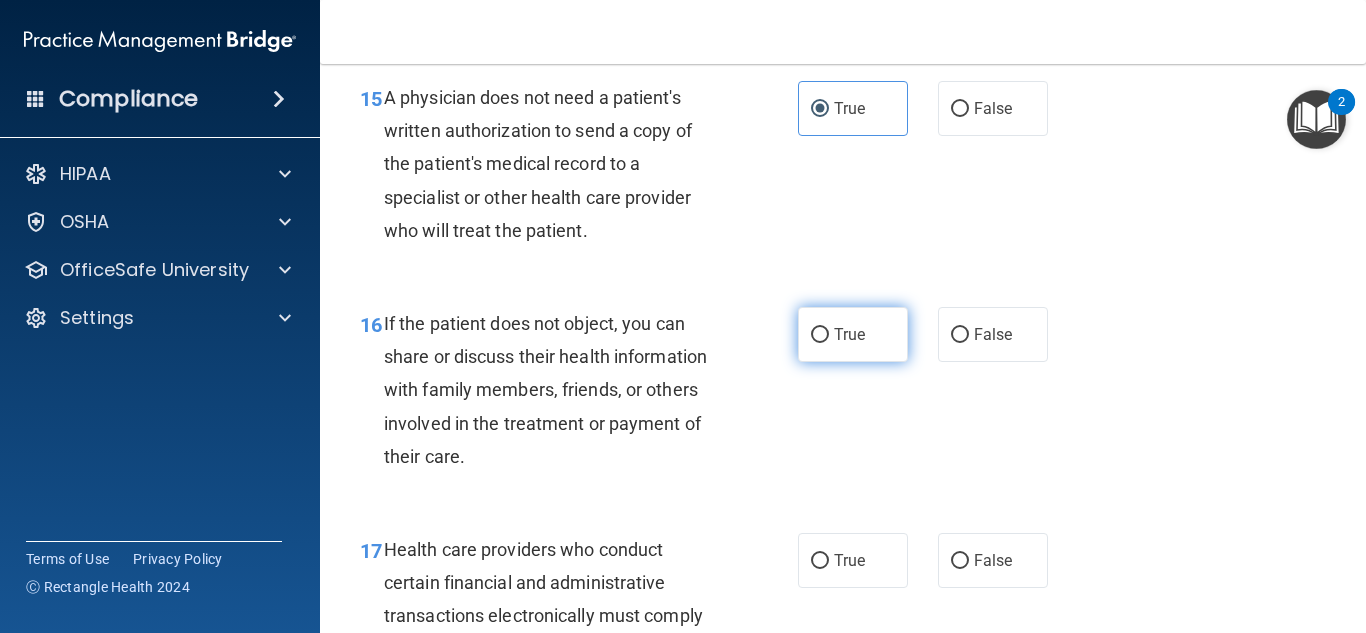 click on "True" at bounding box center [853, 334] 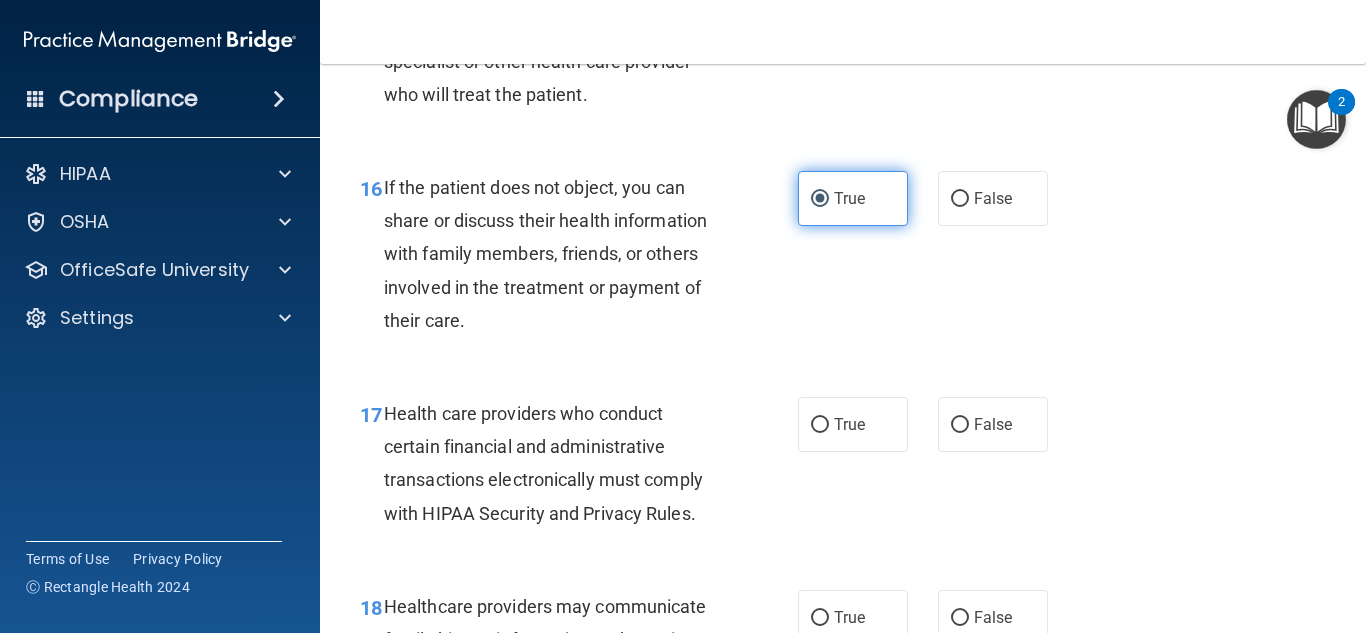 scroll, scrollTop: 2948, scrollLeft: 0, axis: vertical 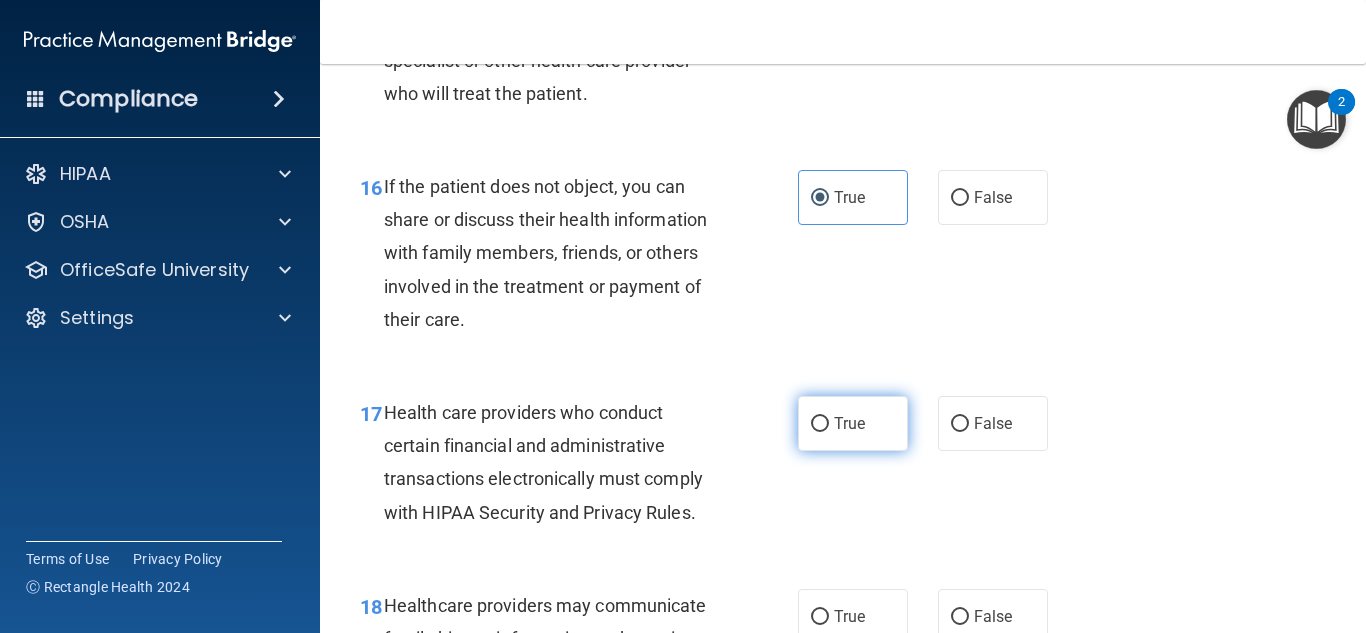 click on "True" at bounding box center (853, 423) 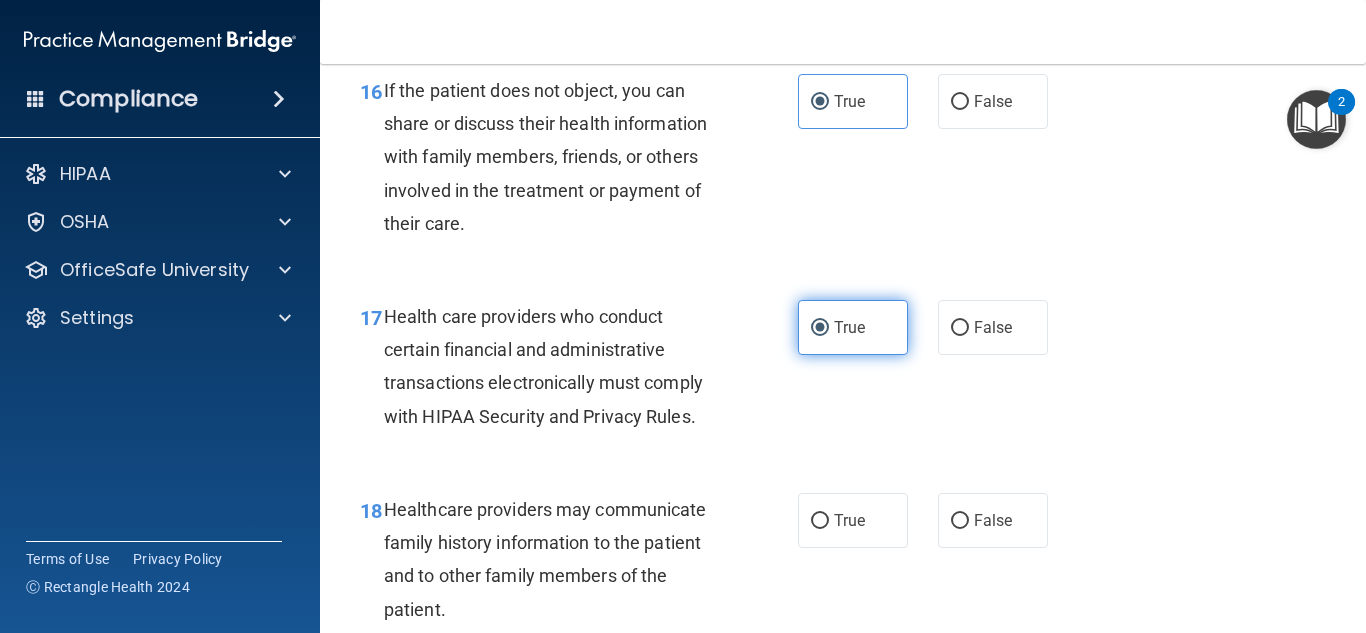 scroll, scrollTop: 3108, scrollLeft: 0, axis: vertical 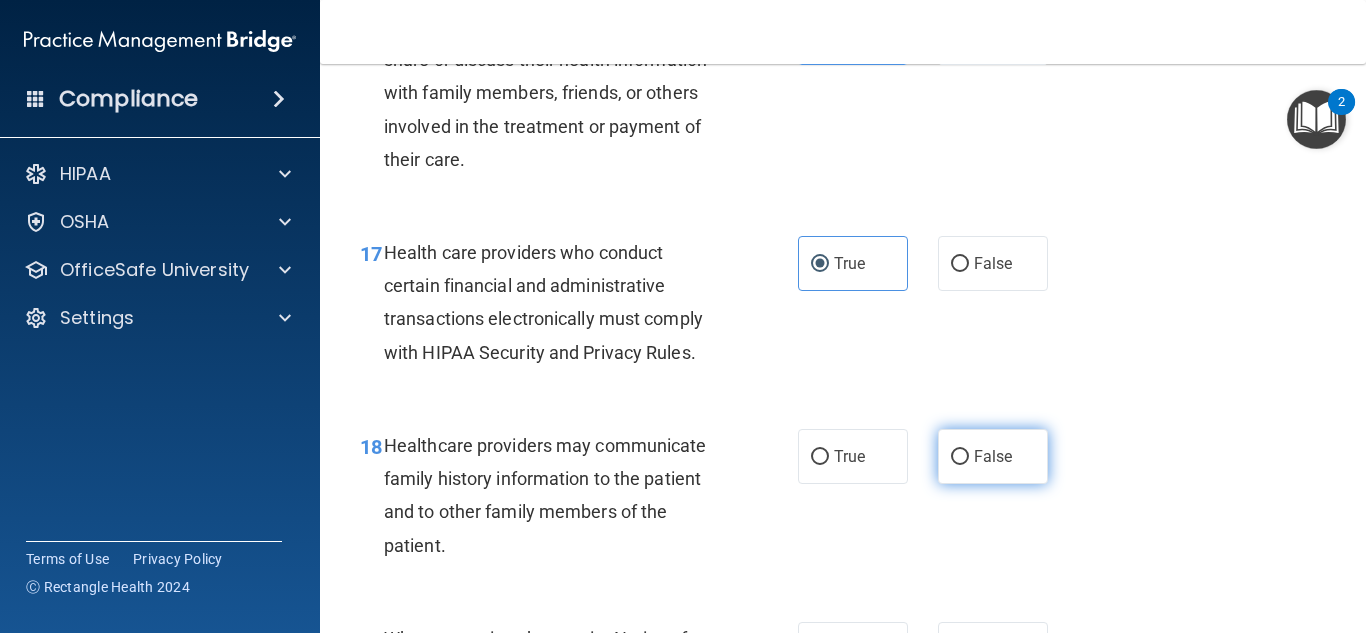 click on "False" at bounding box center (993, 456) 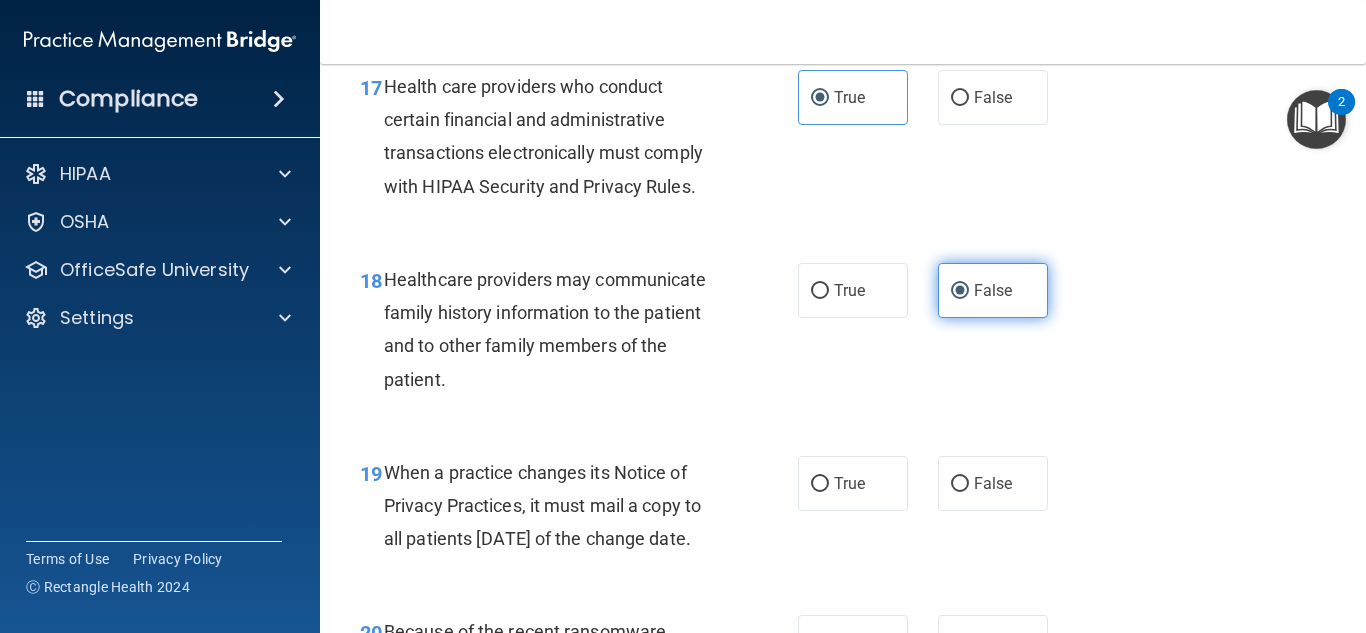 scroll, scrollTop: 3276, scrollLeft: 0, axis: vertical 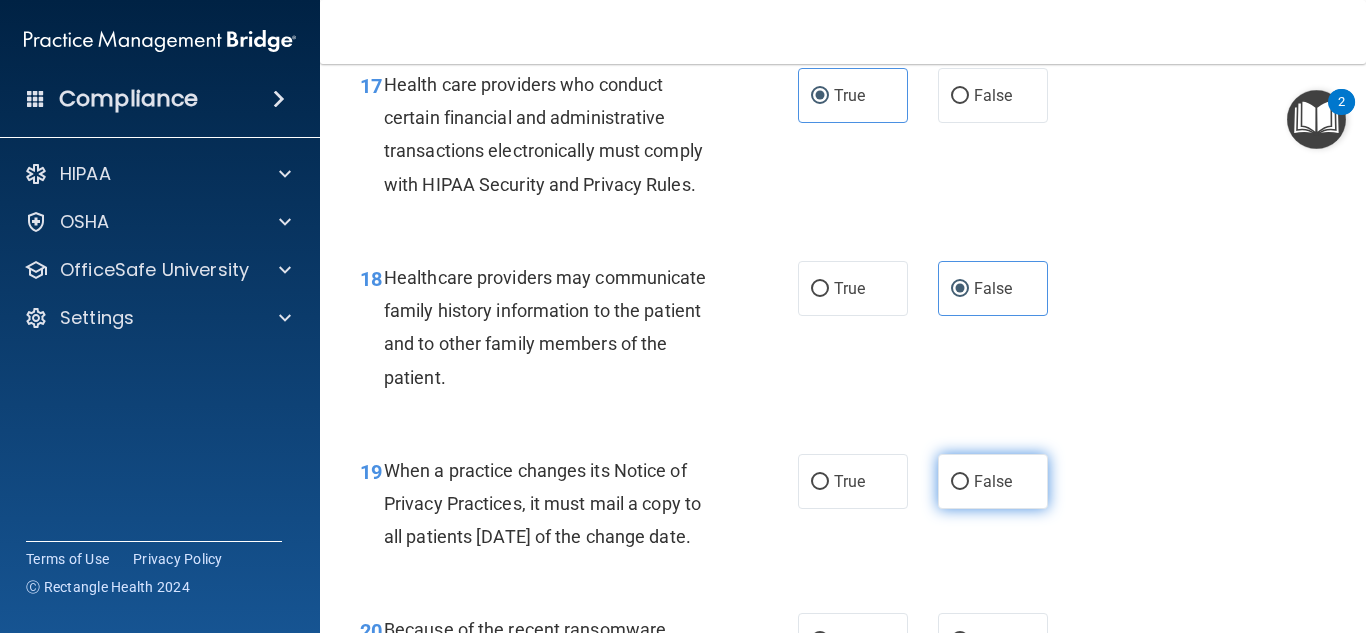 click on "False" at bounding box center (960, 482) 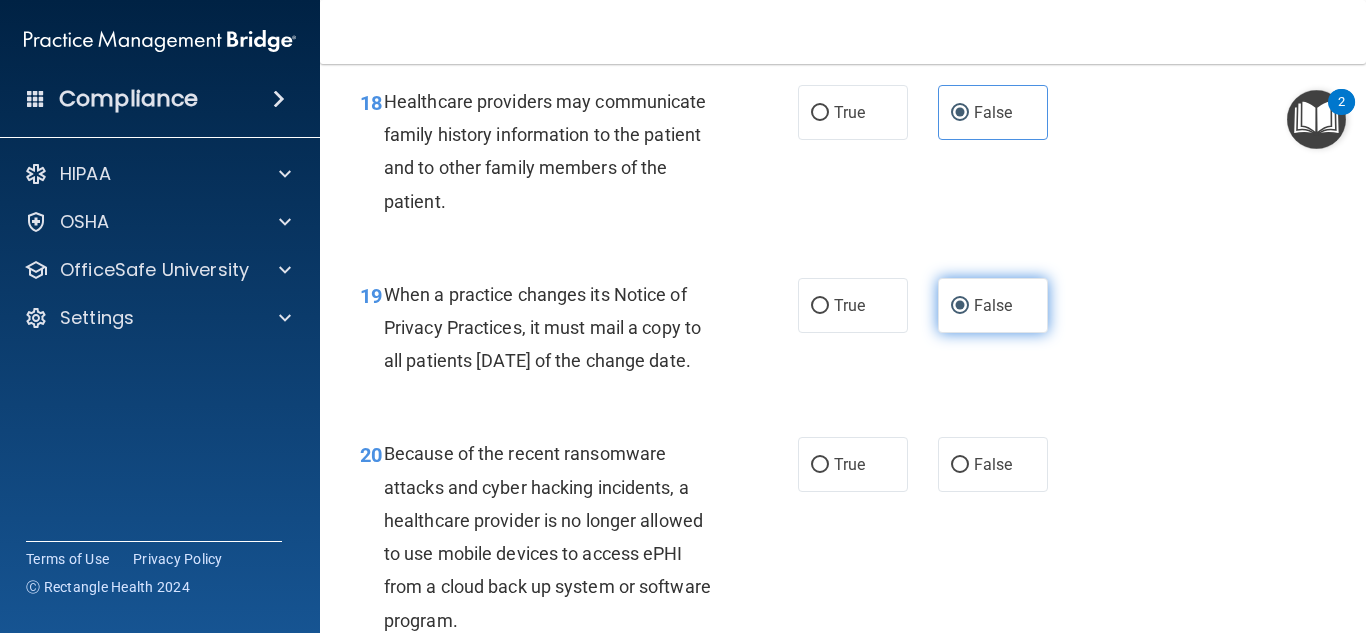 scroll, scrollTop: 3453, scrollLeft: 0, axis: vertical 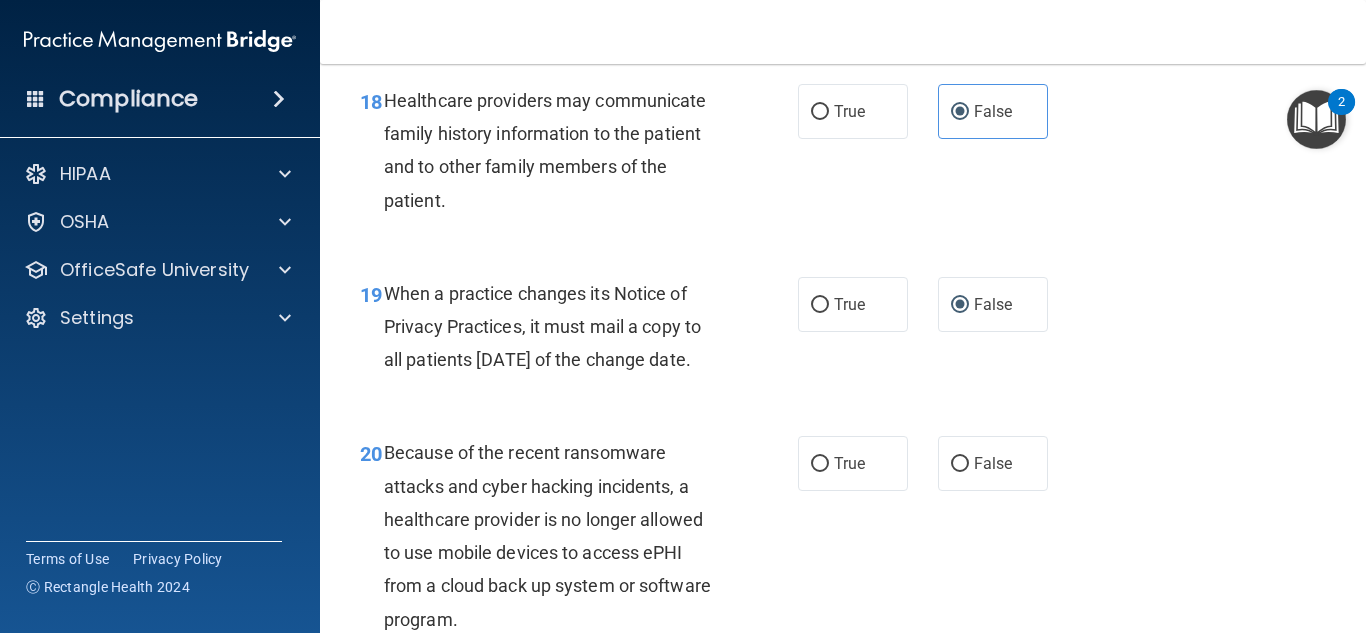 drag, startPoint x: 950, startPoint y: 516, endPoint x: 926, endPoint y: 542, distance: 35.383614 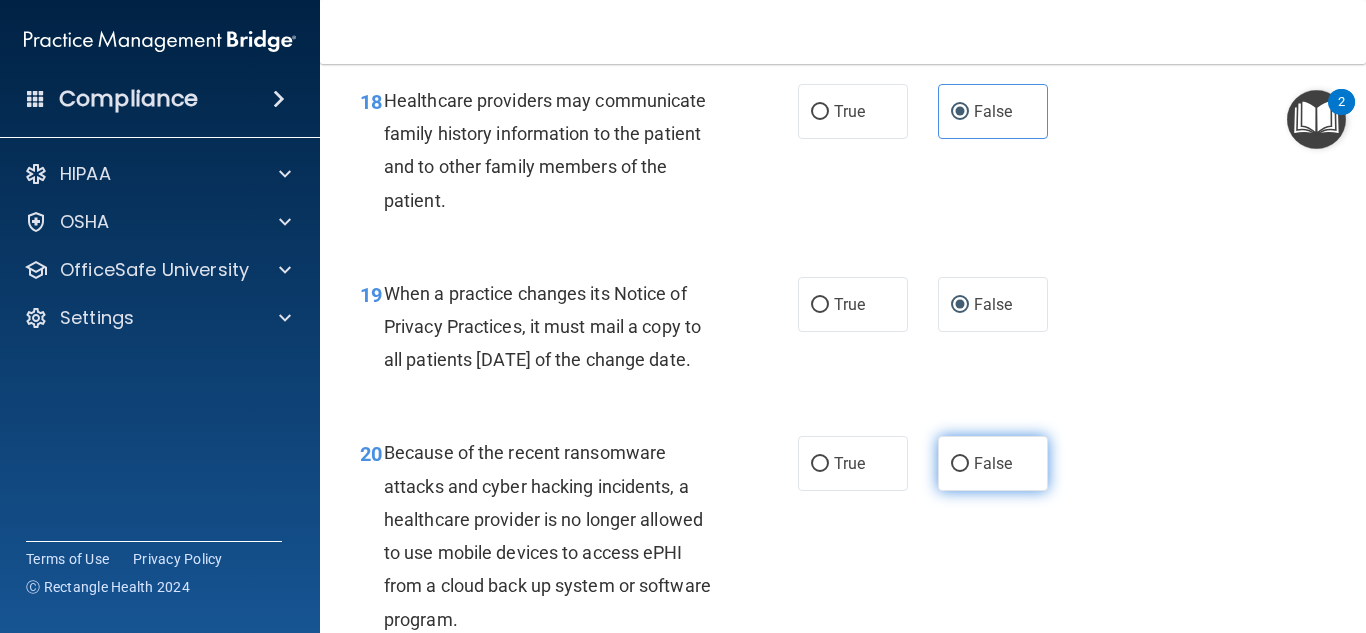 click on "False" at bounding box center [993, 463] 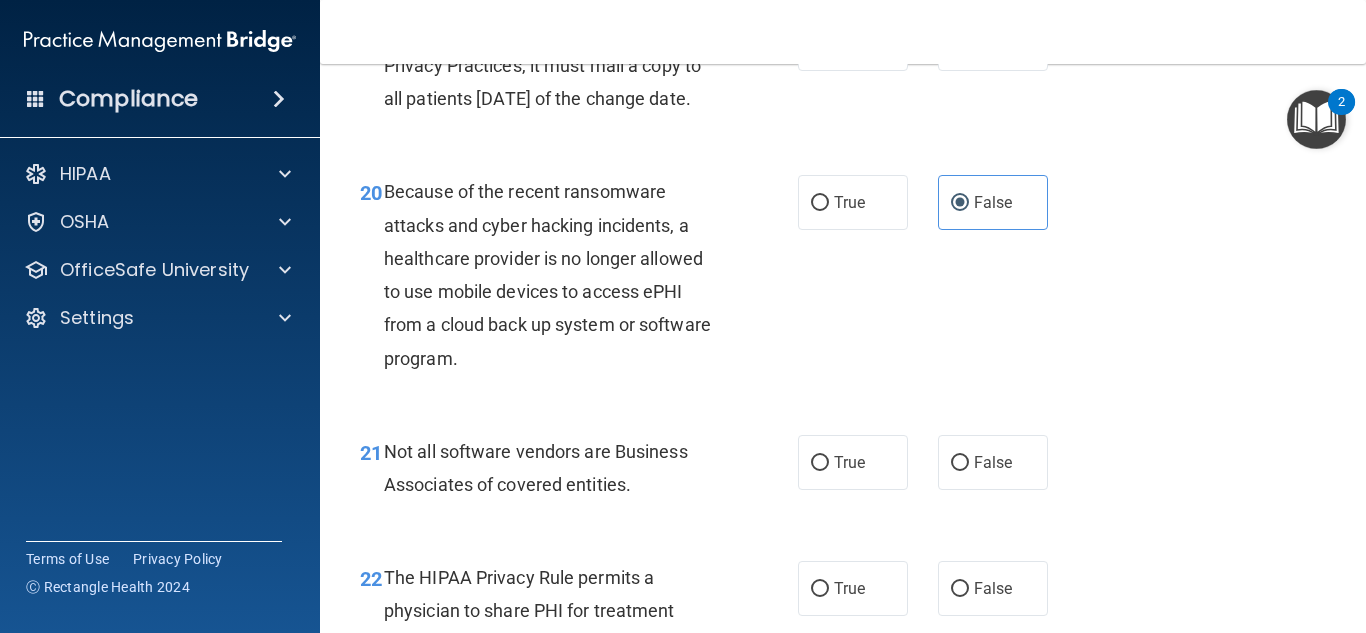 scroll, scrollTop: 3748, scrollLeft: 0, axis: vertical 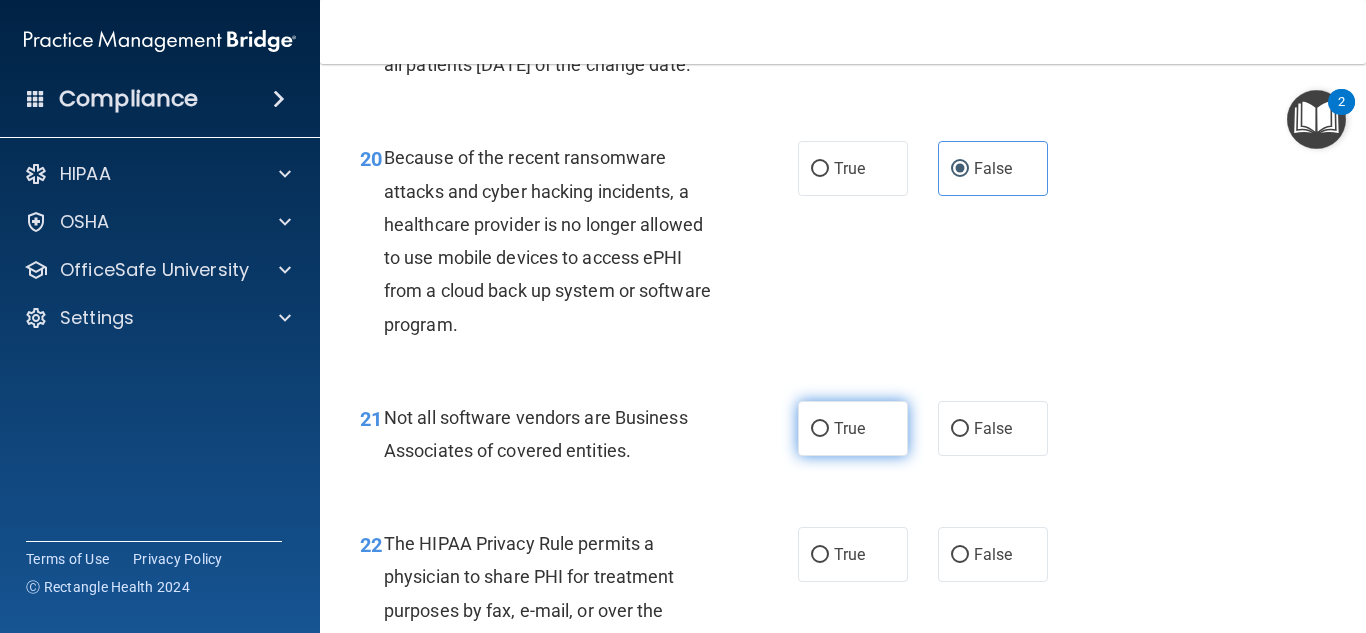 drag, startPoint x: 852, startPoint y: 489, endPoint x: 813, endPoint y: 501, distance: 40.804413 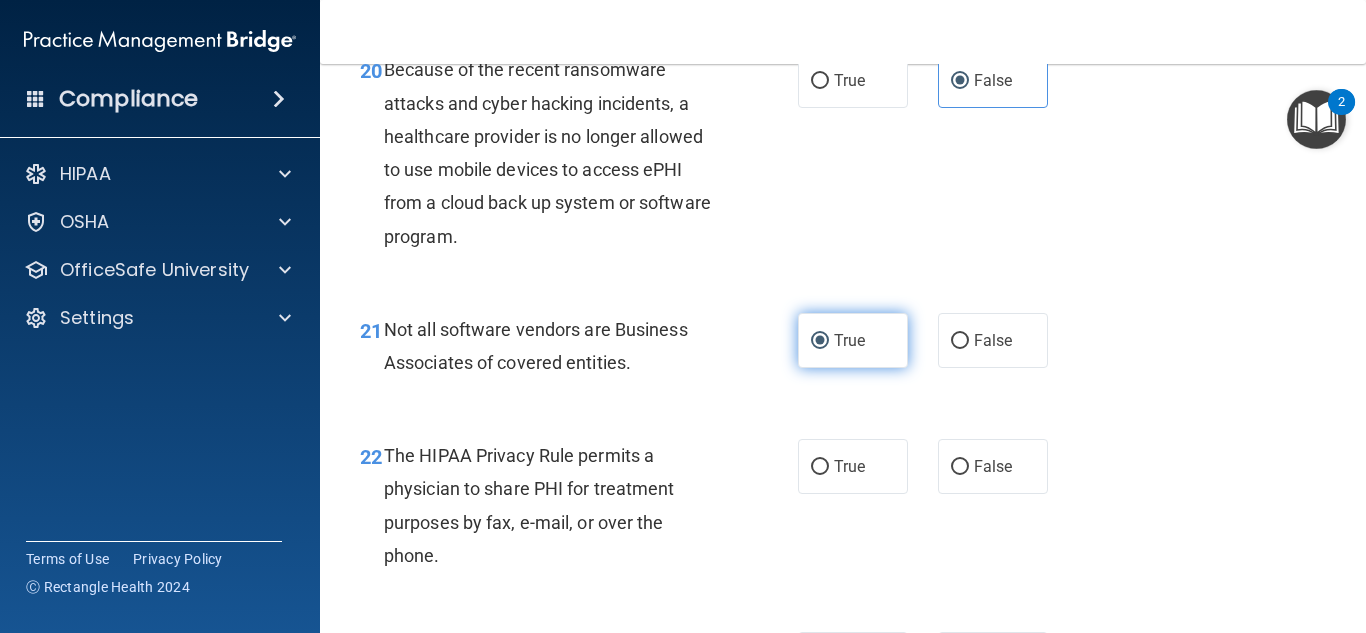 scroll, scrollTop: 3842, scrollLeft: 0, axis: vertical 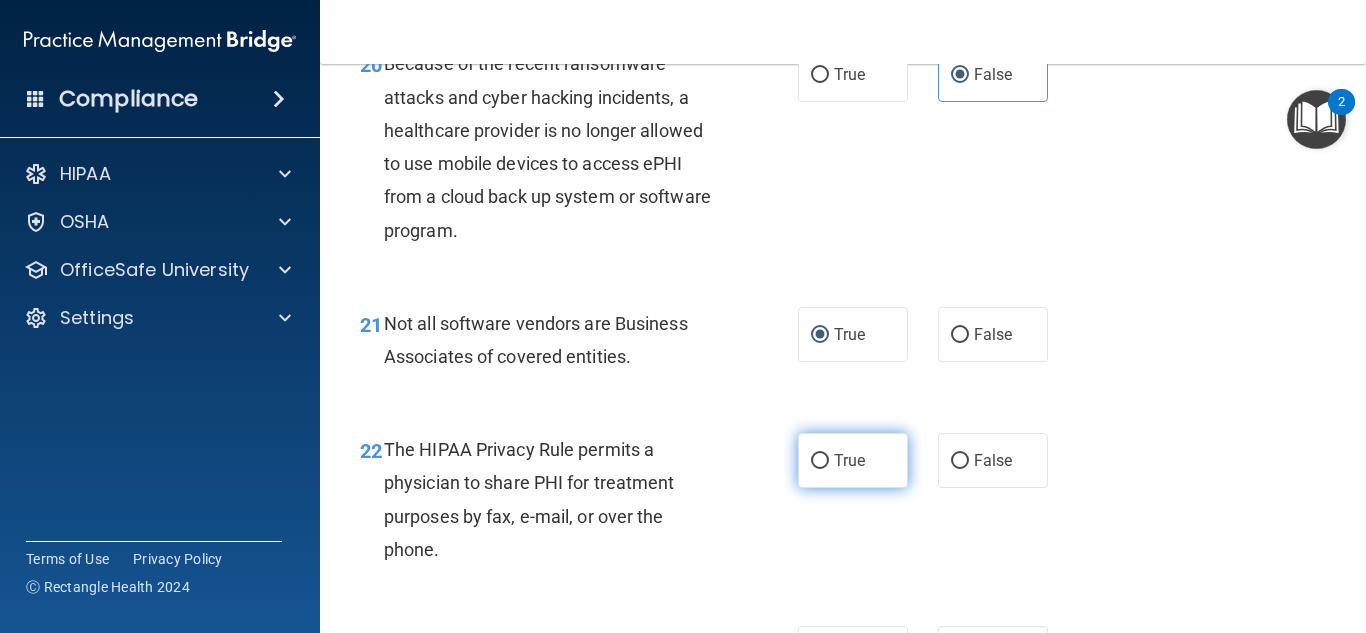click on "True" at bounding box center (820, 461) 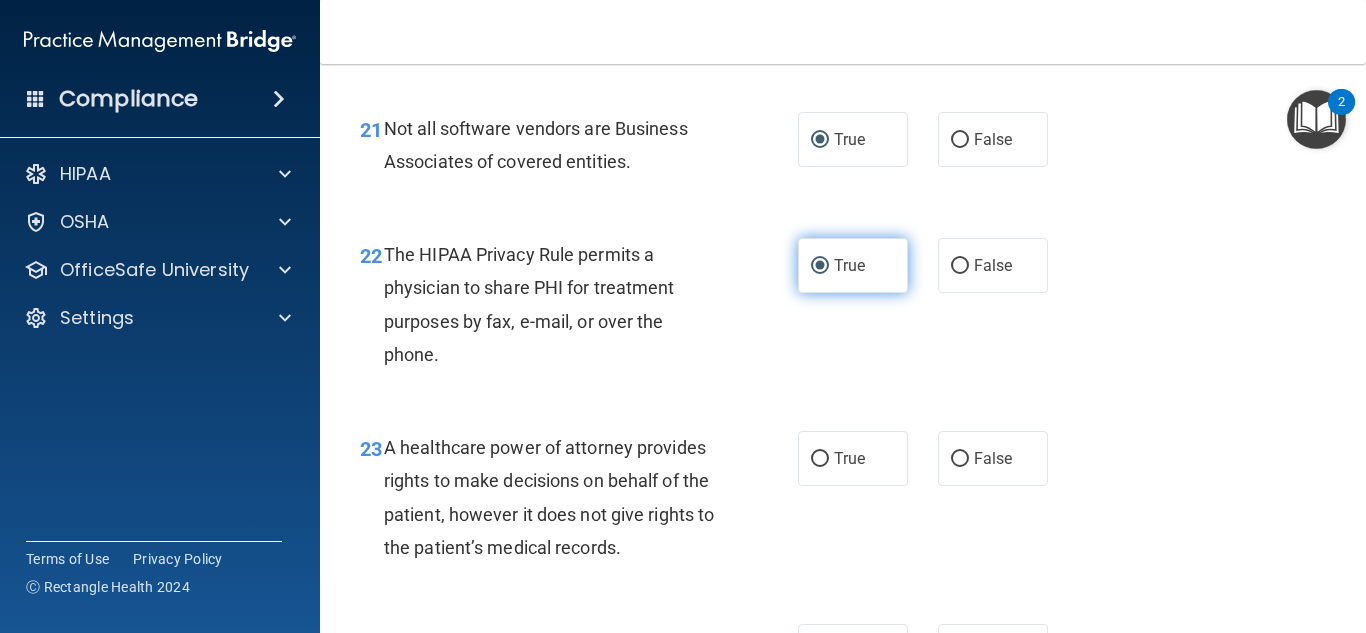 scroll, scrollTop: 4038, scrollLeft: 0, axis: vertical 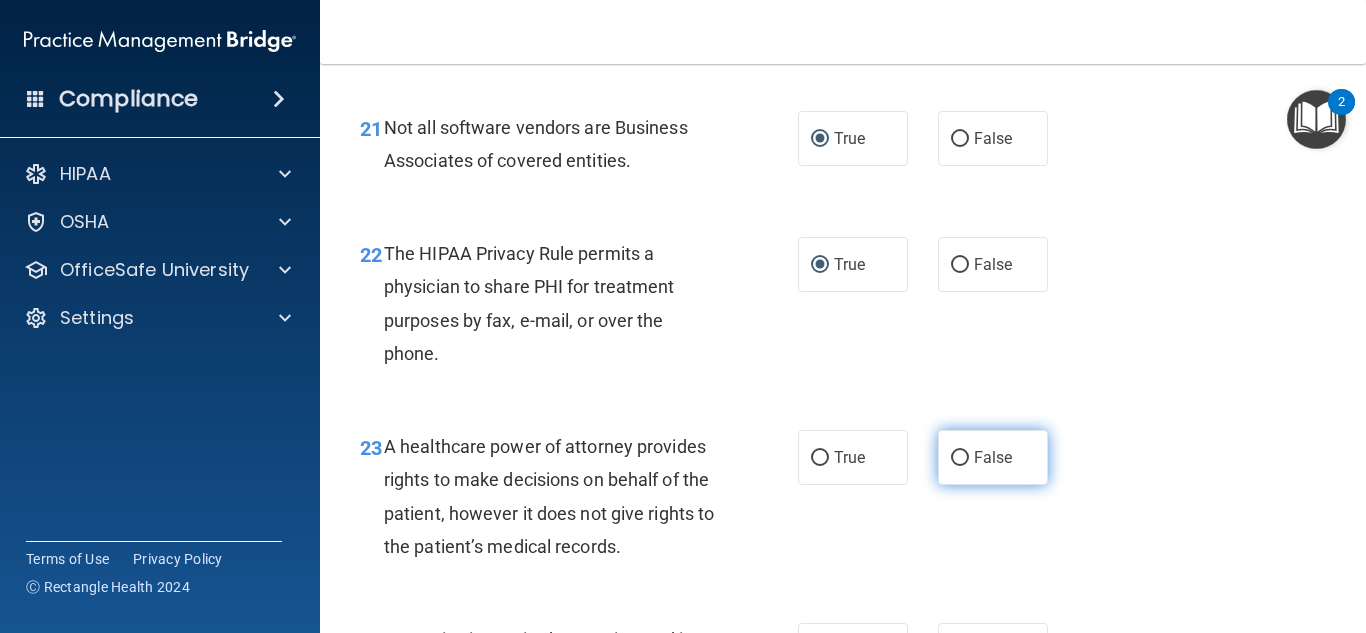 click on "False" at bounding box center (960, 458) 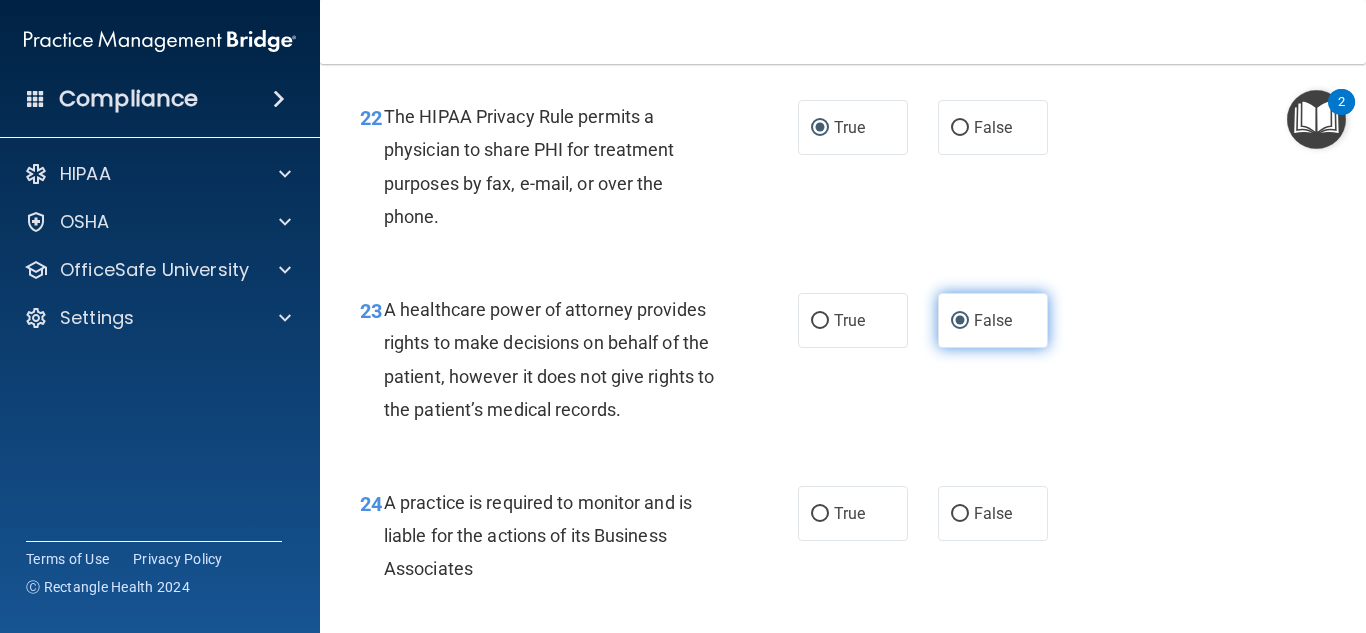 scroll, scrollTop: 4179, scrollLeft: 0, axis: vertical 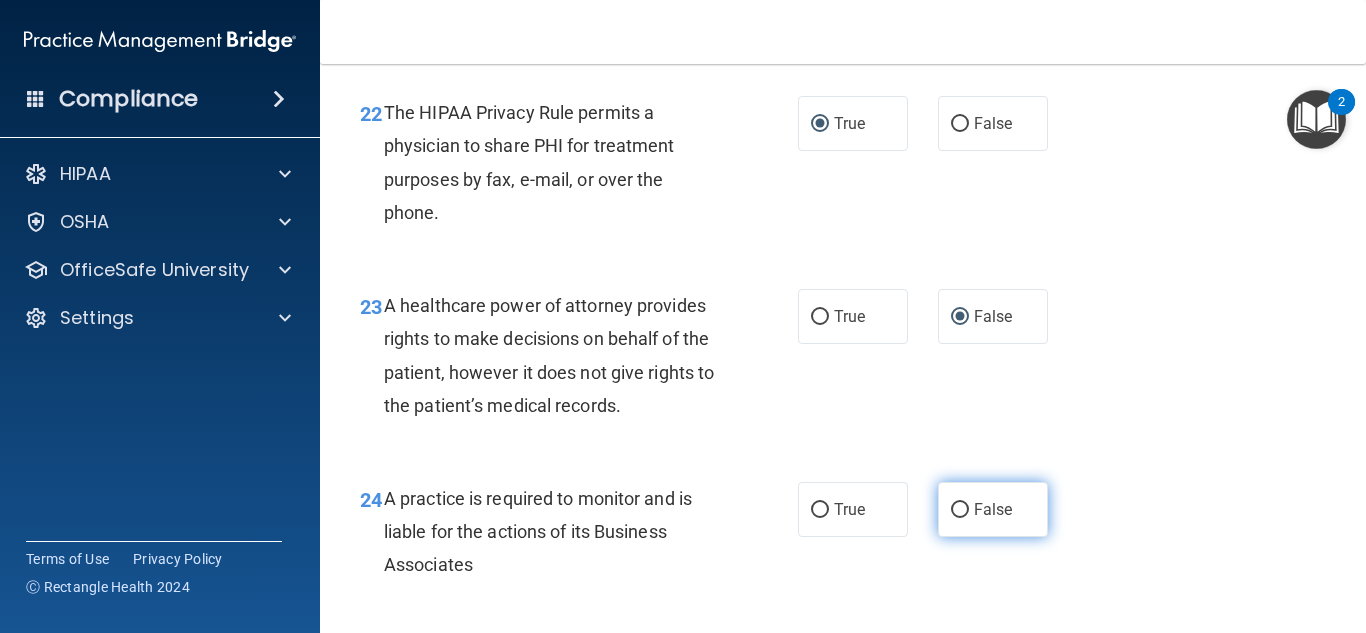 click on "False" at bounding box center (993, 509) 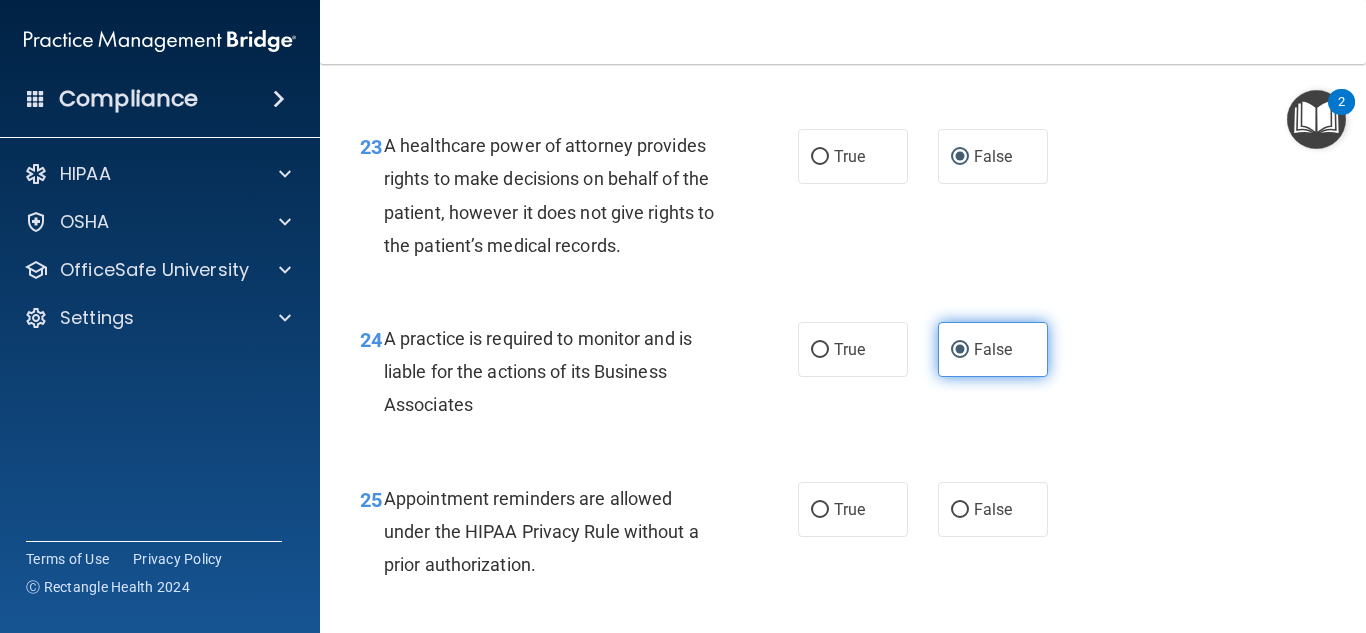 scroll, scrollTop: 4362, scrollLeft: 0, axis: vertical 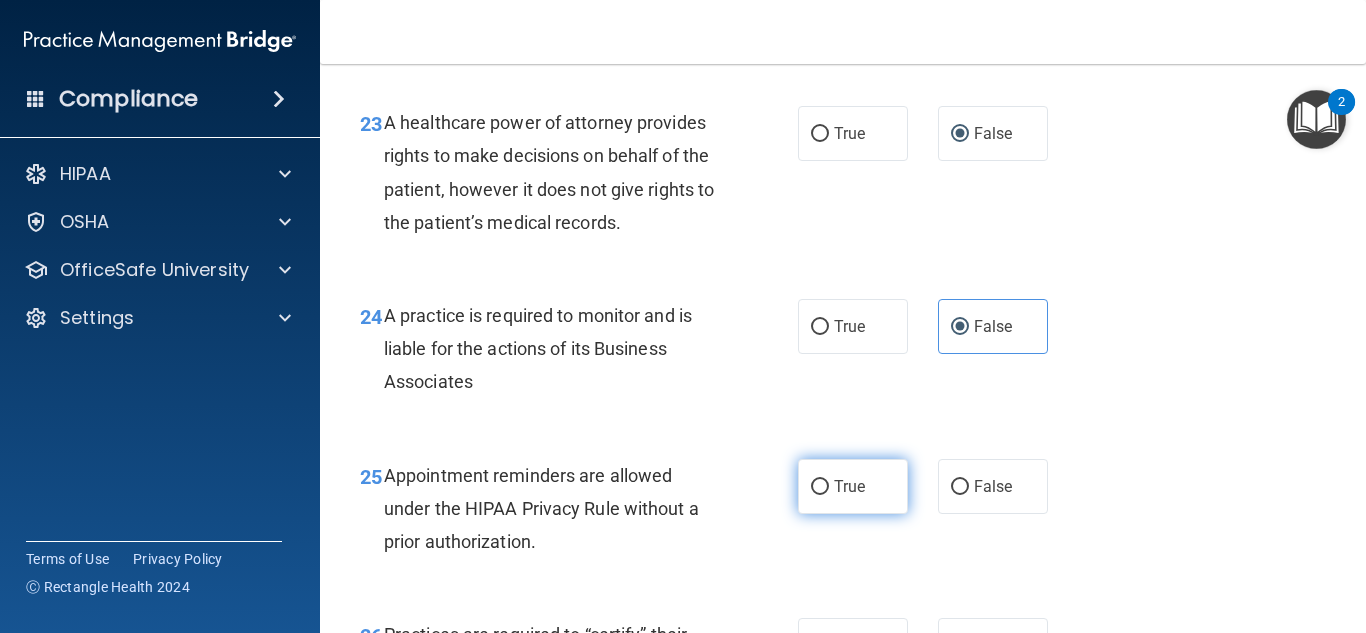 click on "True" at bounding box center (849, 486) 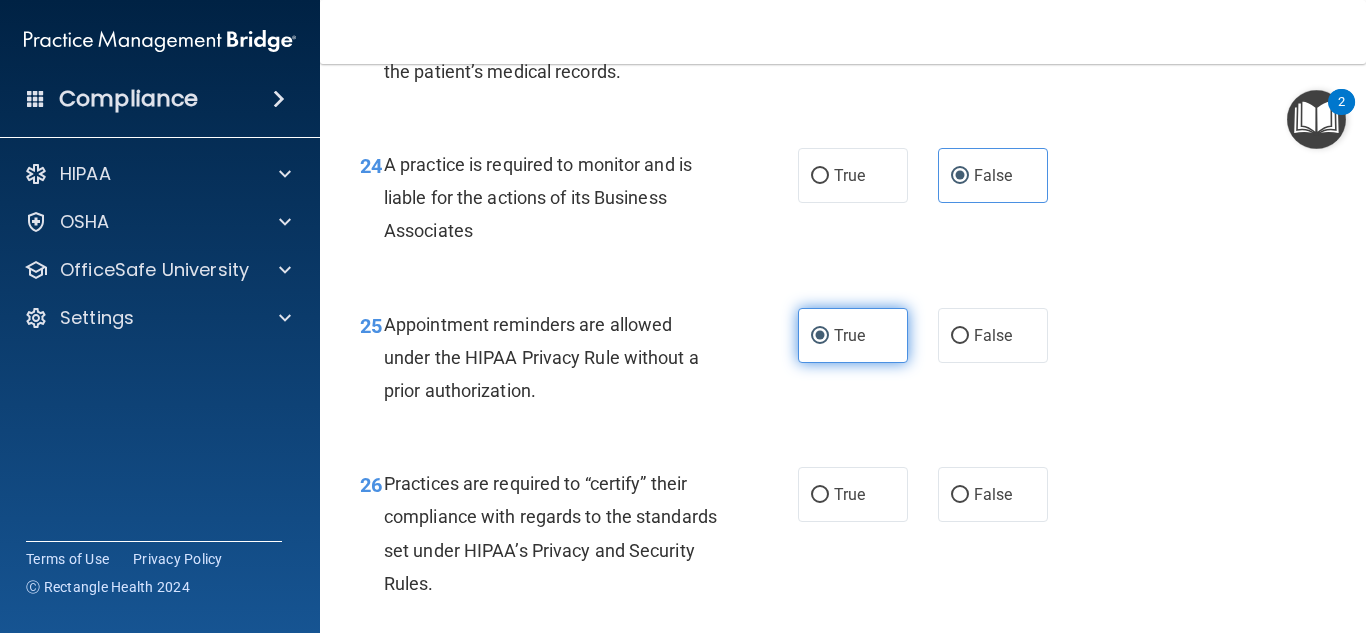 scroll, scrollTop: 4514, scrollLeft: 0, axis: vertical 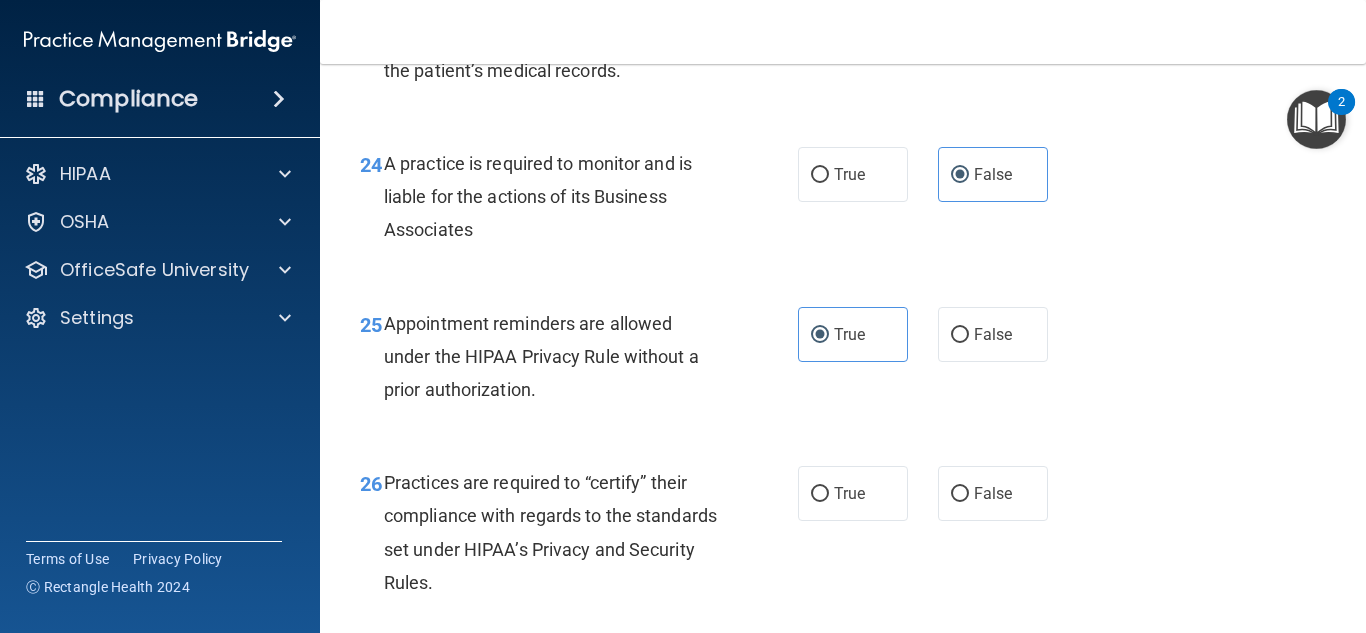click on "True           False" at bounding box center [930, 493] 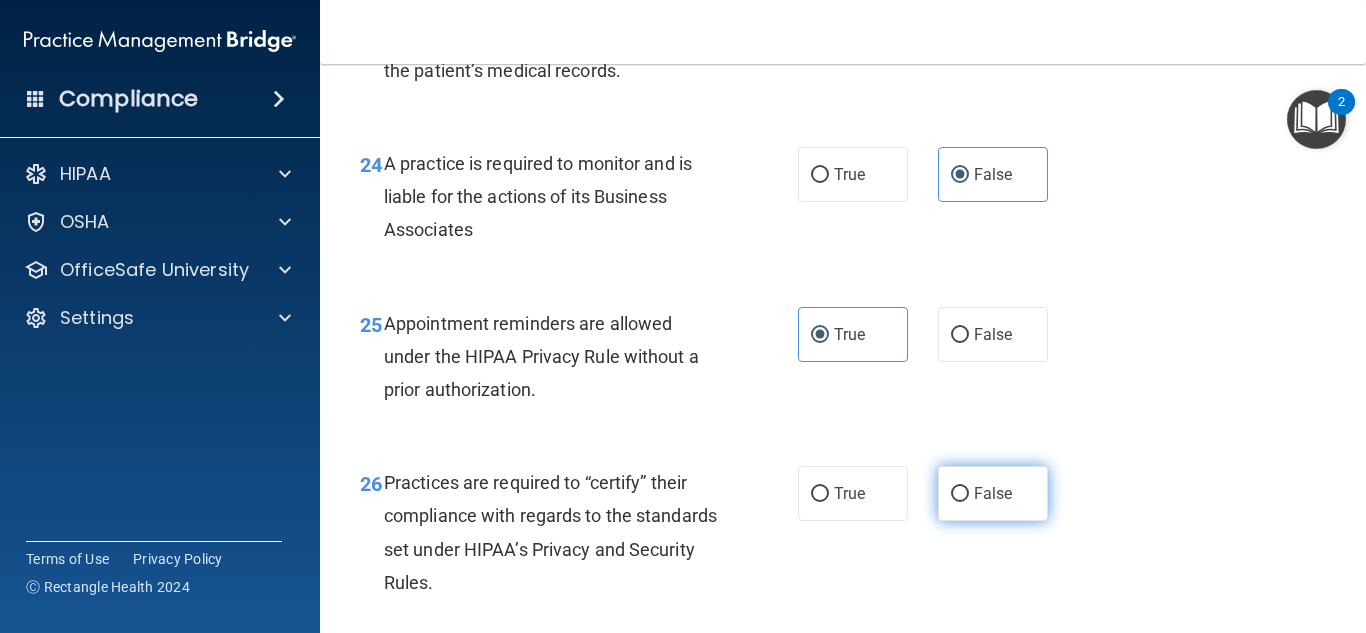 click on "False" at bounding box center [993, 493] 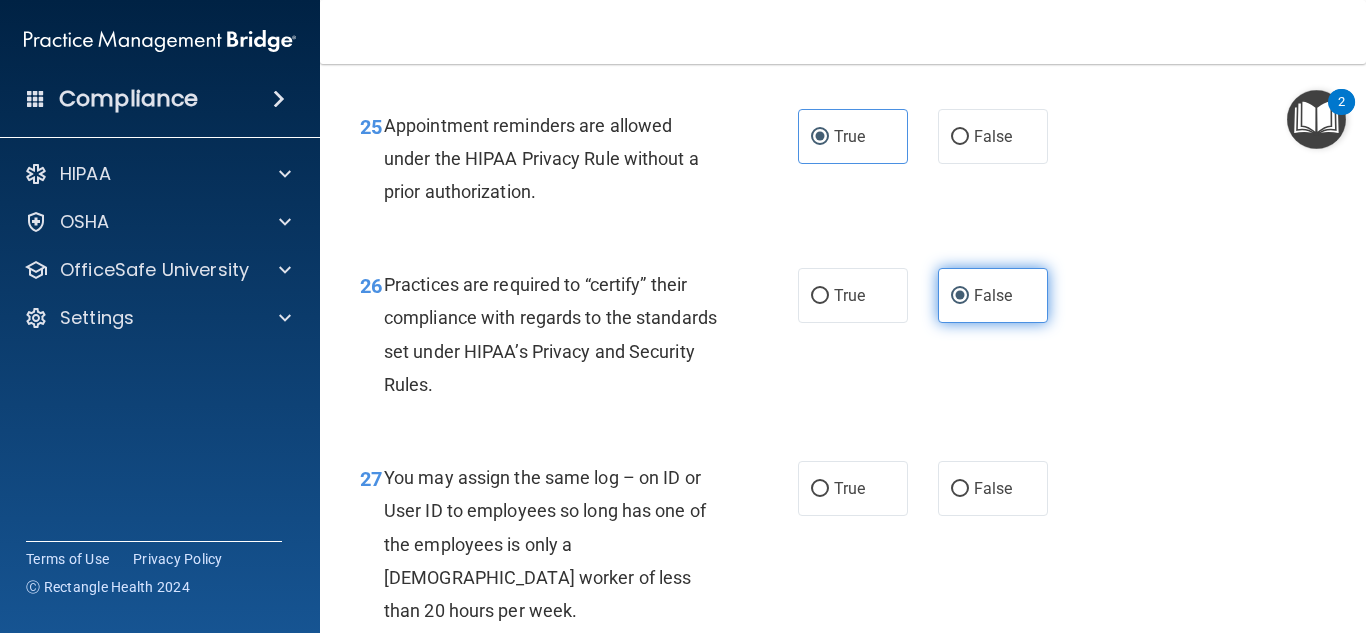 scroll, scrollTop: 4740, scrollLeft: 0, axis: vertical 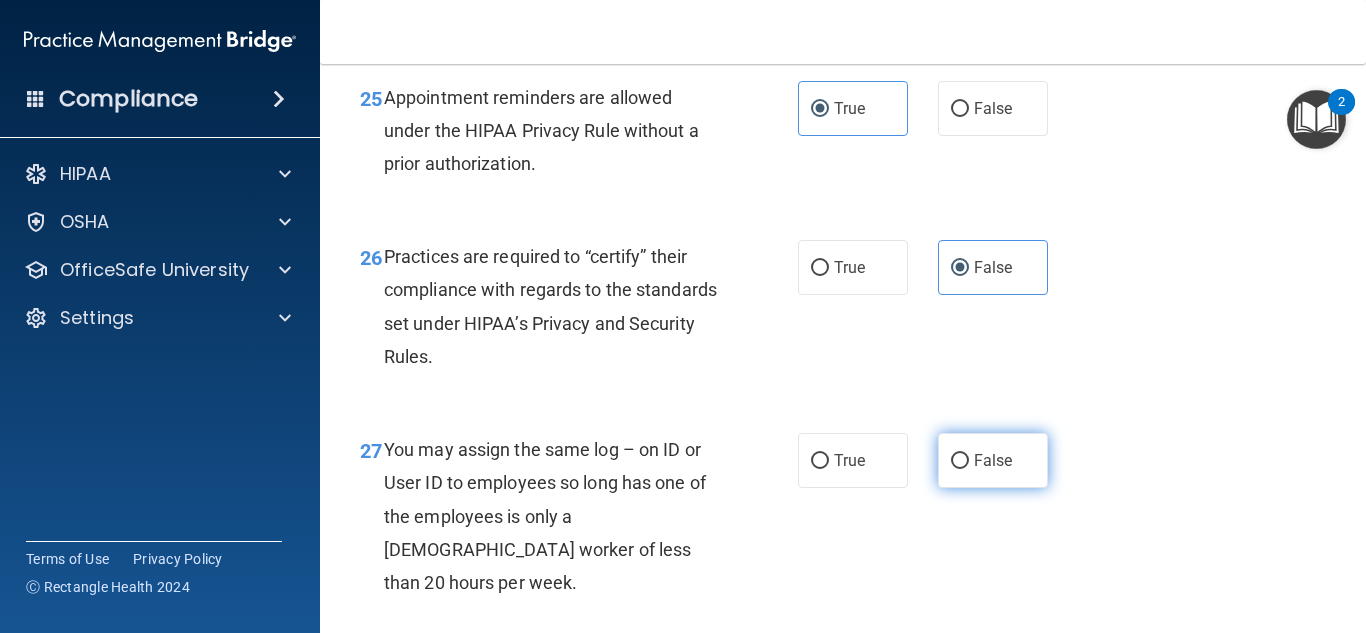 click on "False" at bounding box center [993, 460] 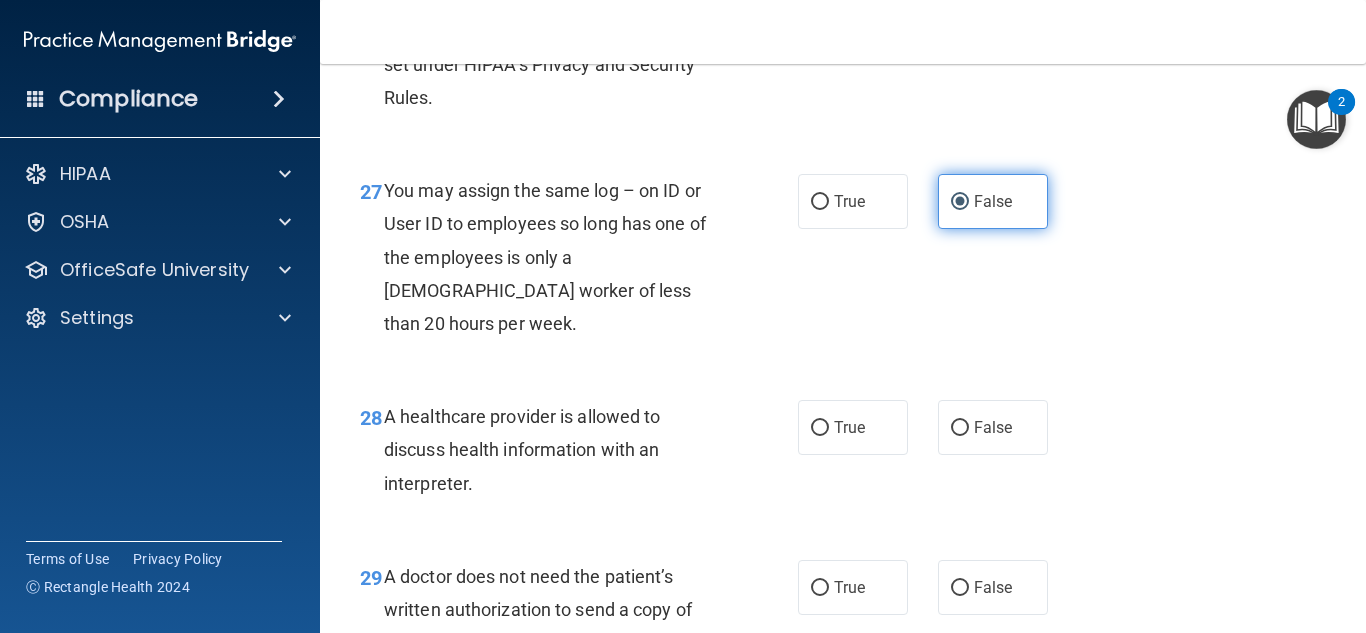 scroll, scrollTop: 5001, scrollLeft: 0, axis: vertical 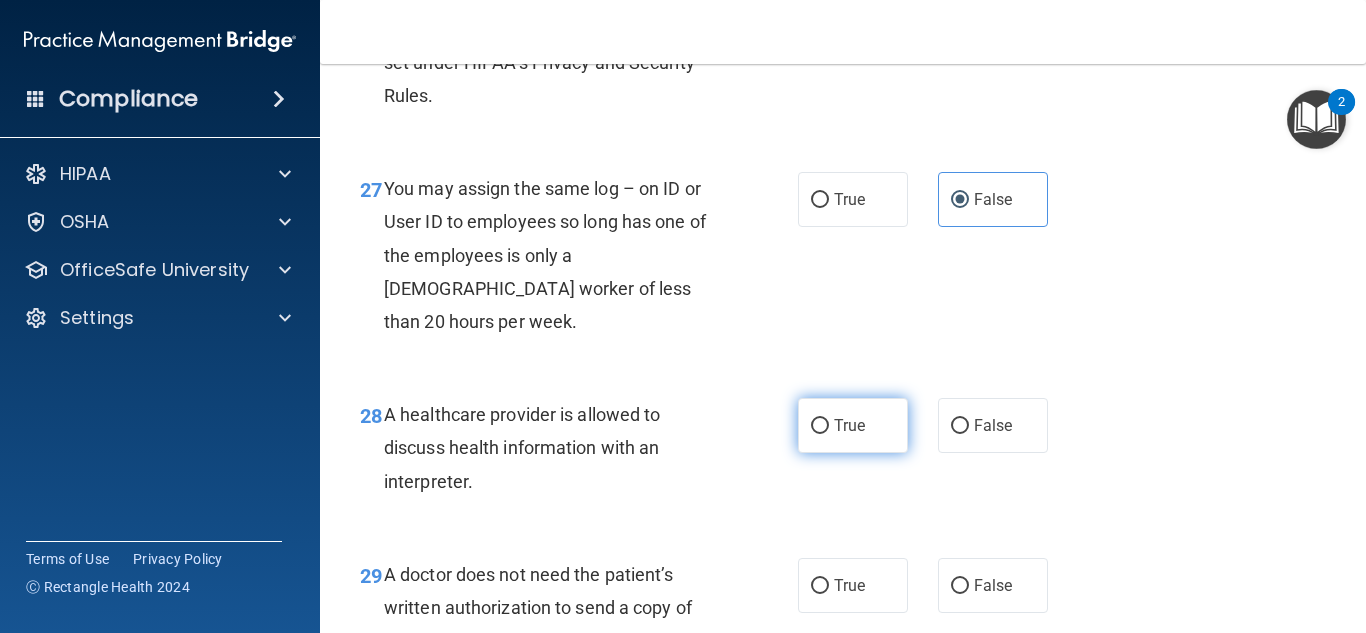 click on "True" at bounding box center (853, 425) 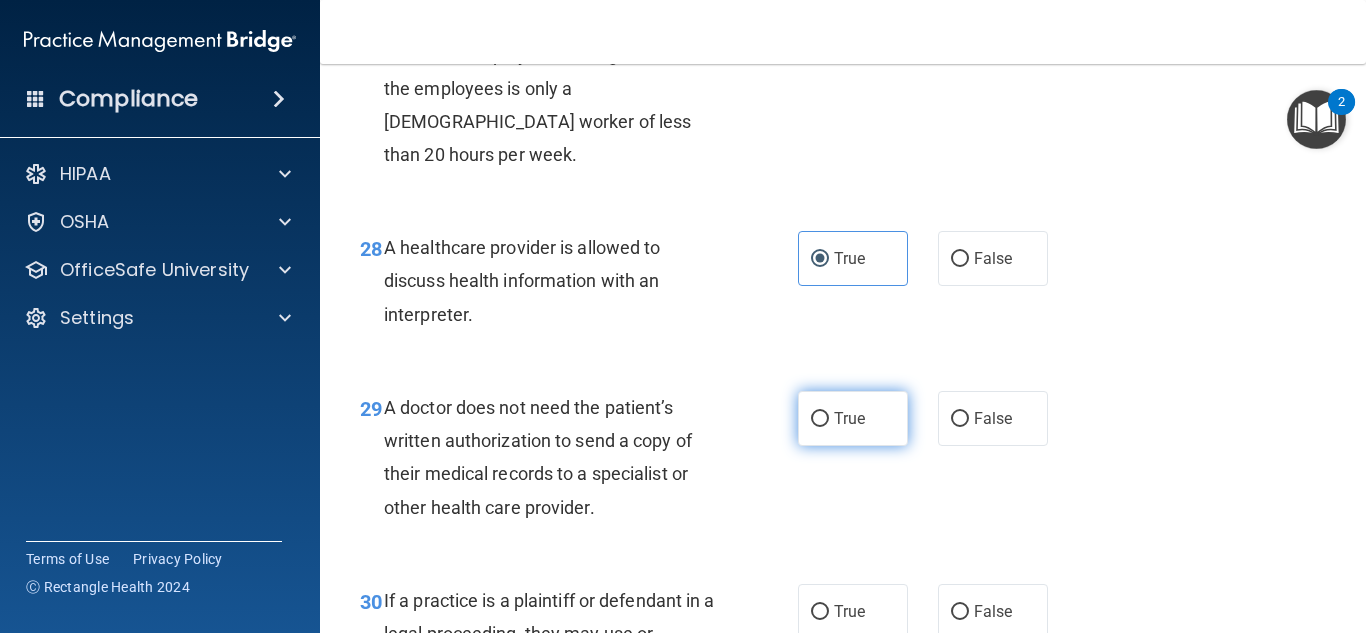 click on "True" at bounding box center [853, 418] 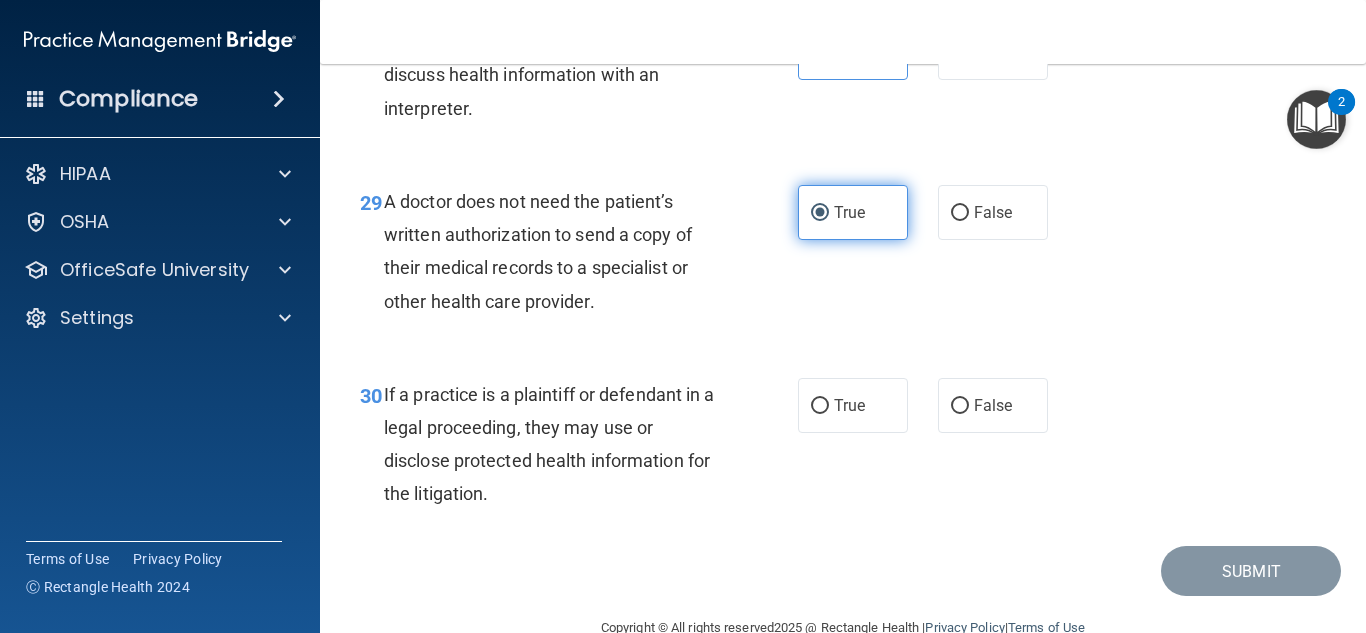 scroll, scrollTop: 5400, scrollLeft: 0, axis: vertical 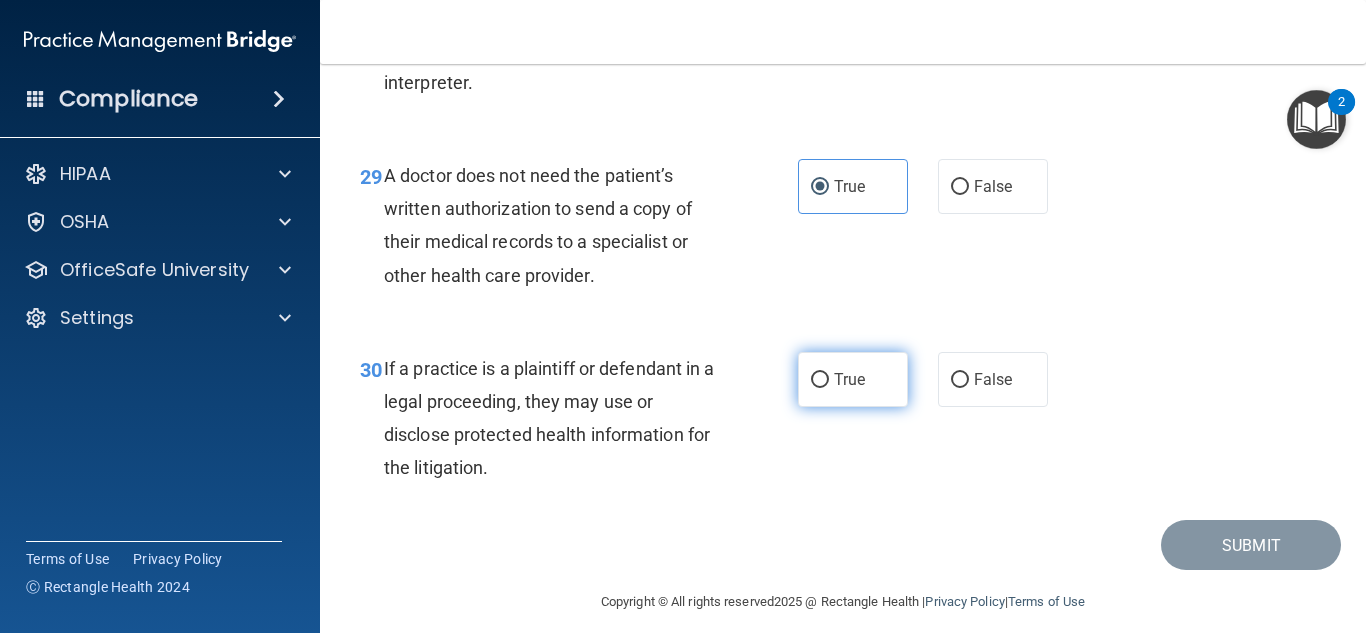 click on "True" at bounding box center [853, 379] 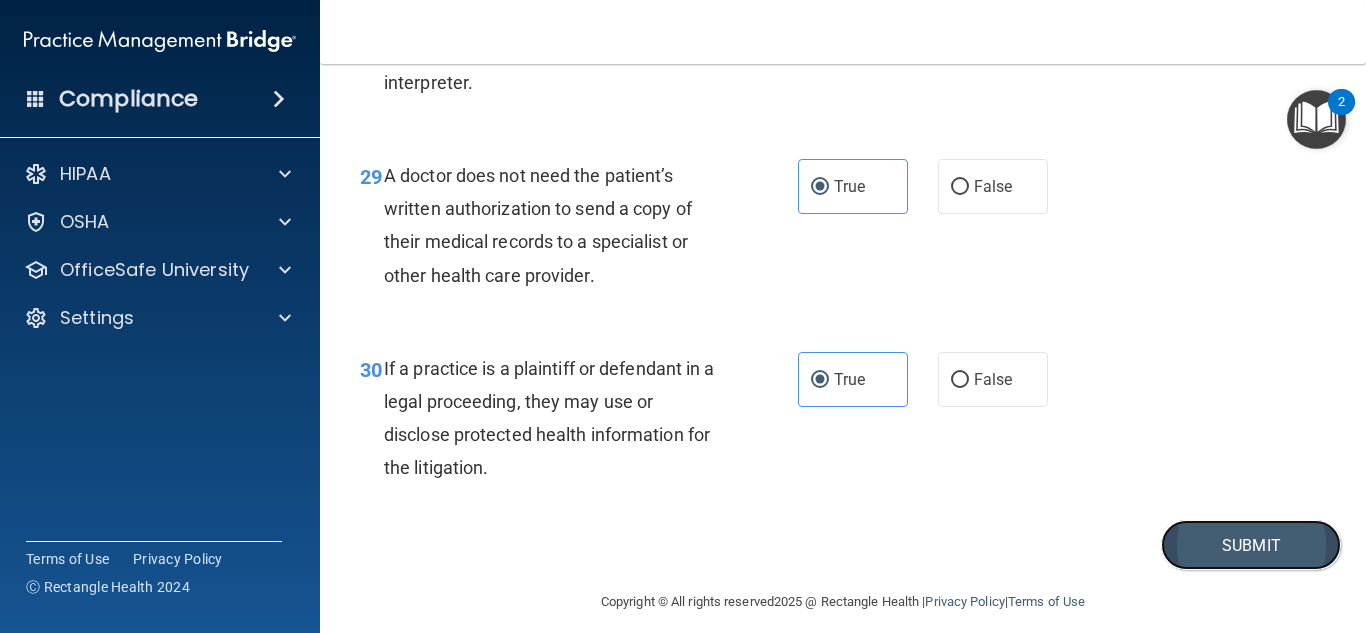 click on "Submit" at bounding box center [1251, 545] 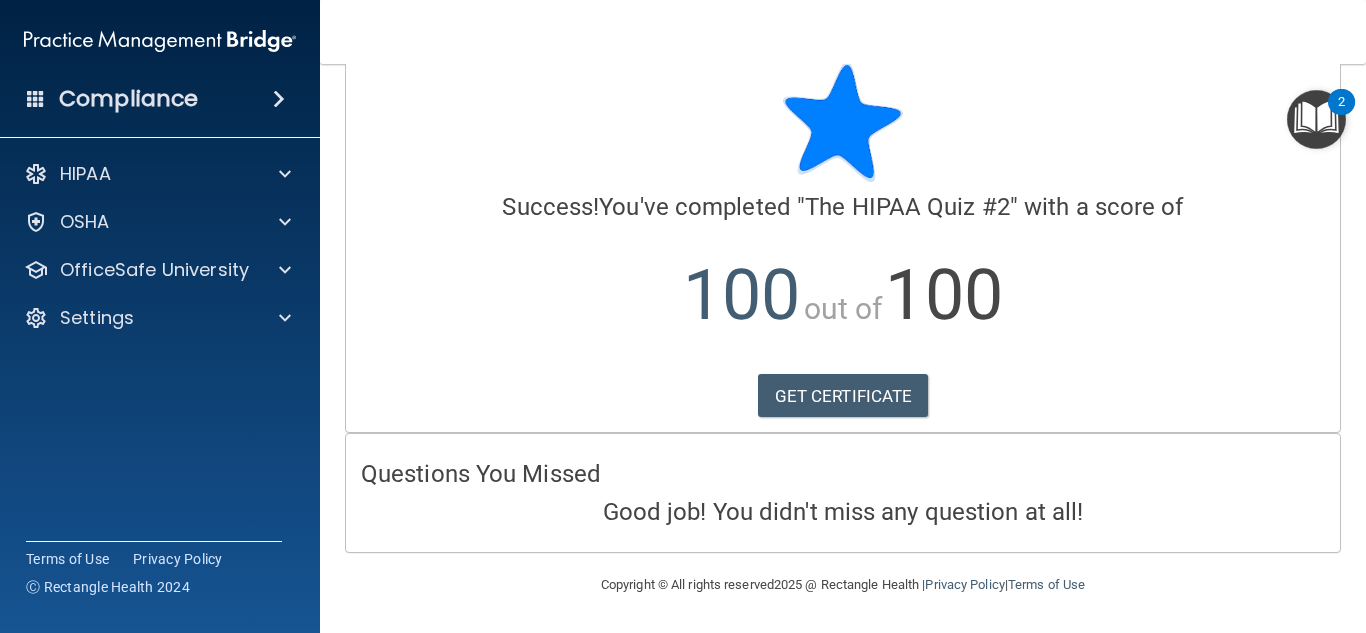 scroll, scrollTop: 0, scrollLeft: 0, axis: both 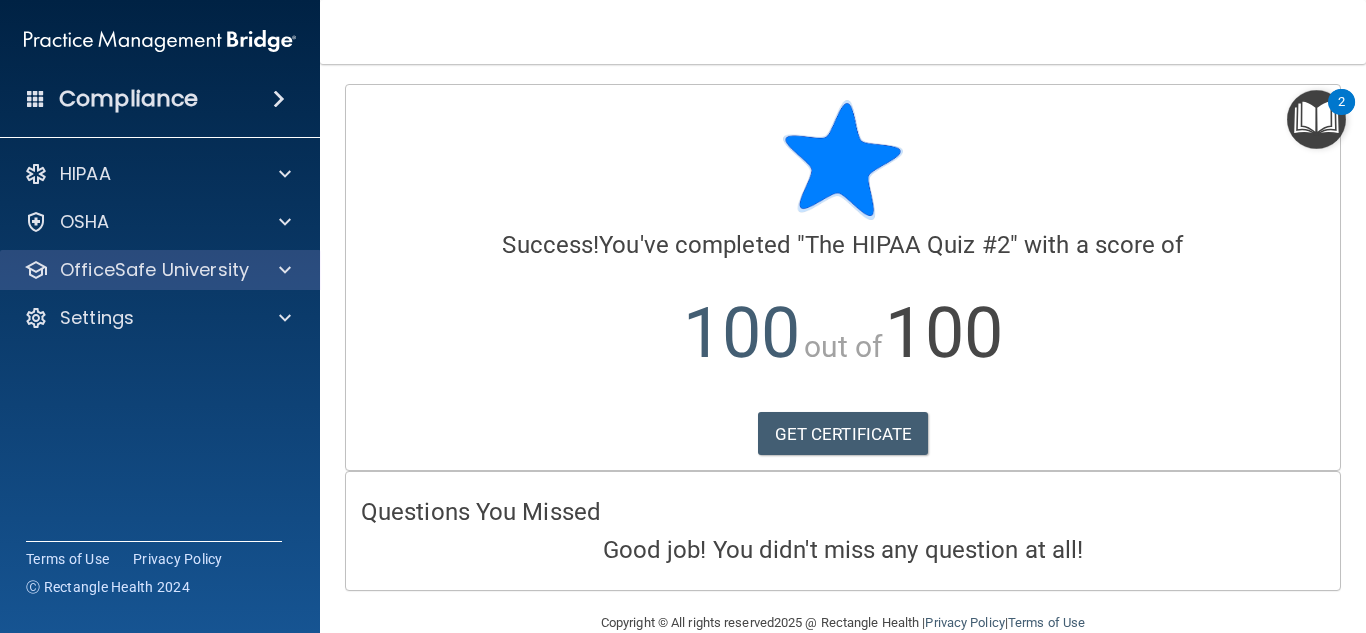 click on "OfficeSafe University" at bounding box center (160, 270) 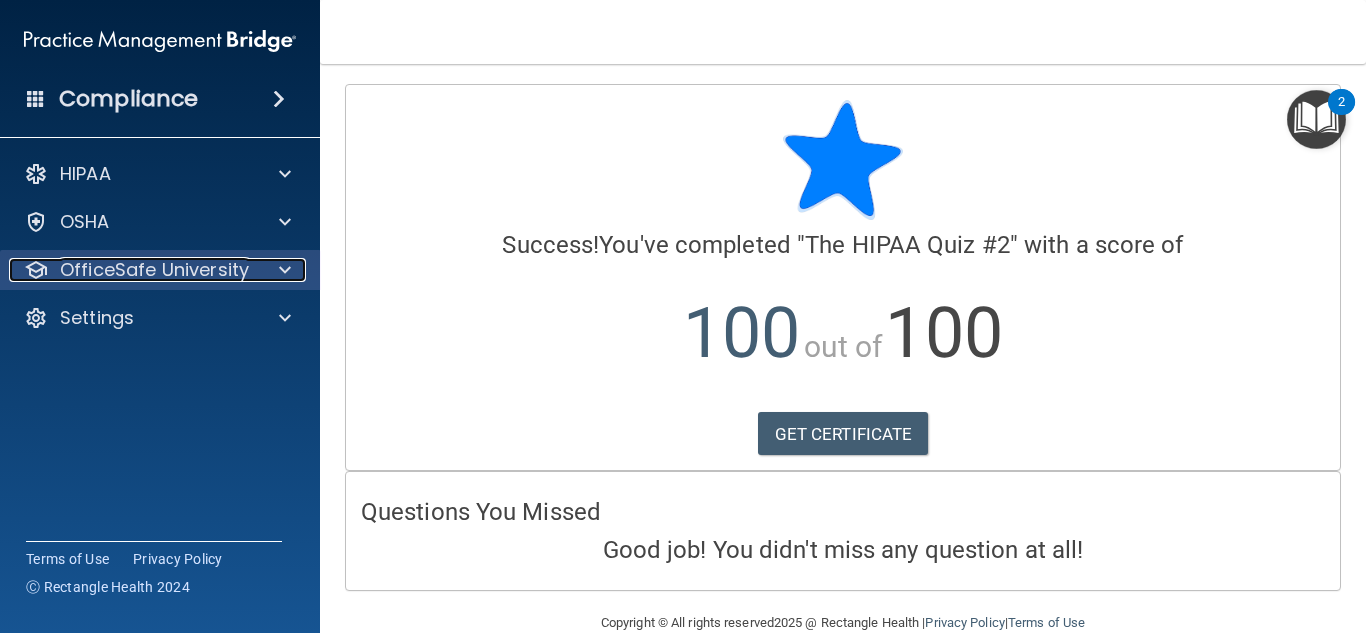 click at bounding box center (285, 270) 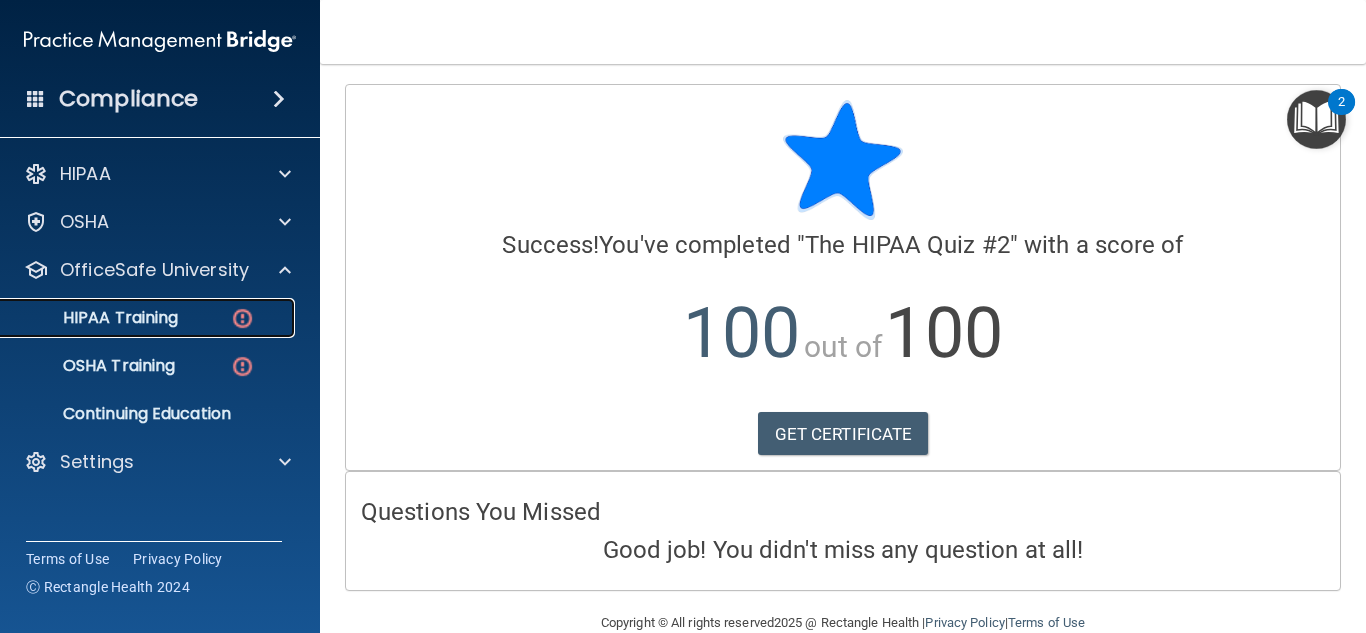 click on "HIPAA Training" at bounding box center (95, 318) 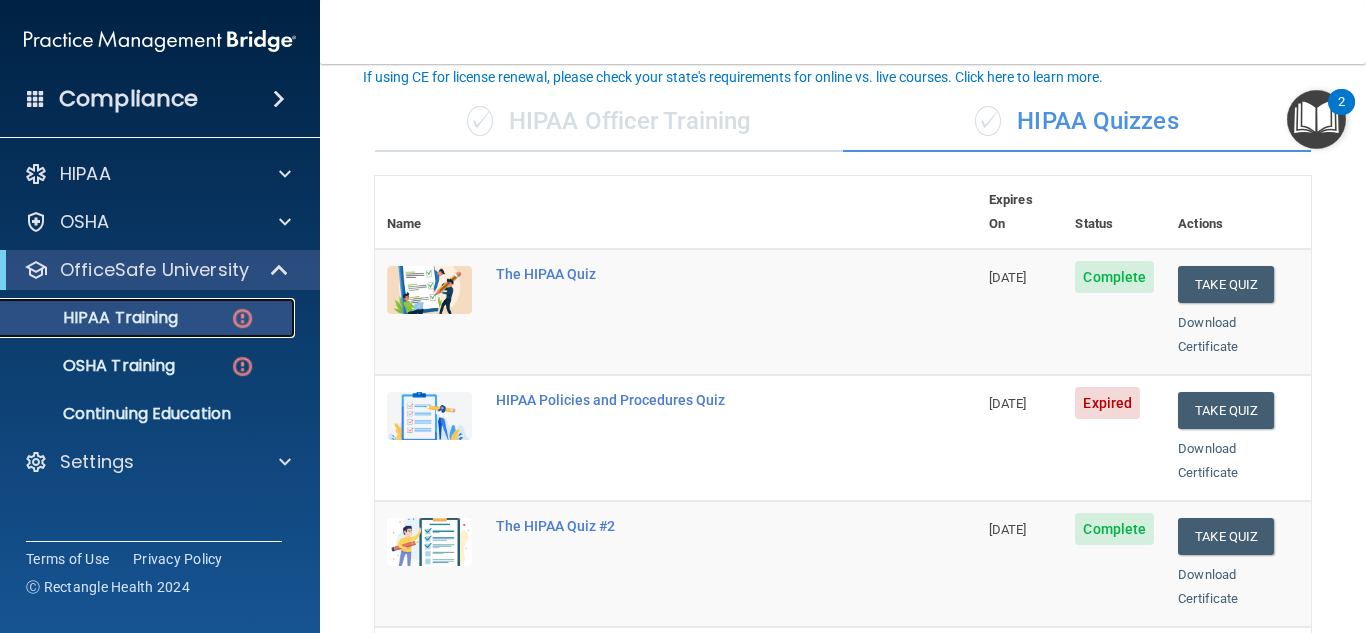 scroll, scrollTop: 181, scrollLeft: 0, axis: vertical 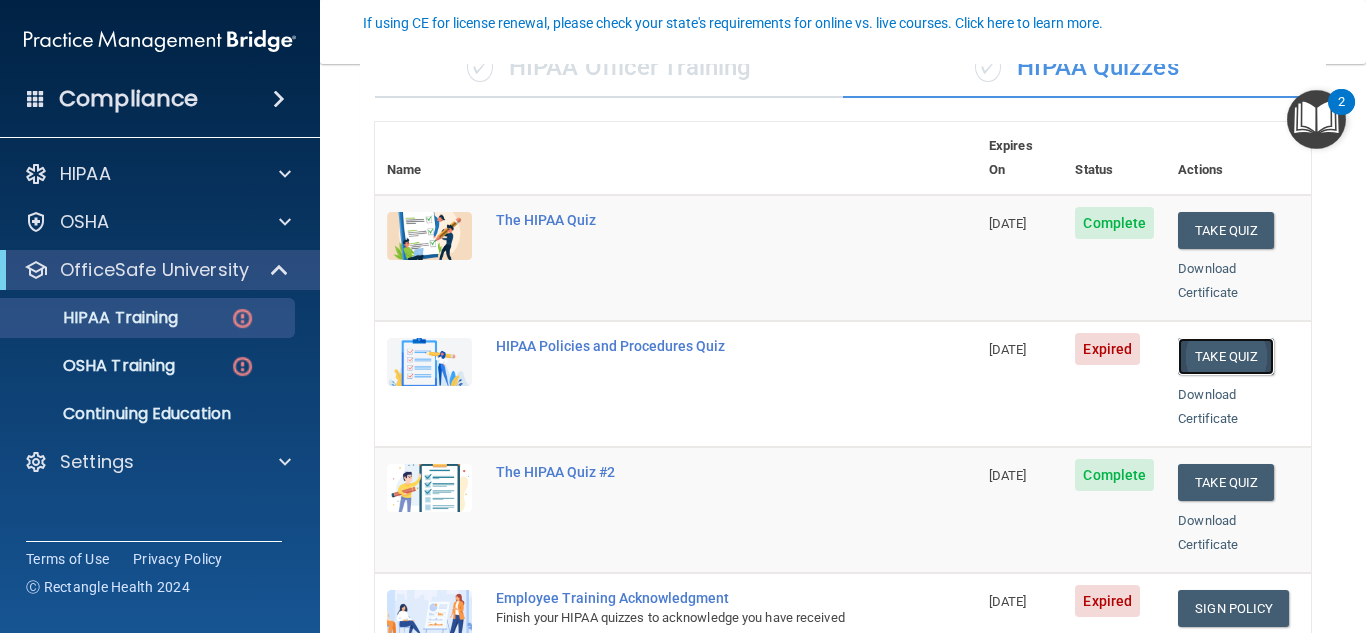 click on "Take Quiz" at bounding box center (1226, 356) 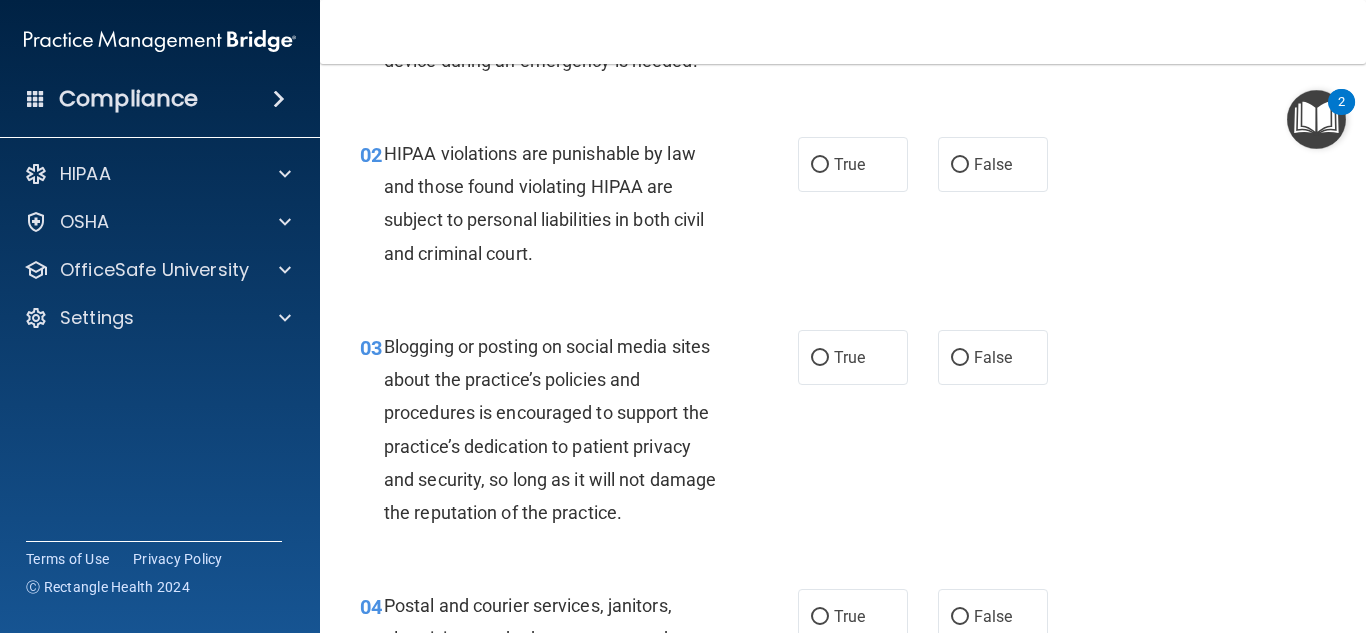 scroll, scrollTop: 0, scrollLeft: 0, axis: both 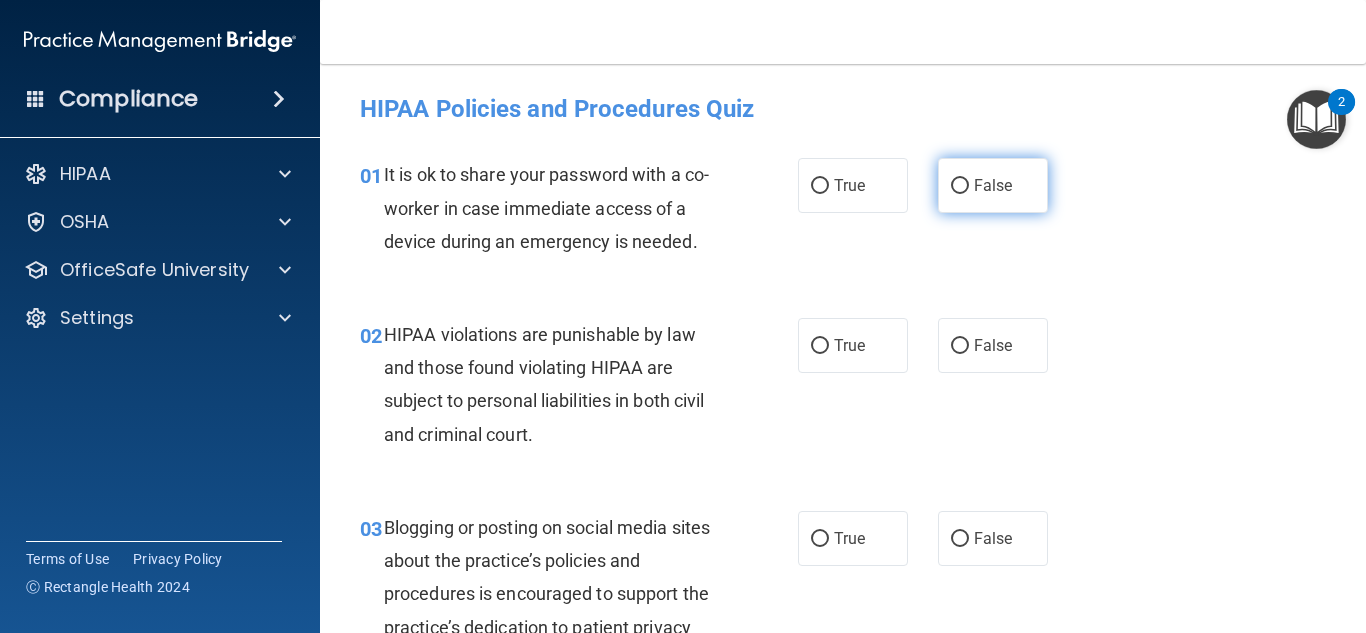 click on "False" at bounding box center [993, 185] 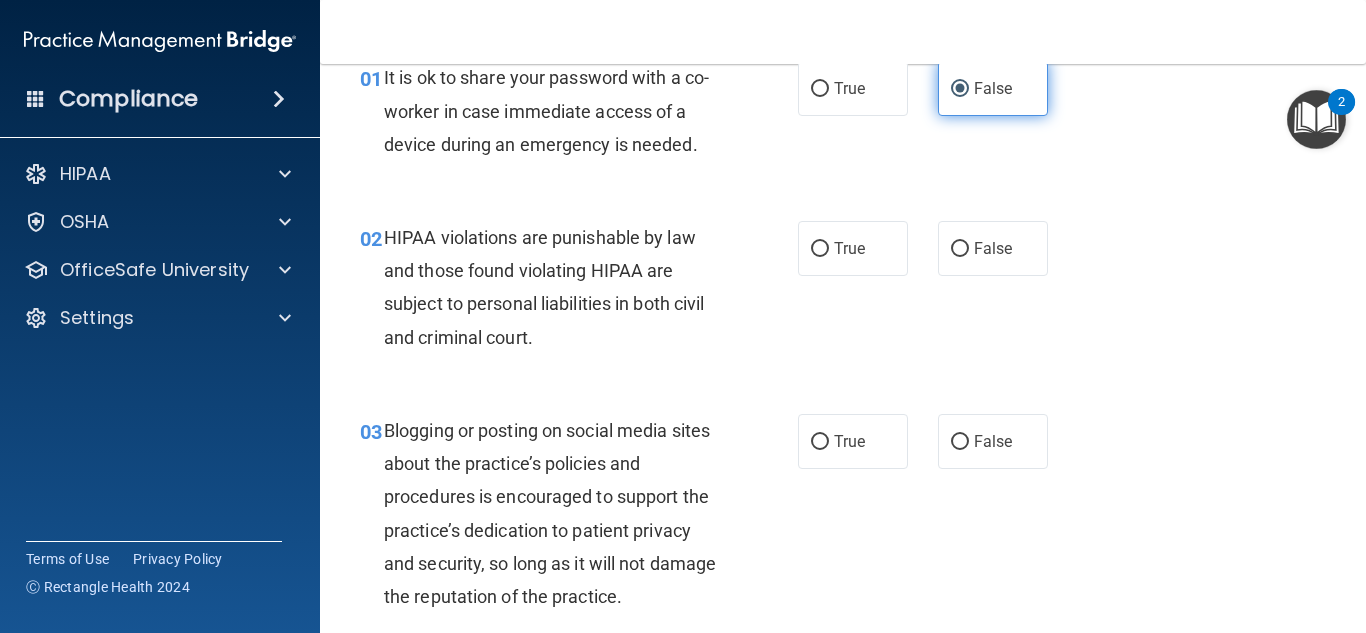 scroll, scrollTop: 98, scrollLeft: 0, axis: vertical 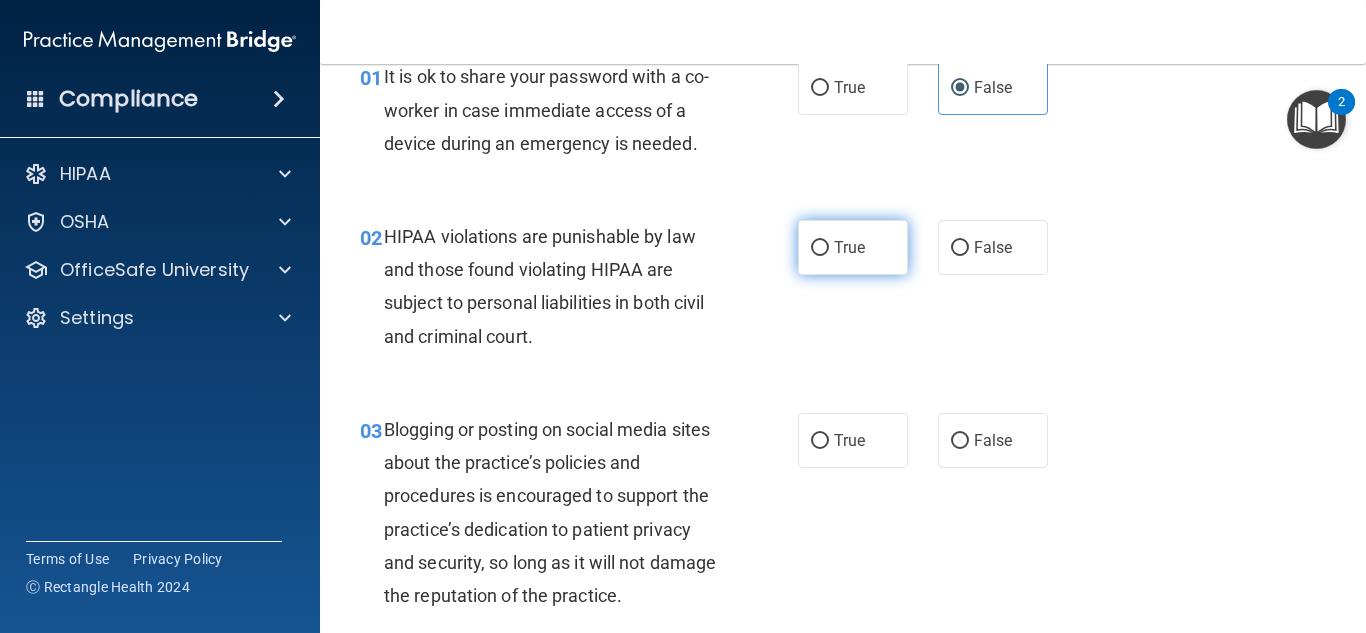 click on "True" at bounding box center (853, 247) 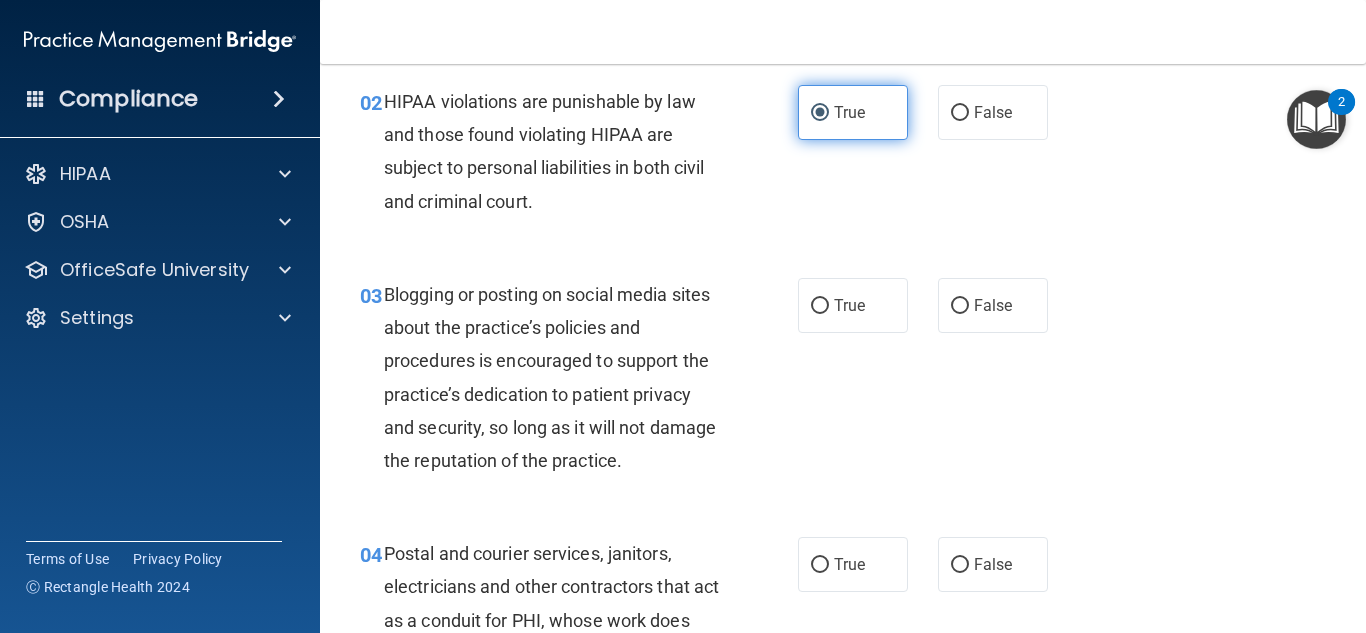 scroll, scrollTop: 244, scrollLeft: 0, axis: vertical 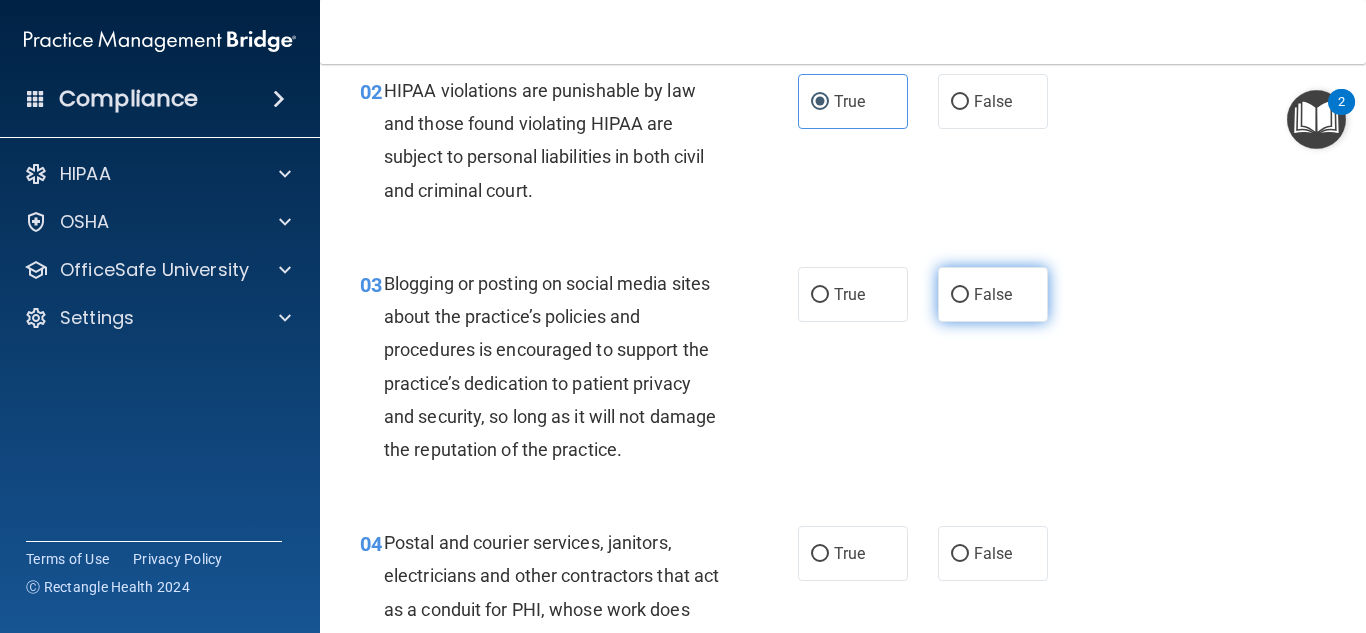 click on "False" at bounding box center (993, 294) 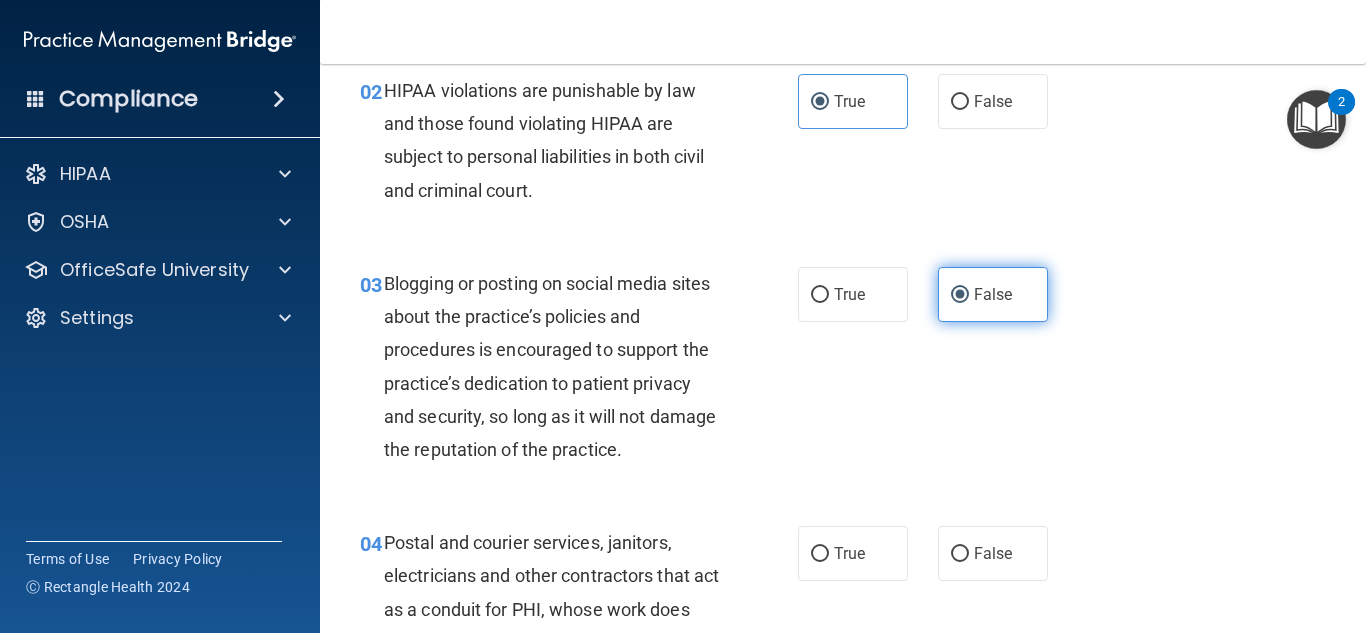 scroll, scrollTop: 356, scrollLeft: 0, axis: vertical 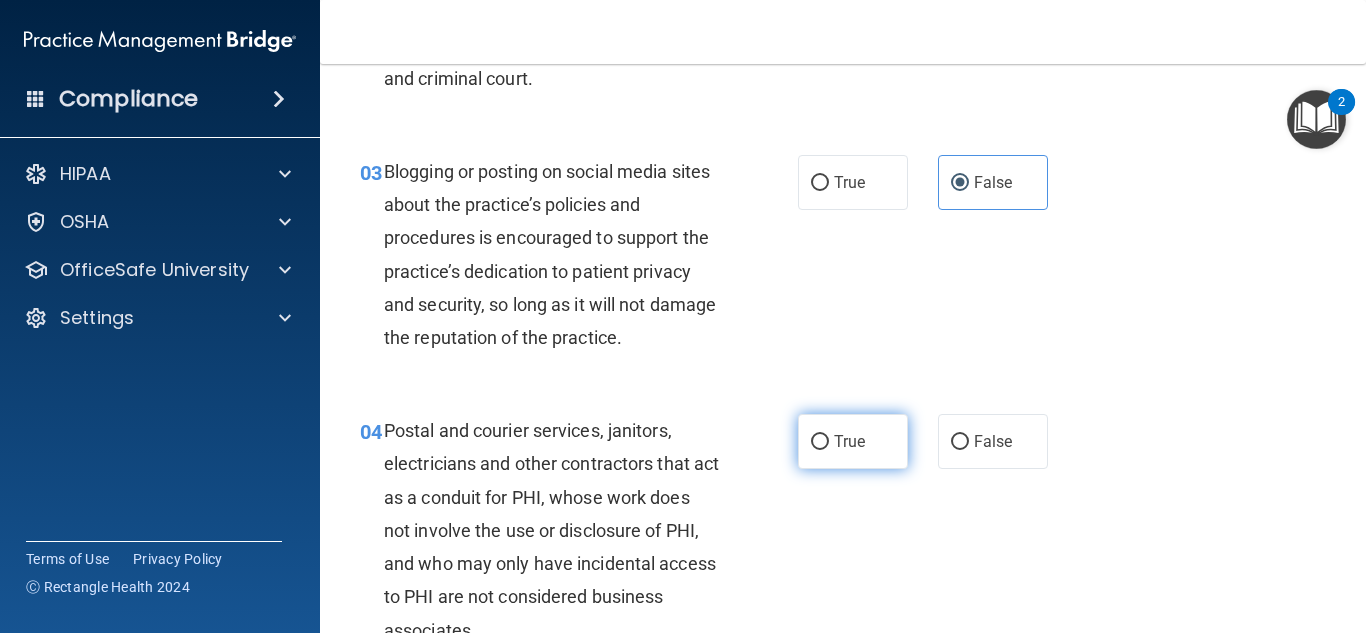 click on "True" at bounding box center [849, 441] 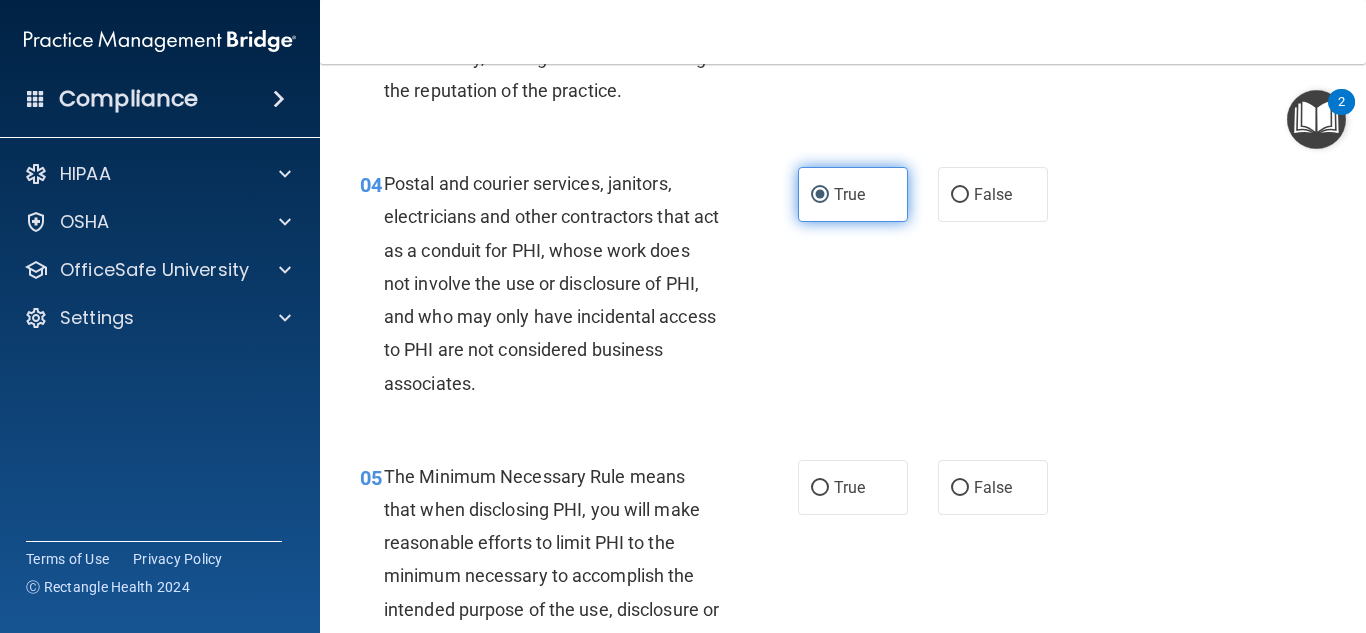 scroll, scrollTop: 604, scrollLeft: 0, axis: vertical 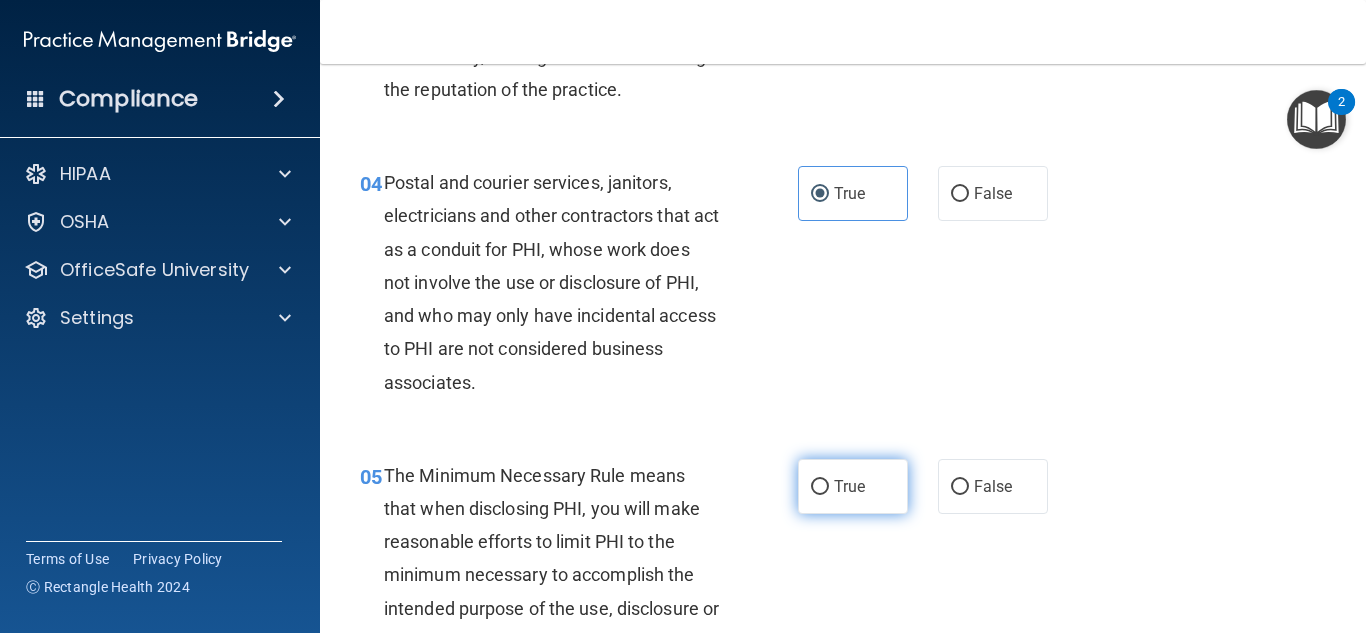 click on "True" at bounding box center [849, 486] 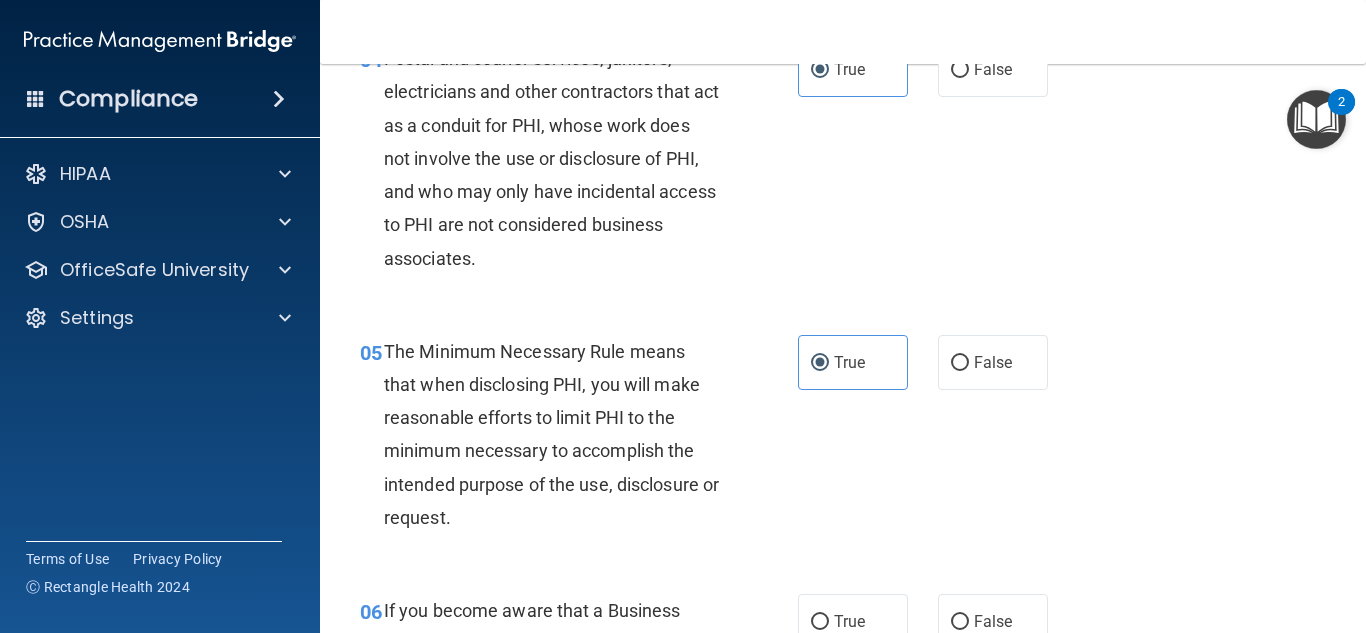 scroll, scrollTop: 864, scrollLeft: 0, axis: vertical 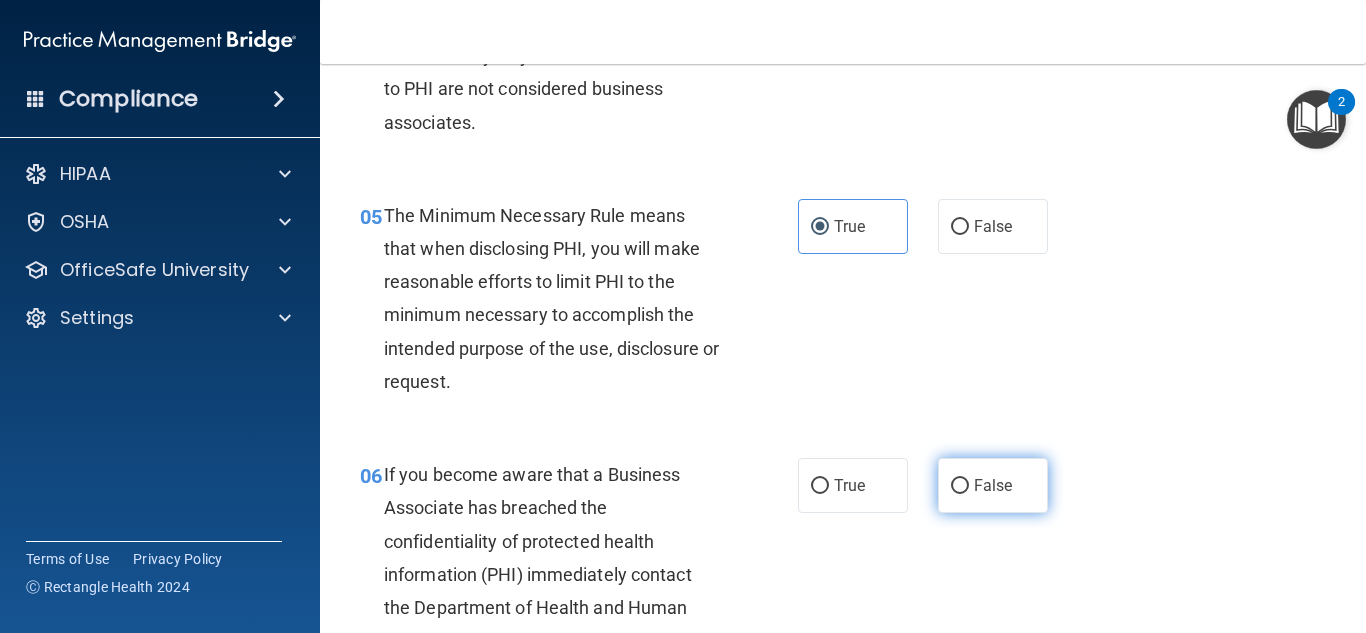 click on "False" at bounding box center [993, 485] 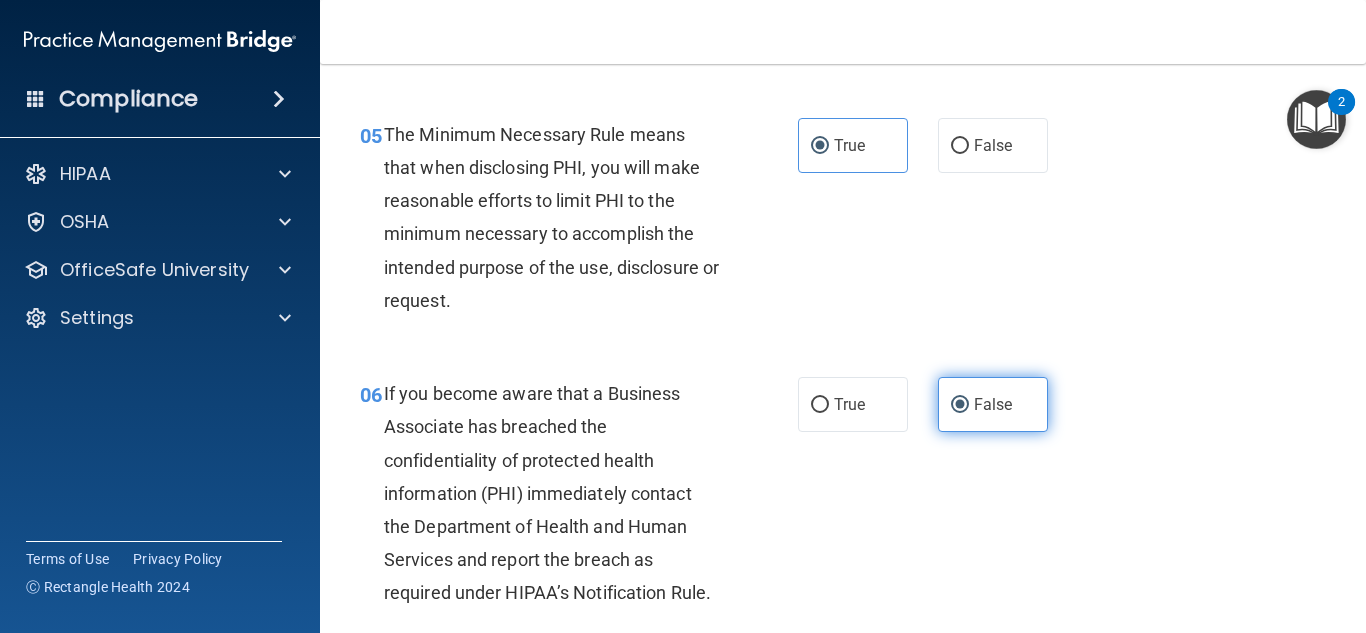 scroll, scrollTop: 1148, scrollLeft: 0, axis: vertical 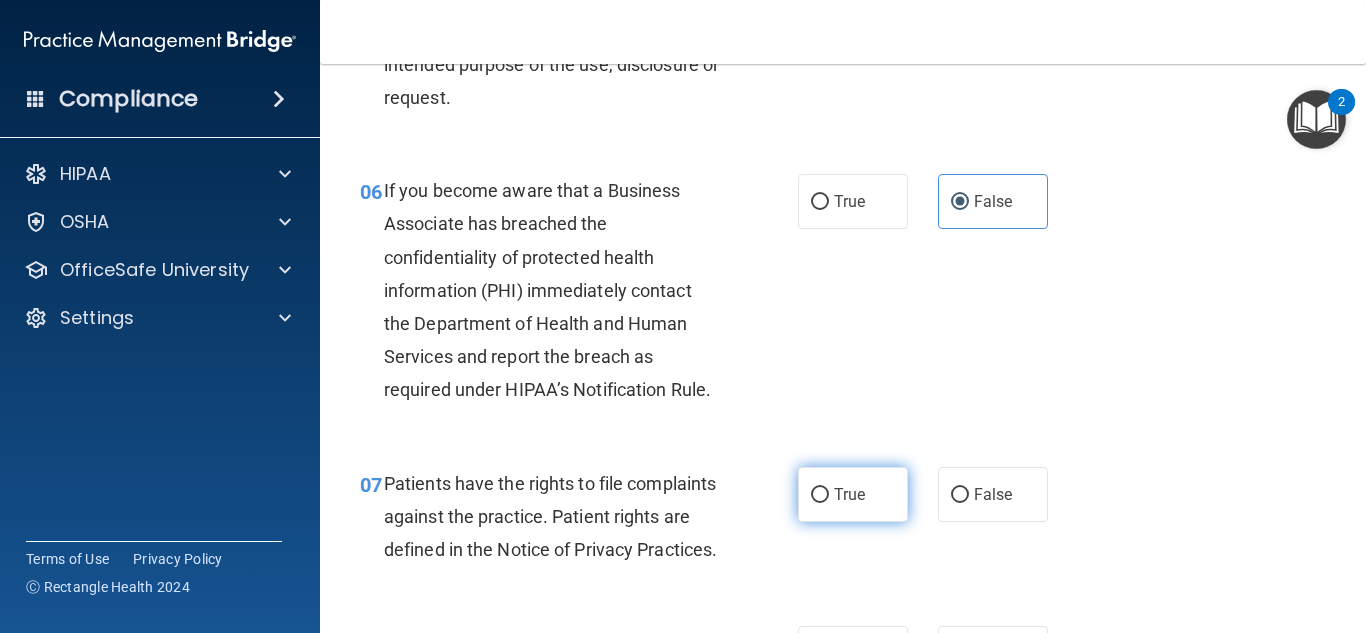 click on "True" at bounding box center (849, 494) 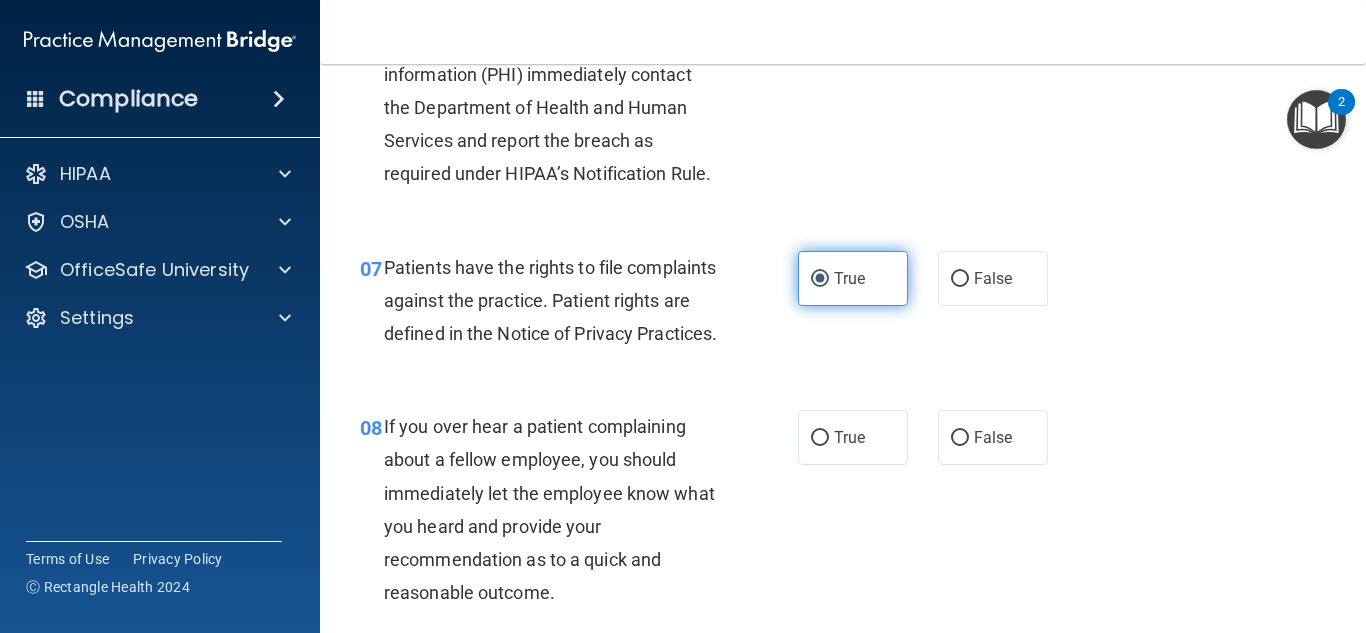 scroll, scrollTop: 1363, scrollLeft: 0, axis: vertical 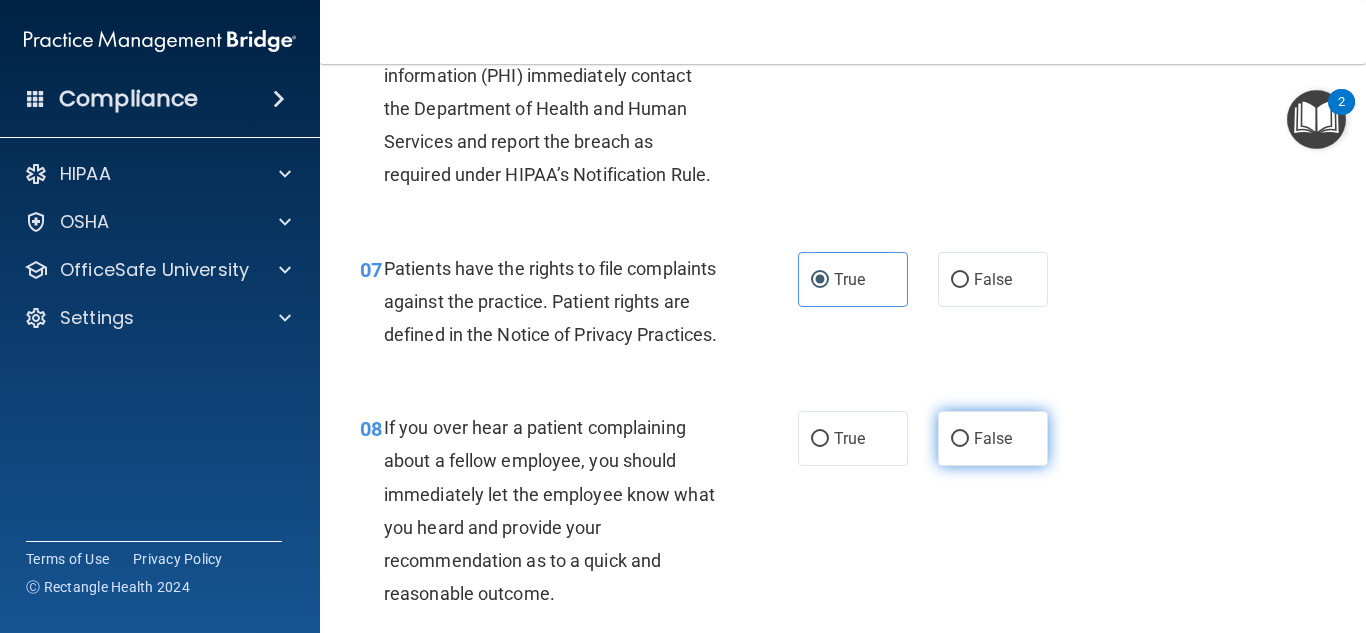 click on "False" at bounding box center [993, 438] 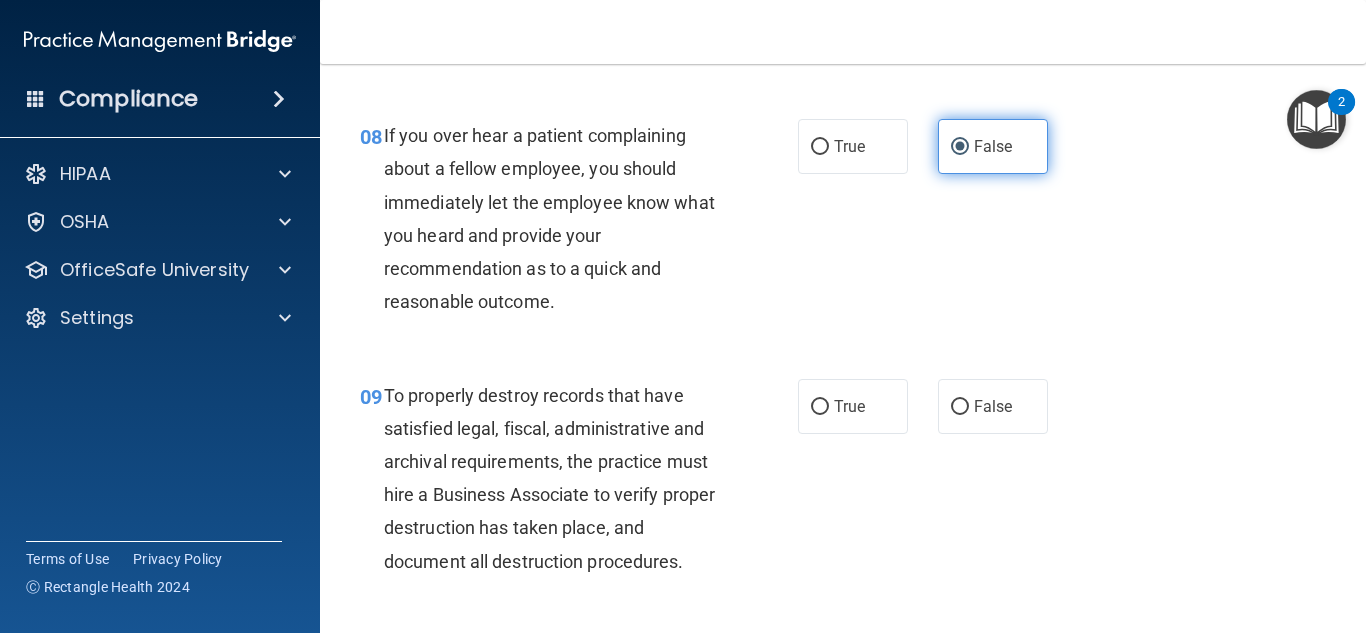 scroll, scrollTop: 1676, scrollLeft: 0, axis: vertical 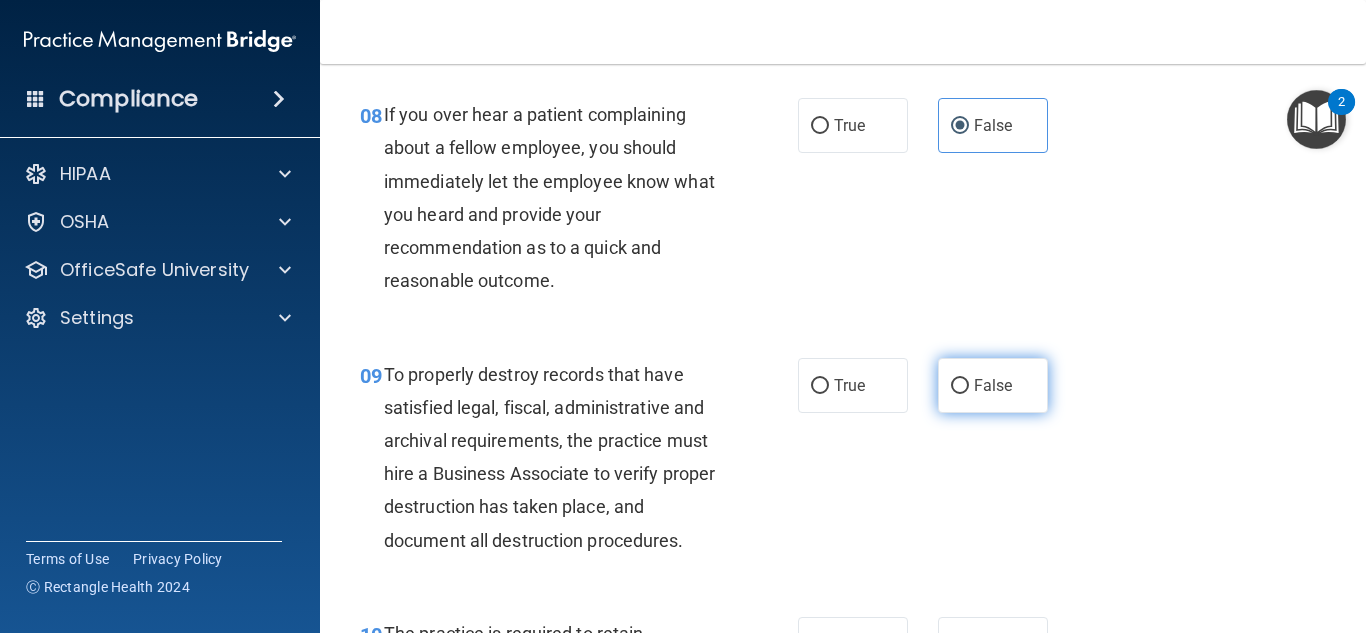 click on "False" at bounding box center [993, 385] 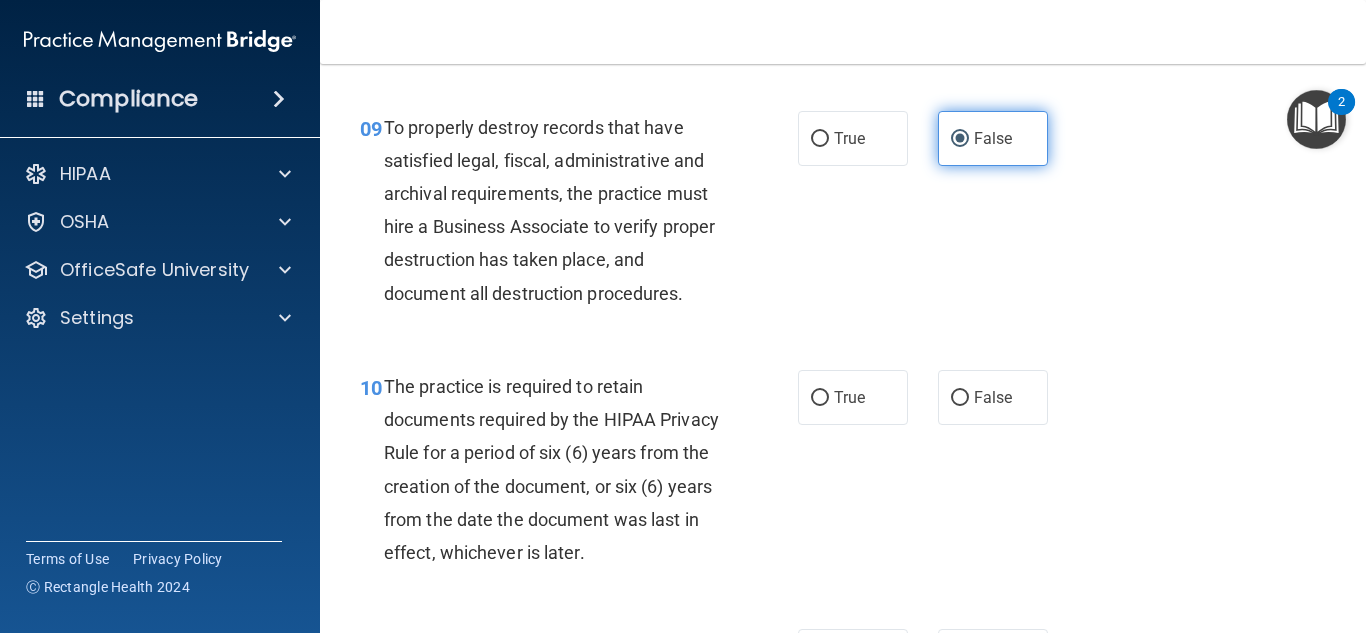 scroll, scrollTop: 1924, scrollLeft: 0, axis: vertical 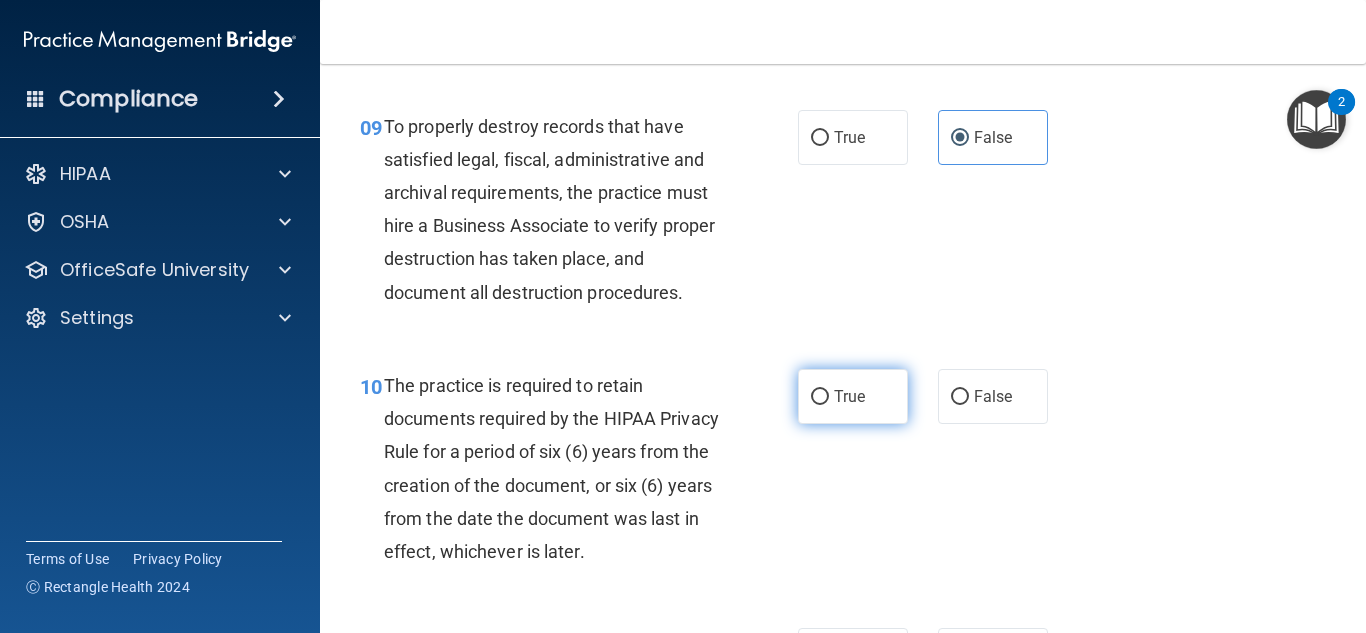 click on "True" at bounding box center [849, 396] 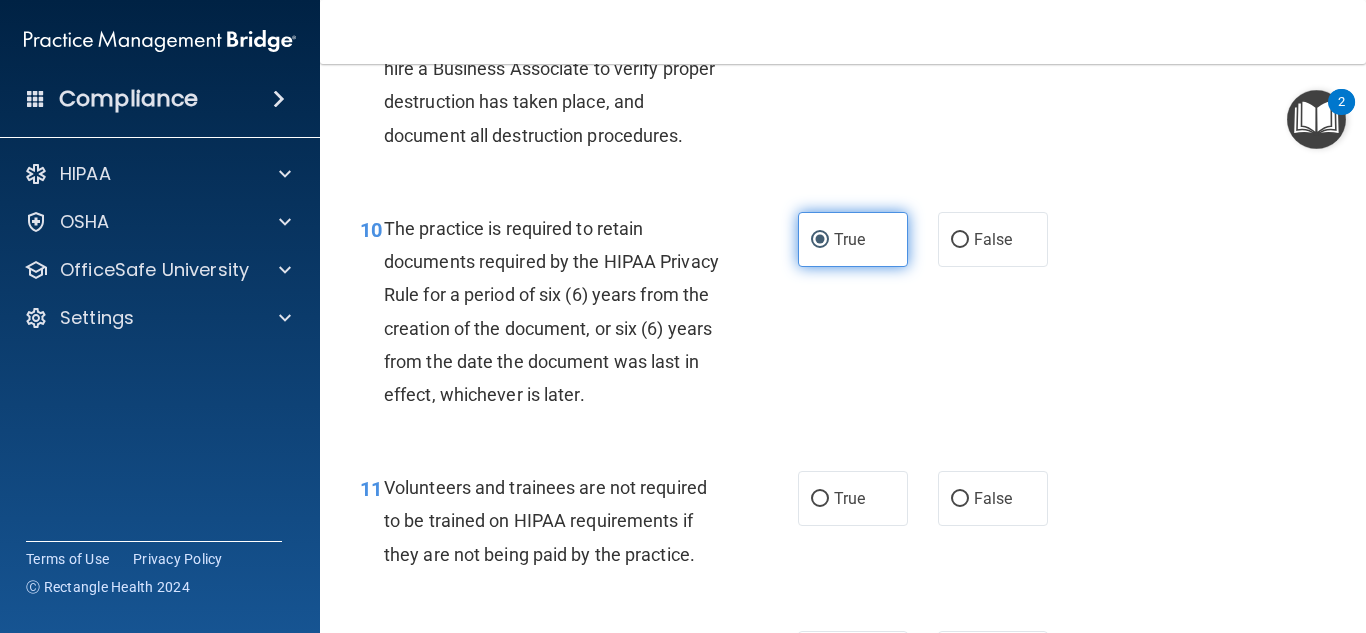 scroll, scrollTop: 2082, scrollLeft: 0, axis: vertical 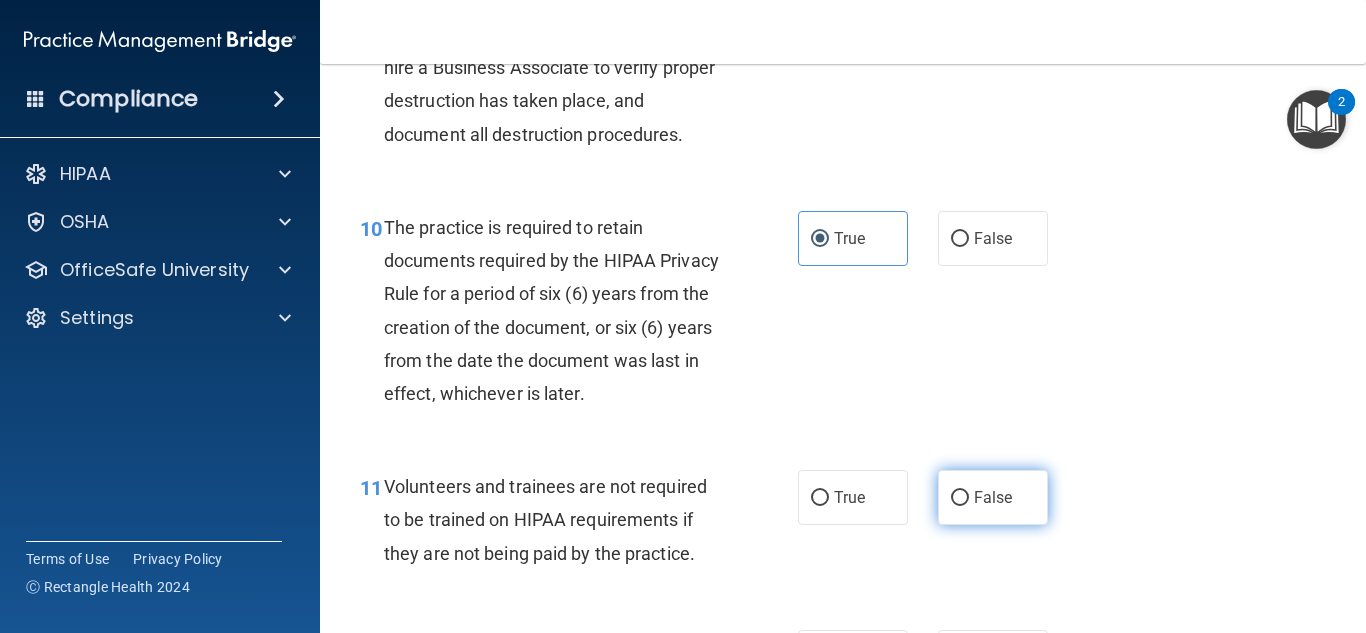 click on "False" at bounding box center [960, 498] 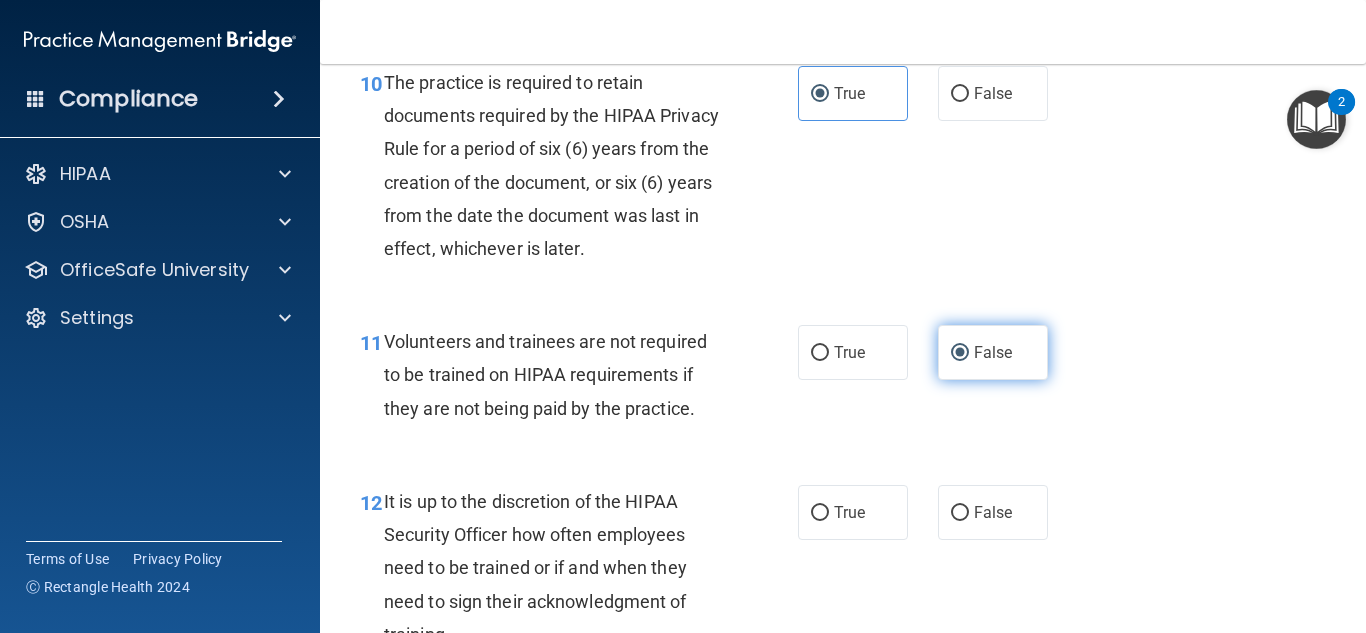 scroll, scrollTop: 2254, scrollLeft: 0, axis: vertical 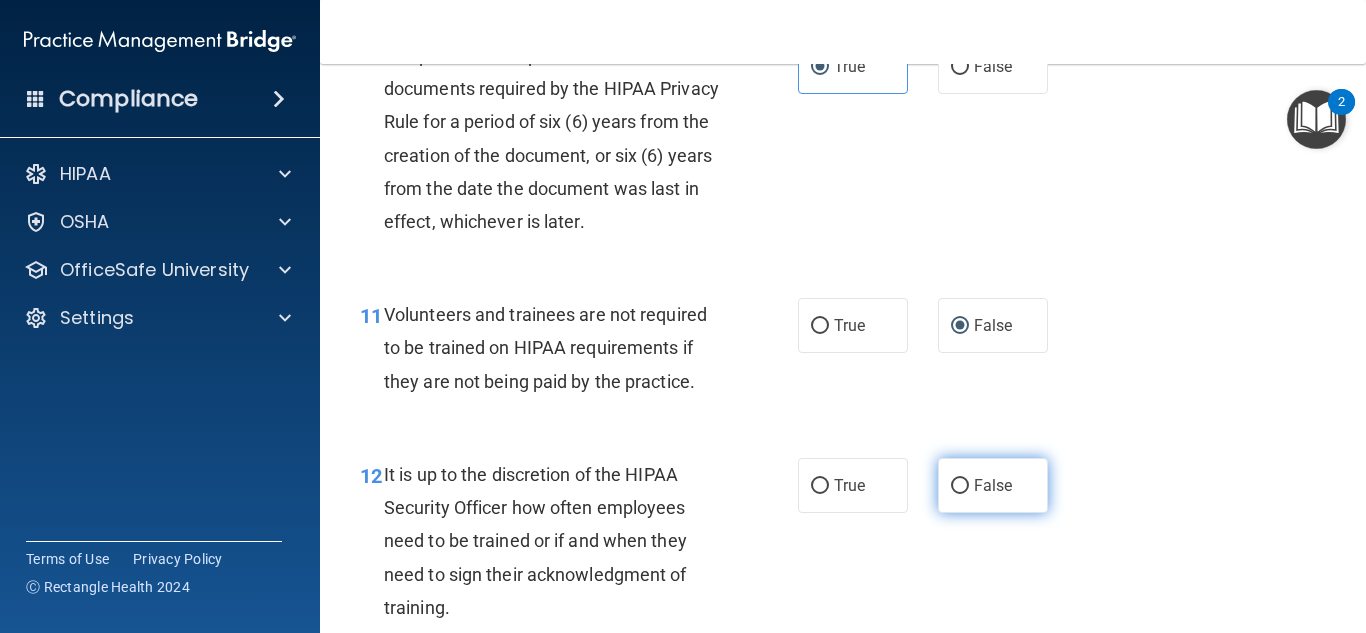 click on "False" at bounding box center [993, 485] 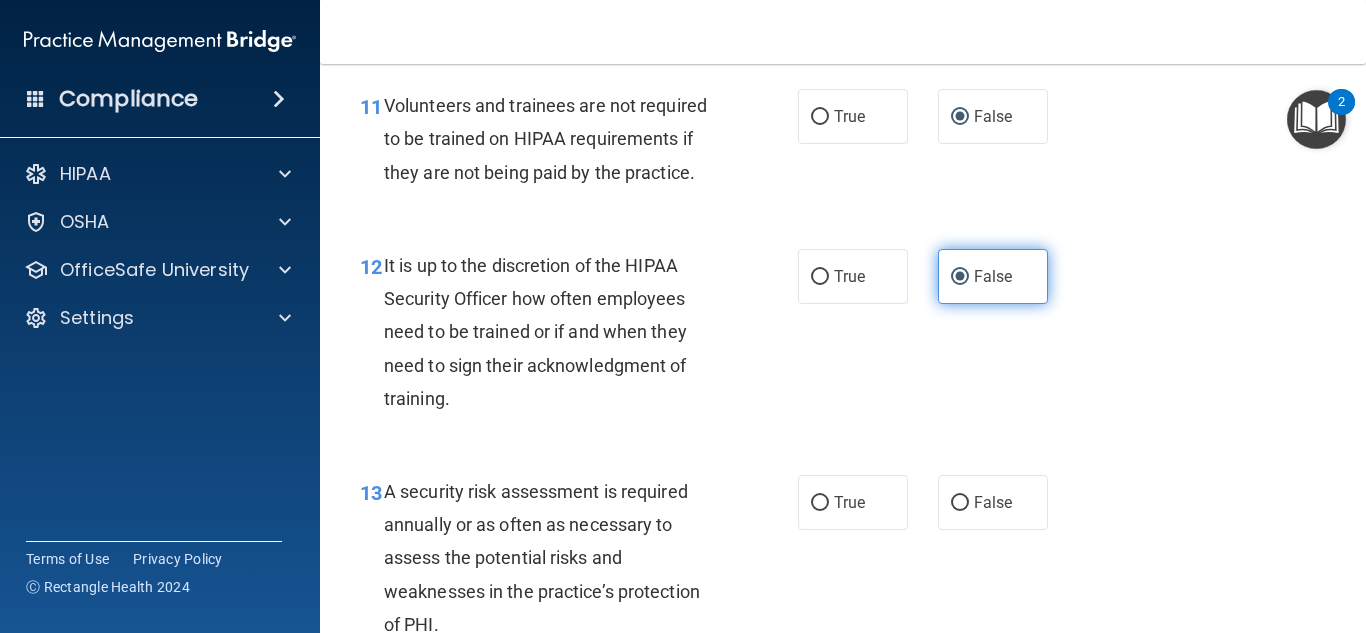 scroll, scrollTop: 2464, scrollLeft: 0, axis: vertical 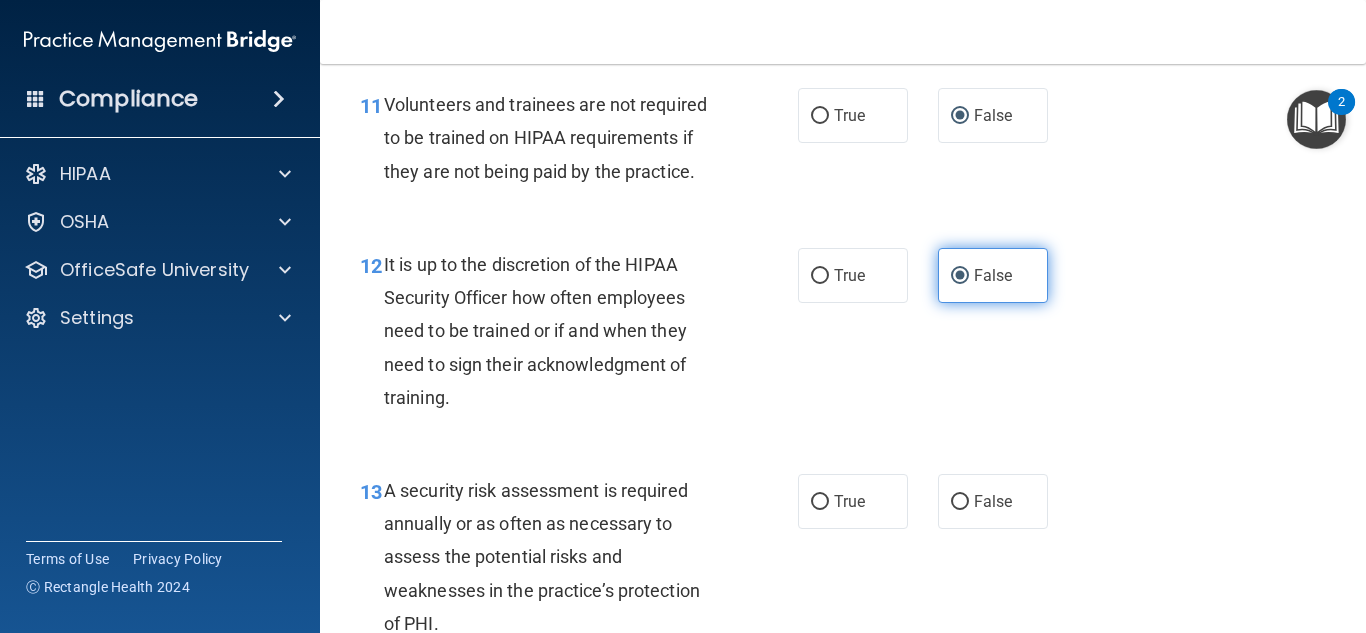 click on "False" at bounding box center [960, 502] 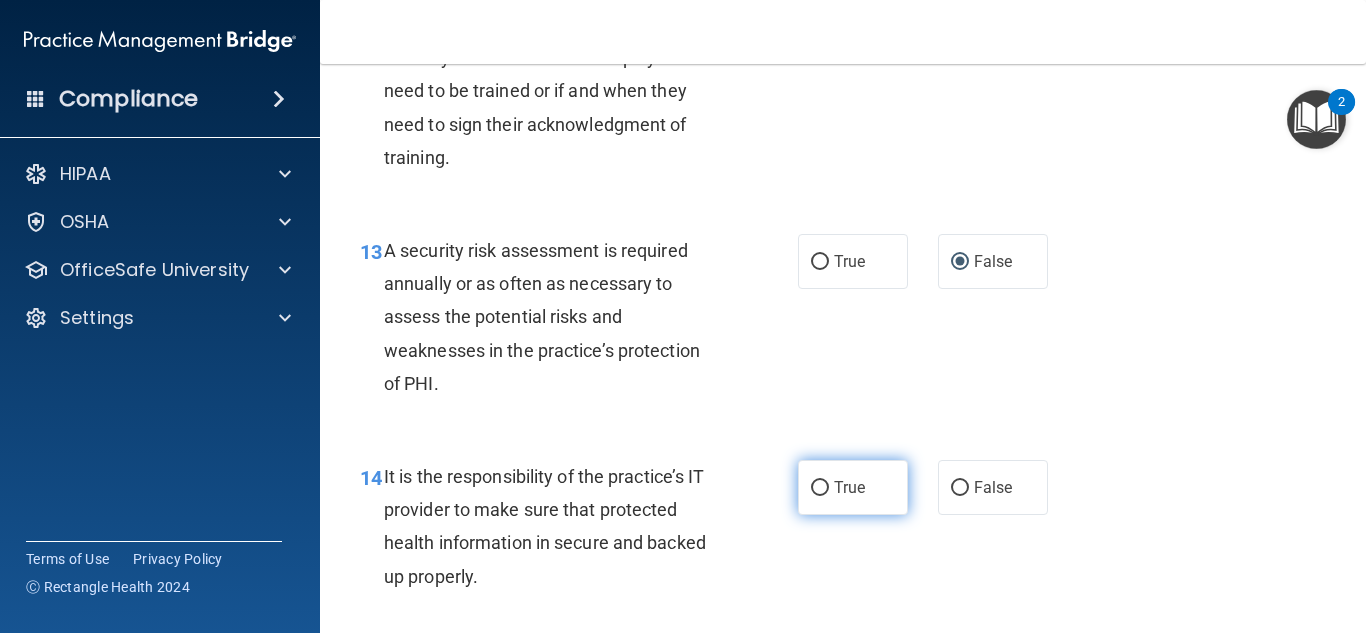 click on "True" at bounding box center (853, 487) 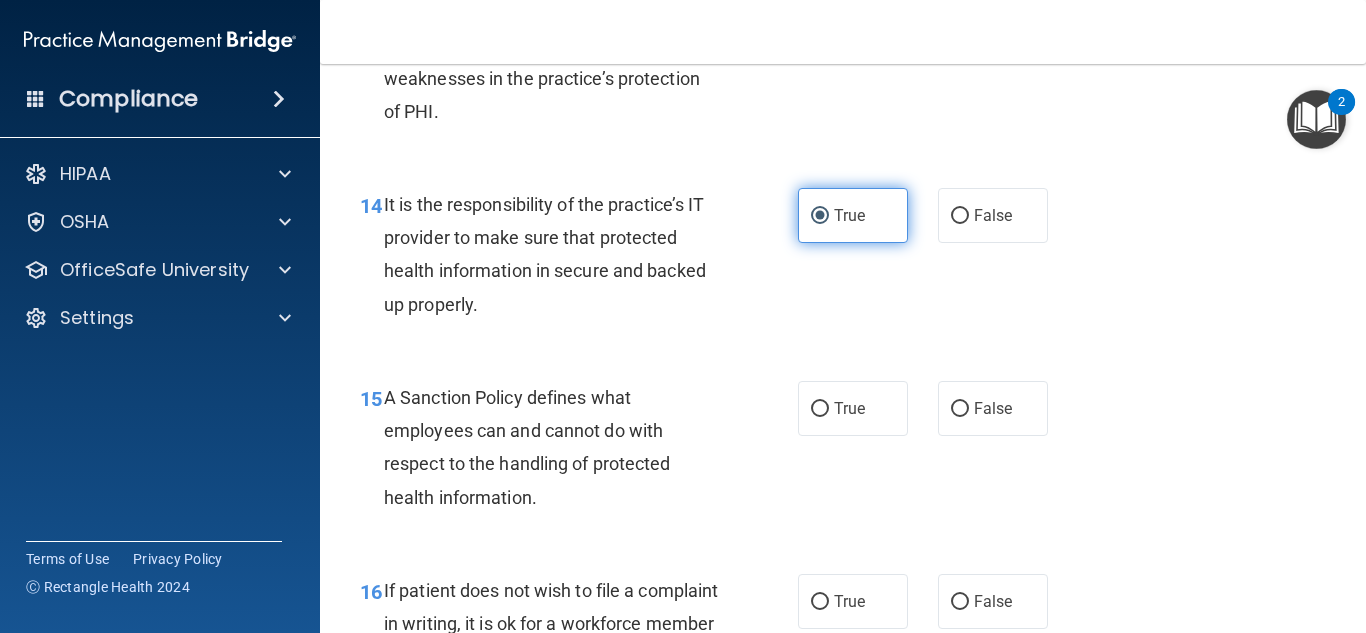 scroll, scrollTop: 2977, scrollLeft: 0, axis: vertical 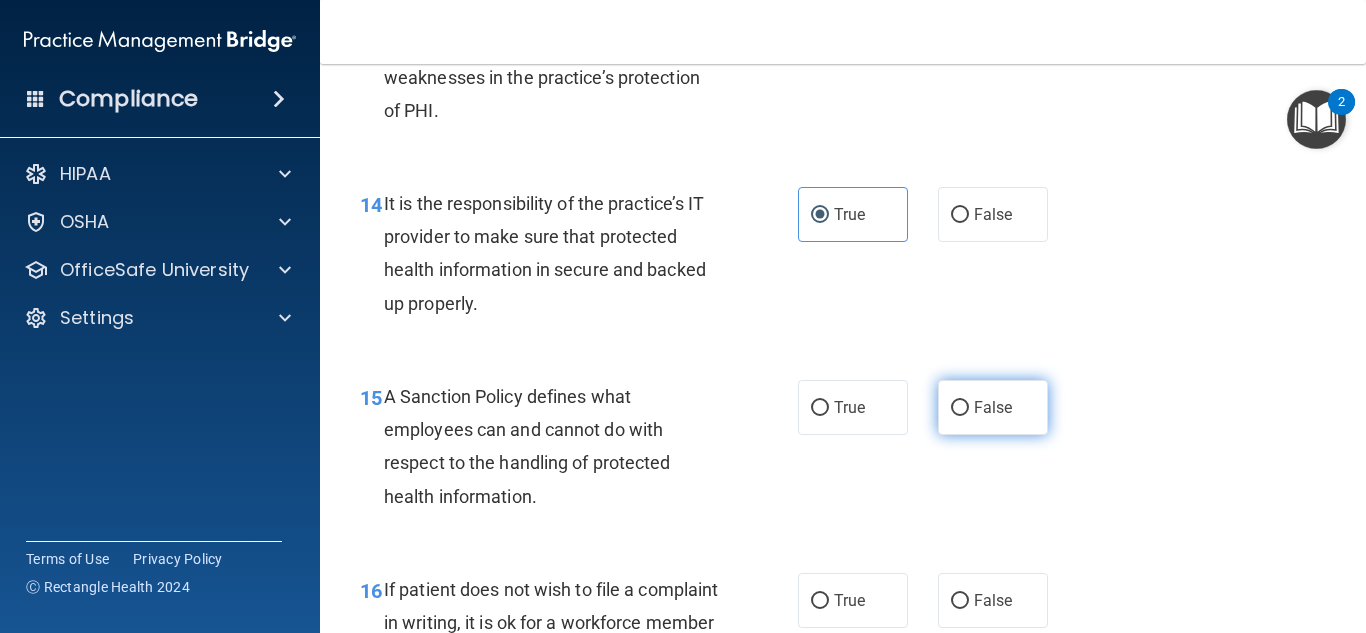 click on "False" at bounding box center [993, 407] 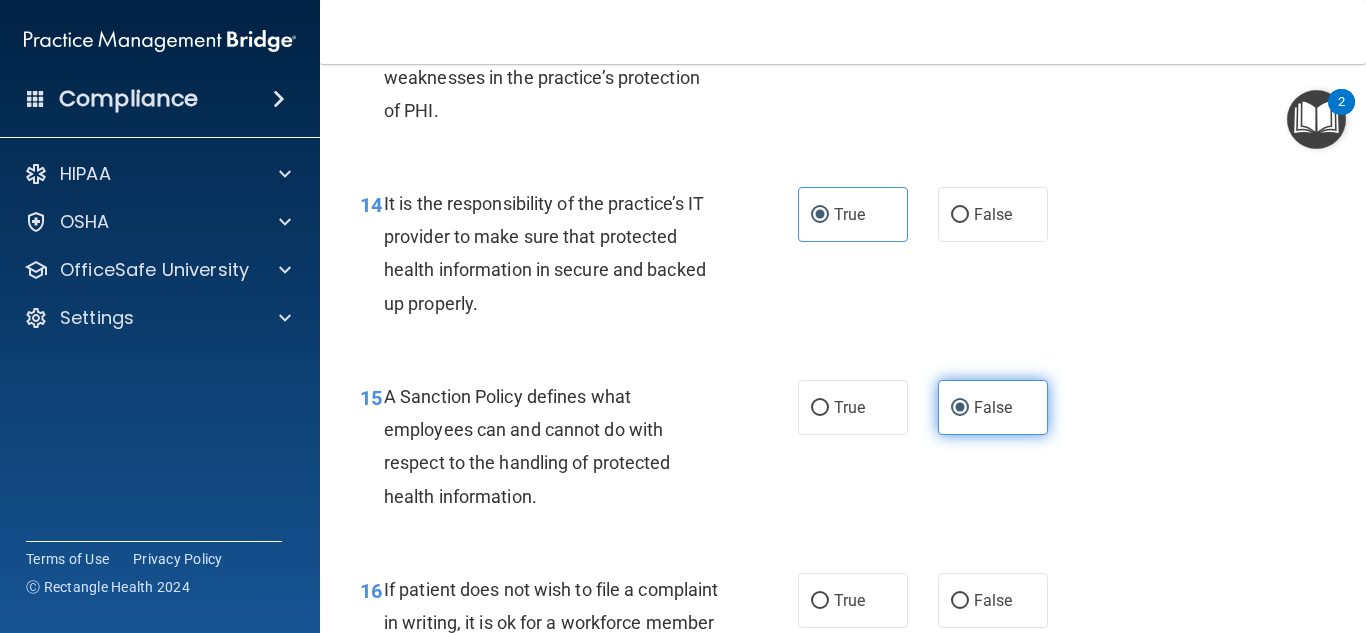 scroll, scrollTop: 3204, scrollLeft: 0, axis: vertical 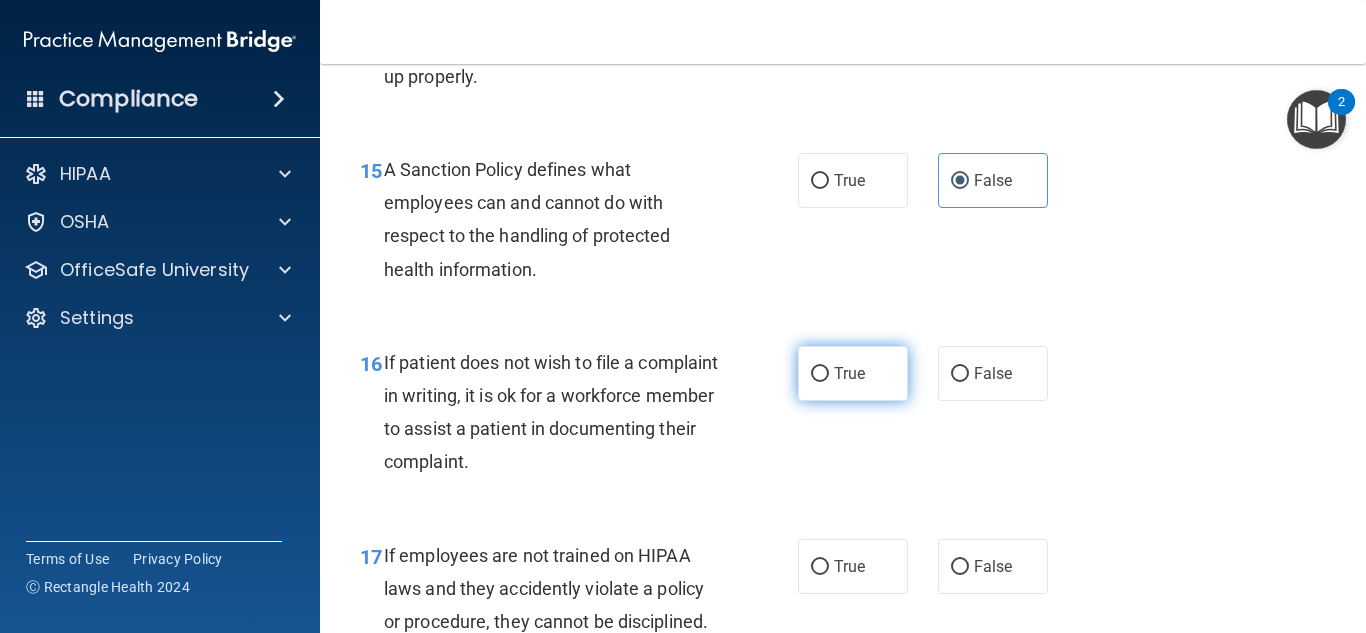 click on "True" at bounding box center (853, 373) 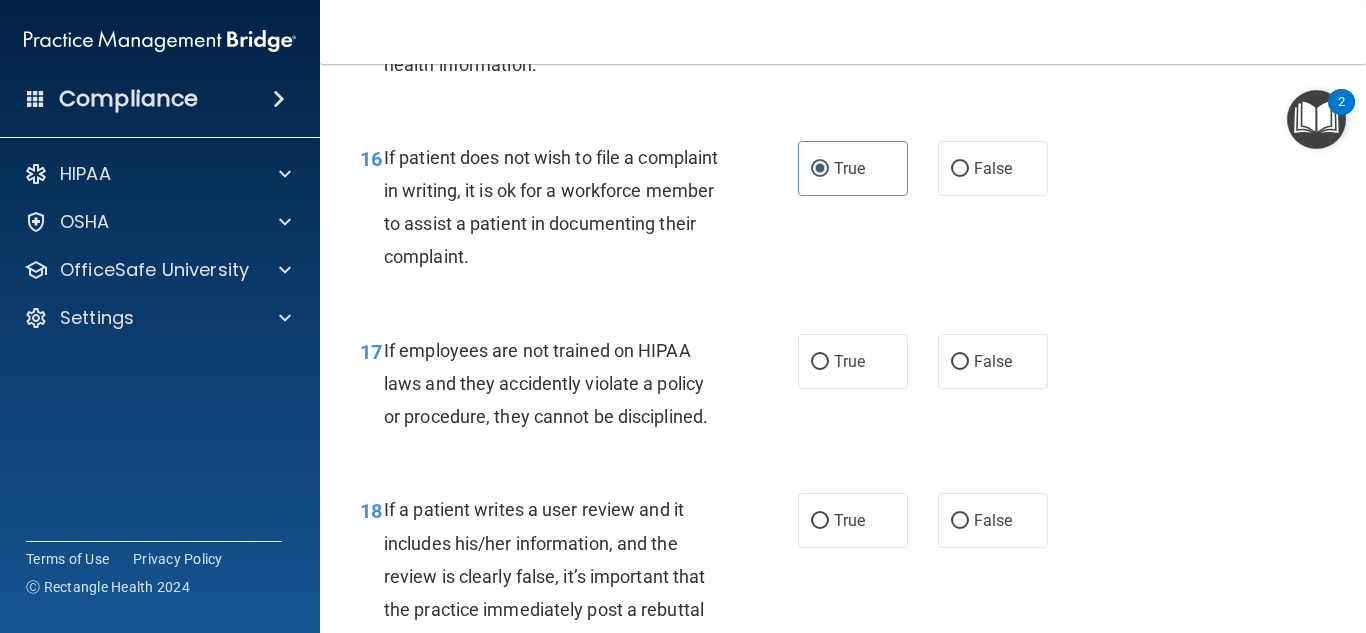 scroll, scrollTop: 3410, scrollLeft: 0, axis: vertical 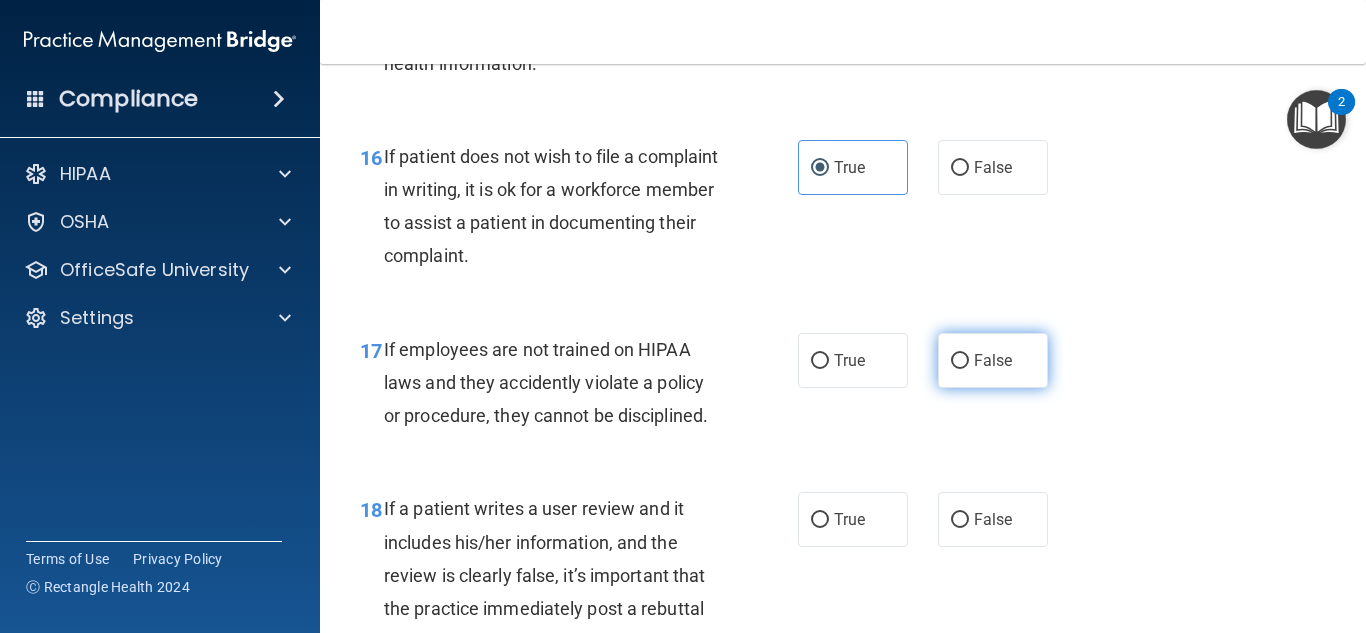 click on "False" at bounding box center [993, 360] 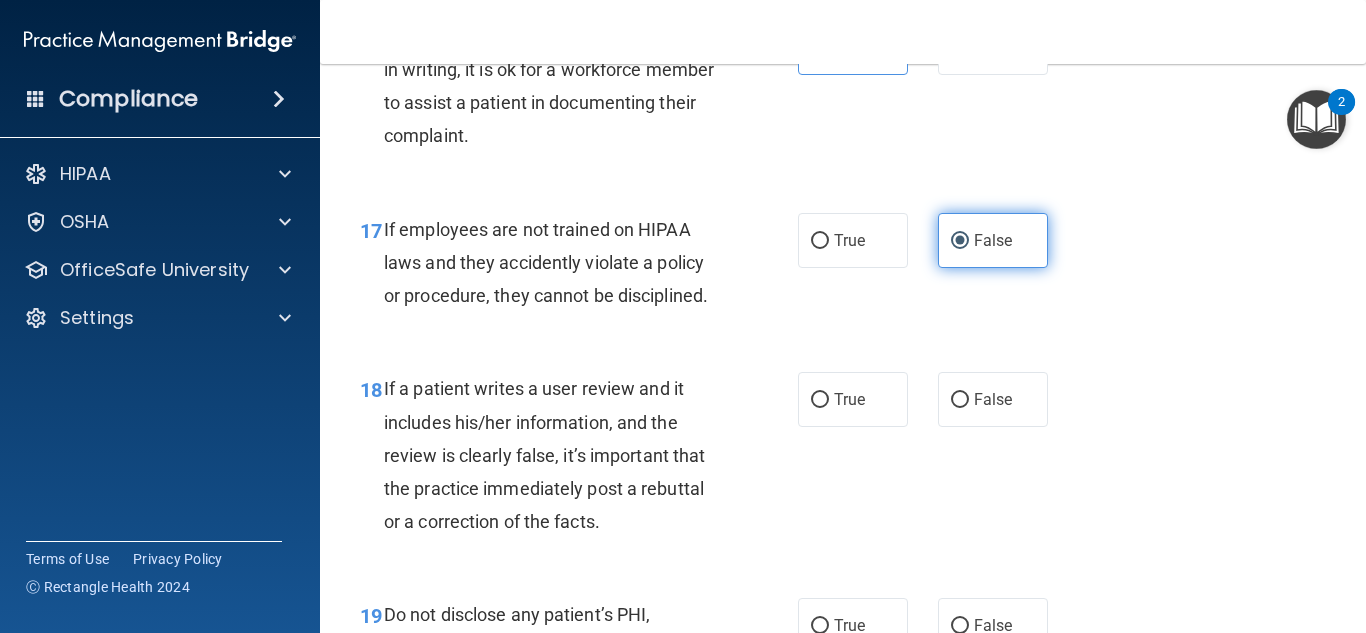 scroll, scrollTop: 3531, scrollLeft: 0, axis: vertical 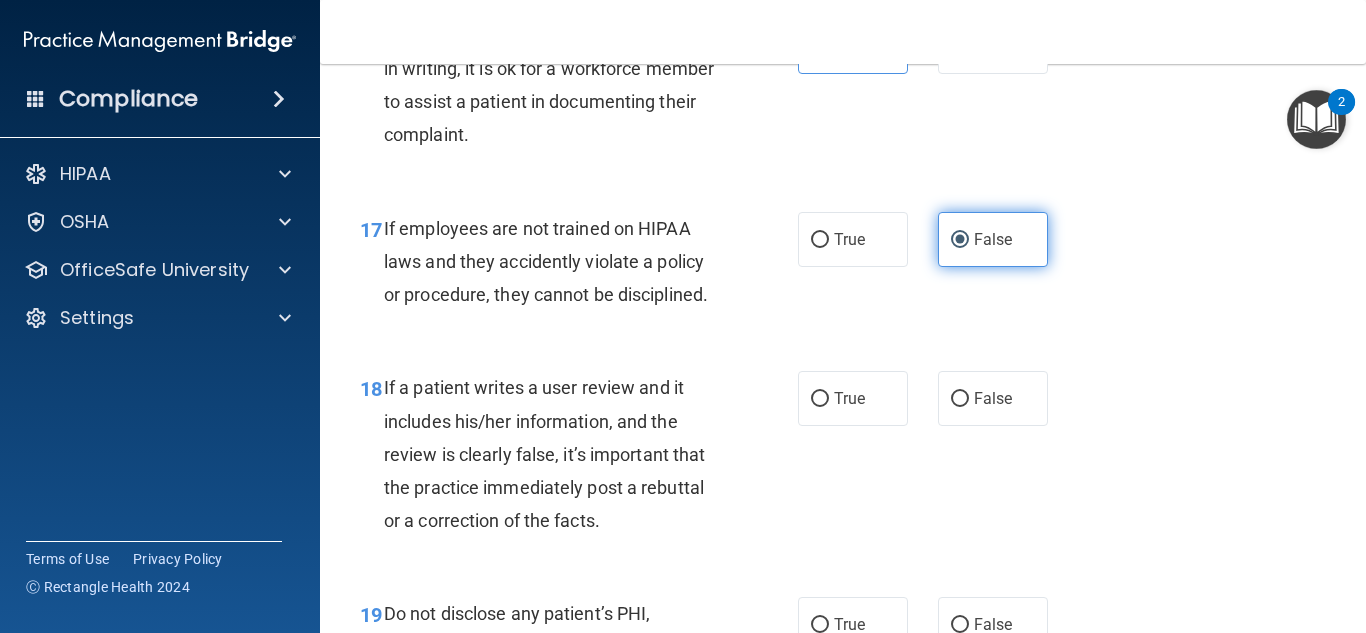 click on "False" at bounding box center [993, 398] 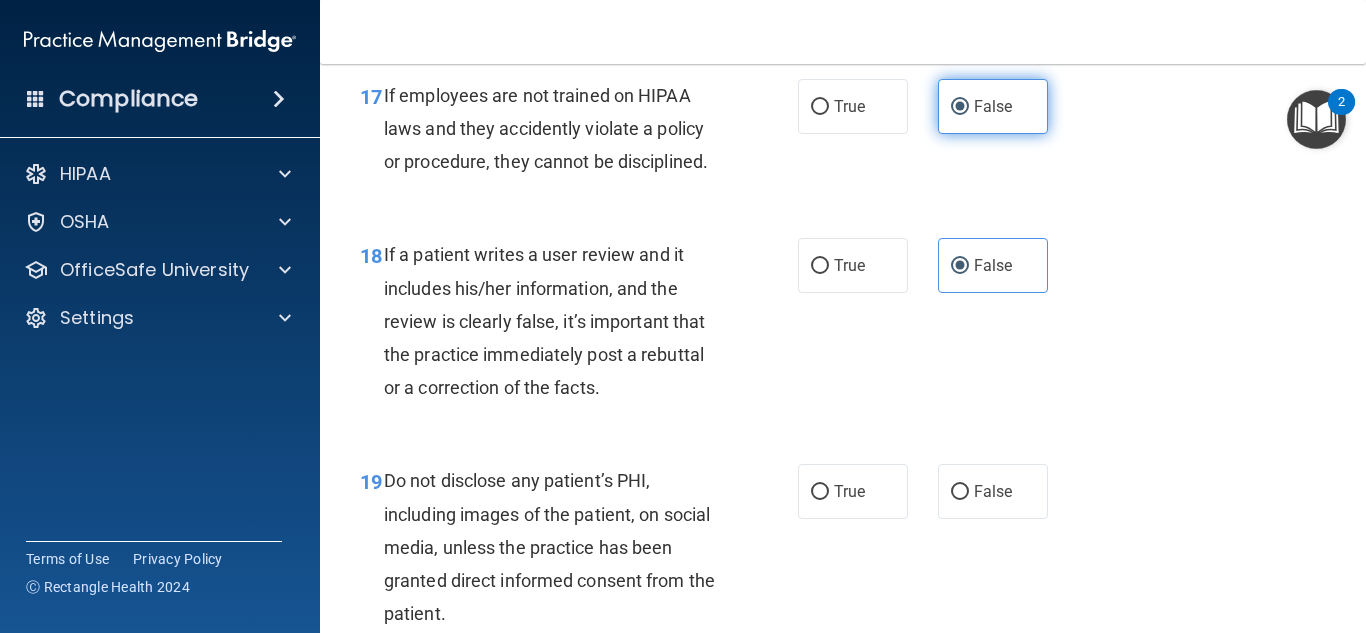 scroll, scrollTop: 3665, scrollLeft: 0, axis: vertical 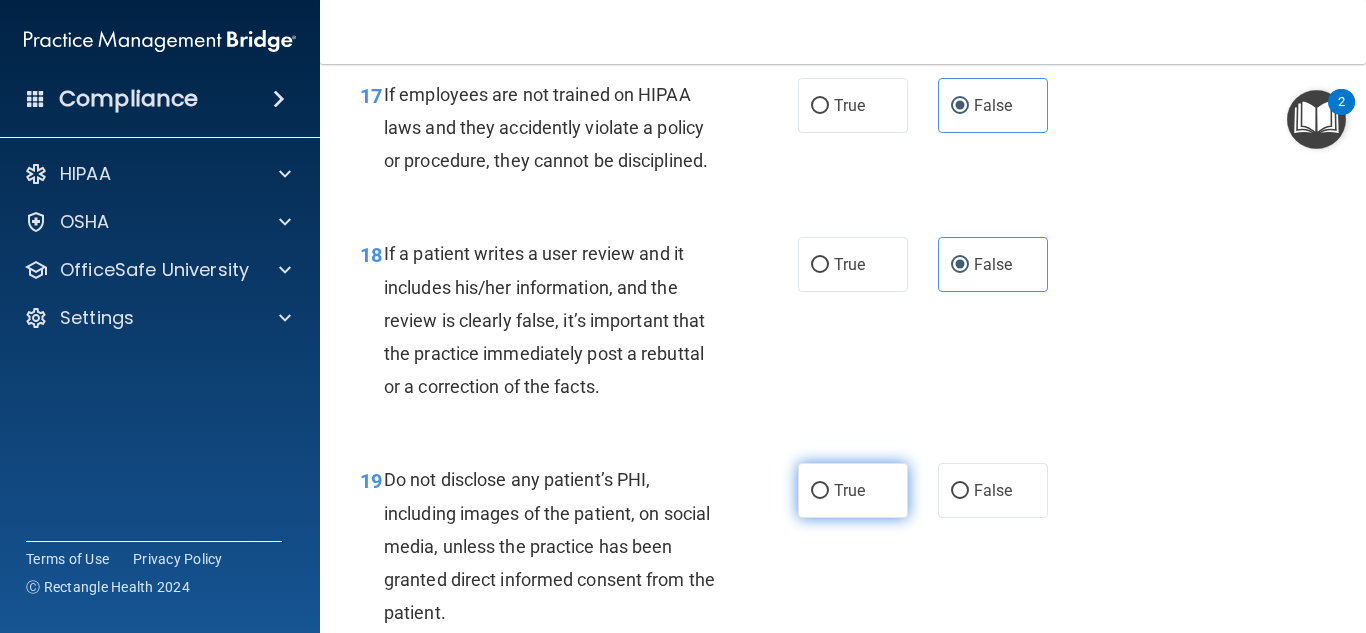 click on "True" at bounding box center [820, 491] 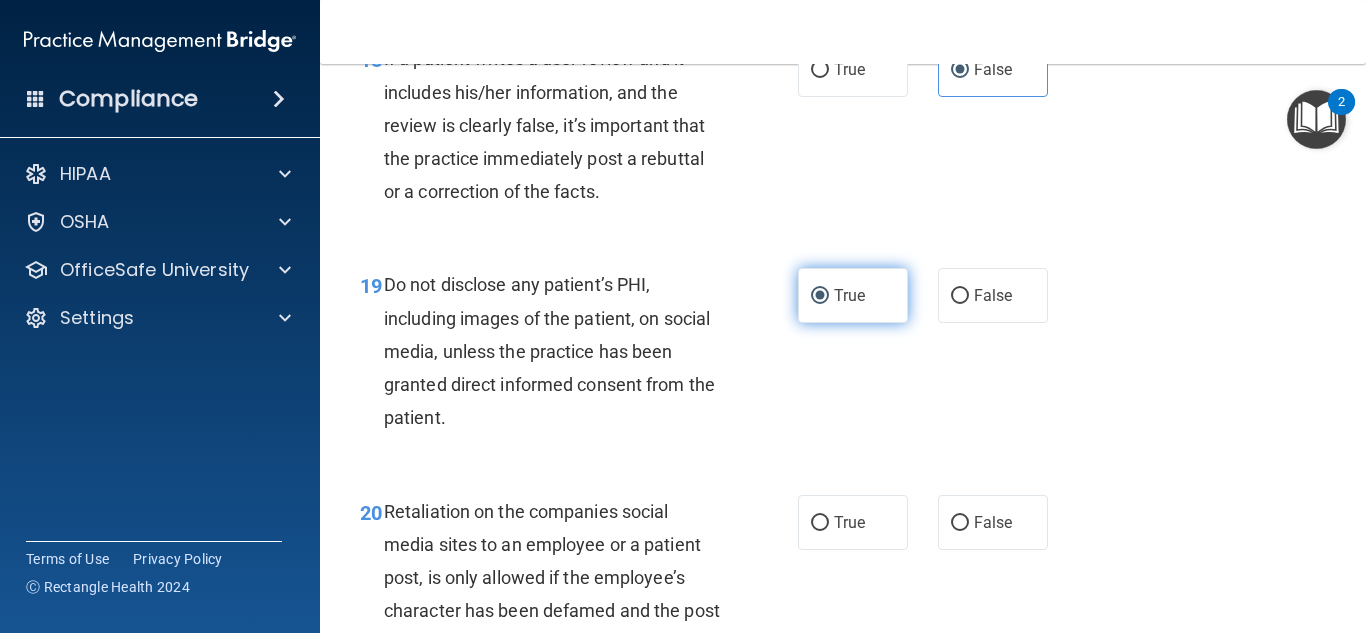 scroll, scrollTop: 3936, scrollLeft: 0, axis: vertical 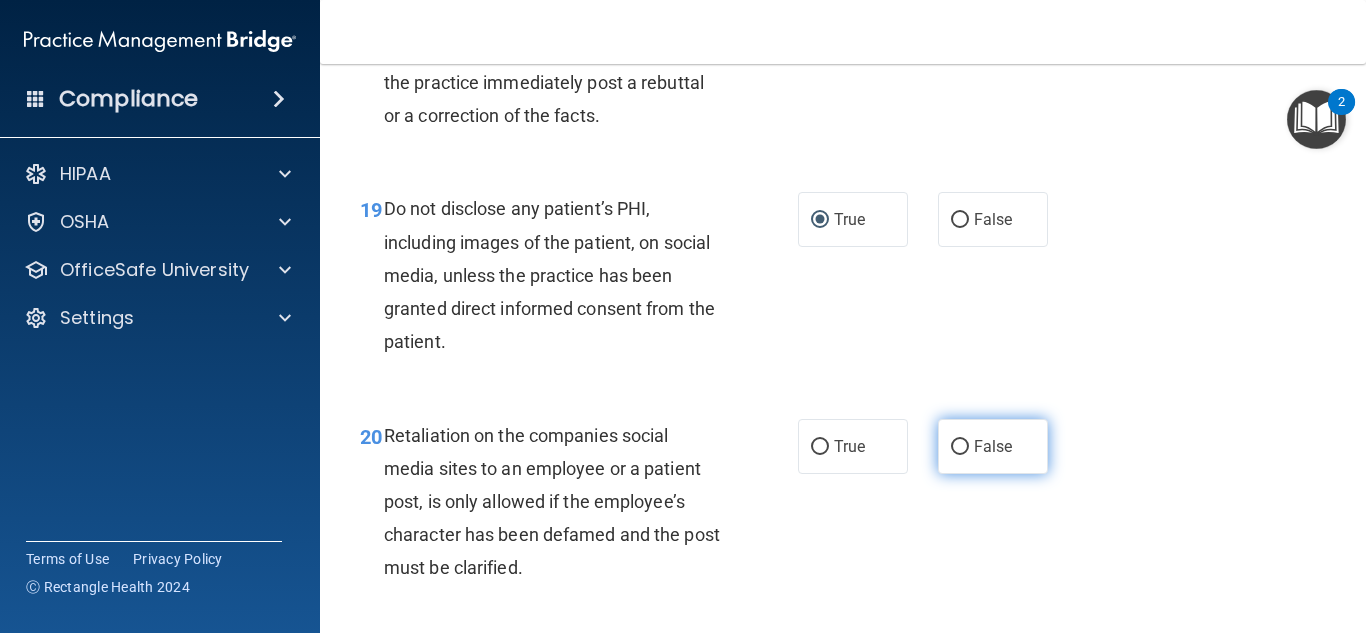 click on "False" at bounding box center [993, 446] 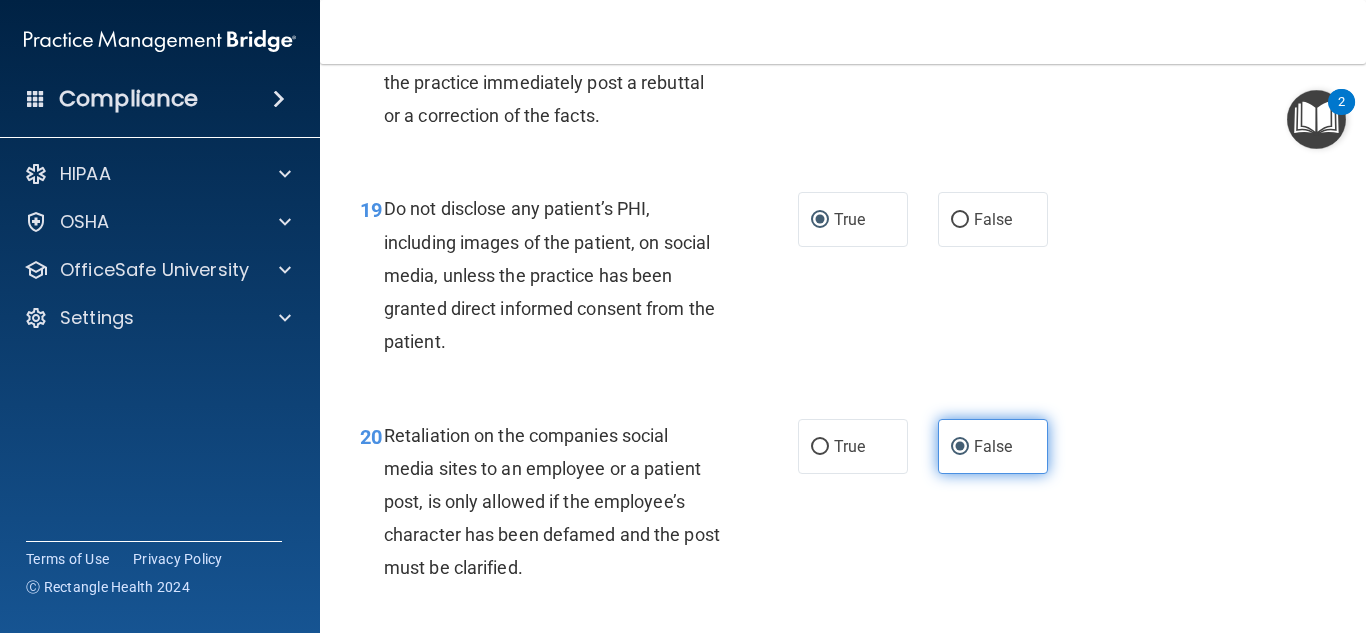 scroll, scrollTop: 4277, scrollLeft: 0, axis: vertical 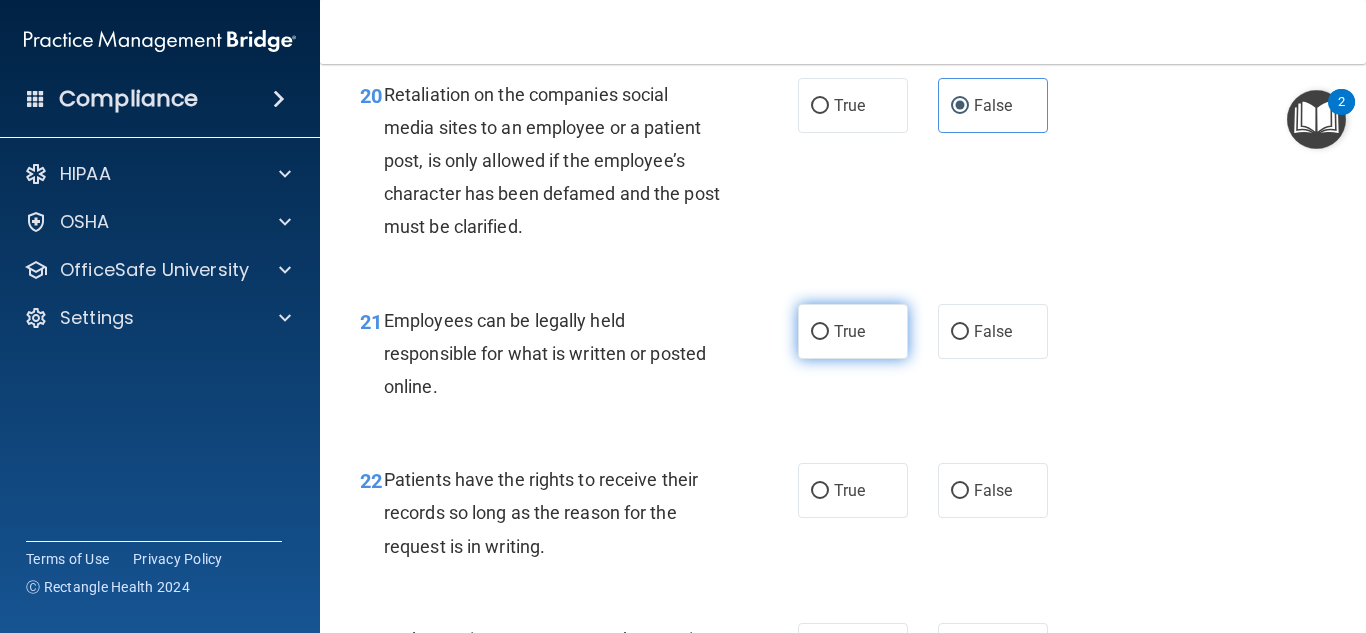 click on "True" at bounding box center (853, 331) 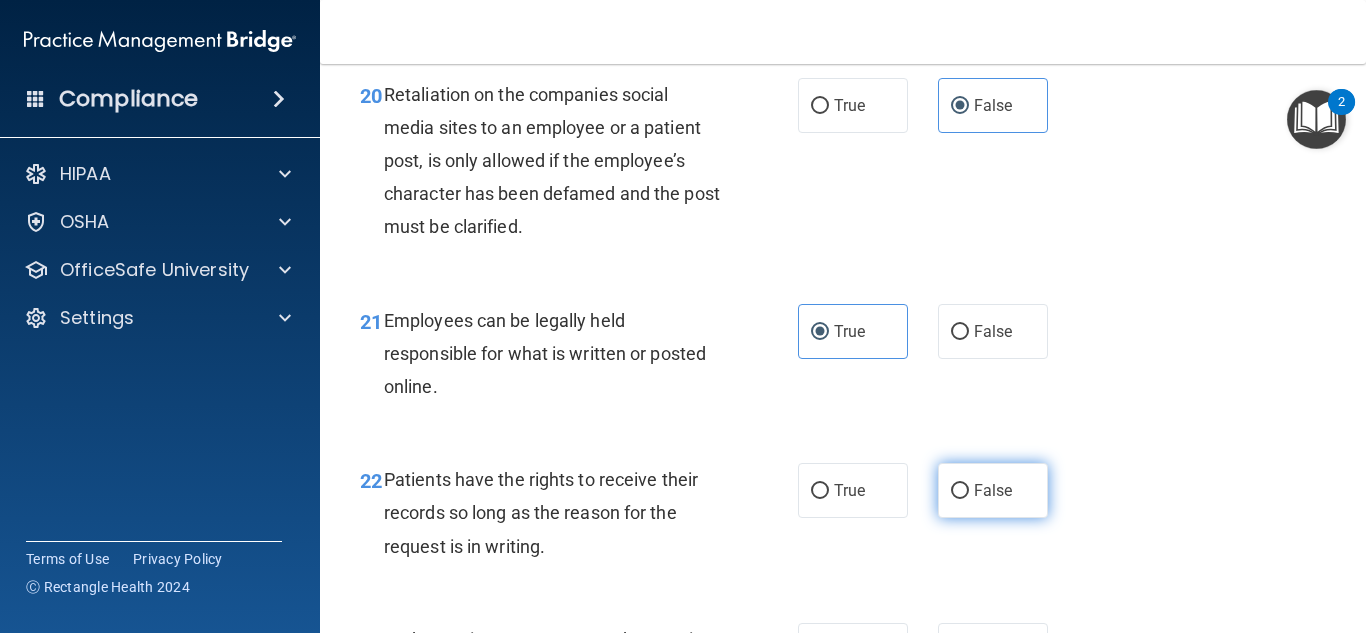 click on "False" at bounding box center [960, 491] 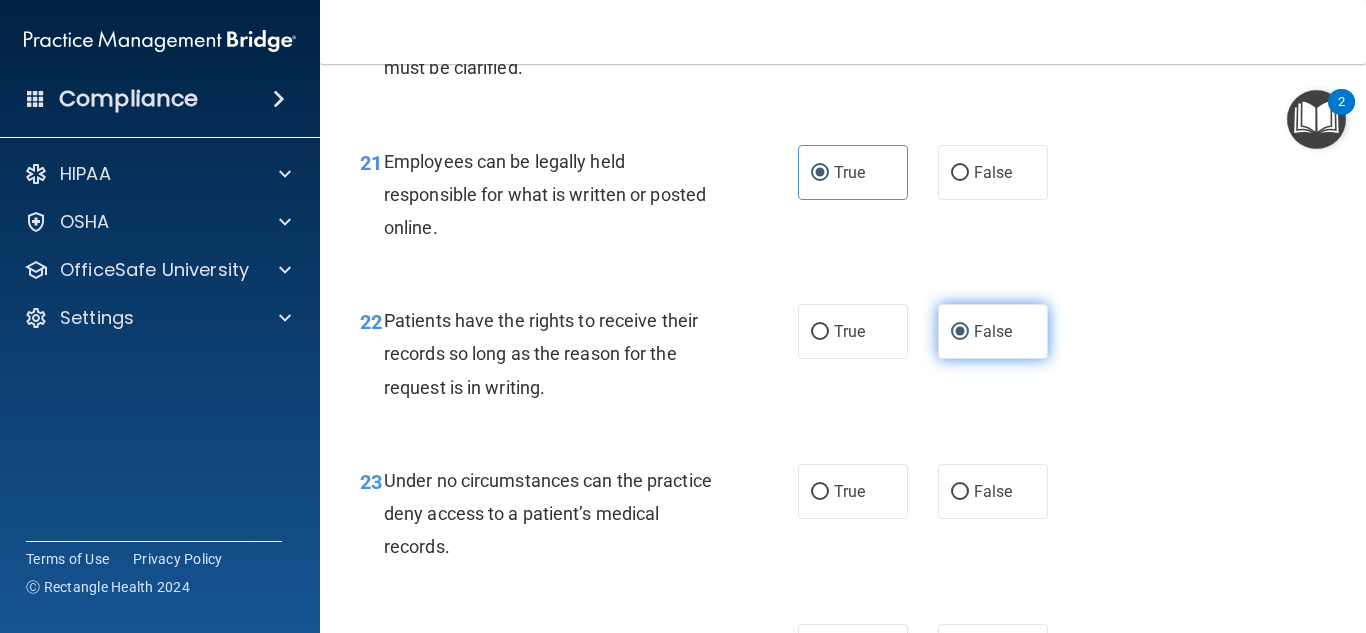 scroll, scrollTop: 4437, scrollLeft: 0, axis: vertical 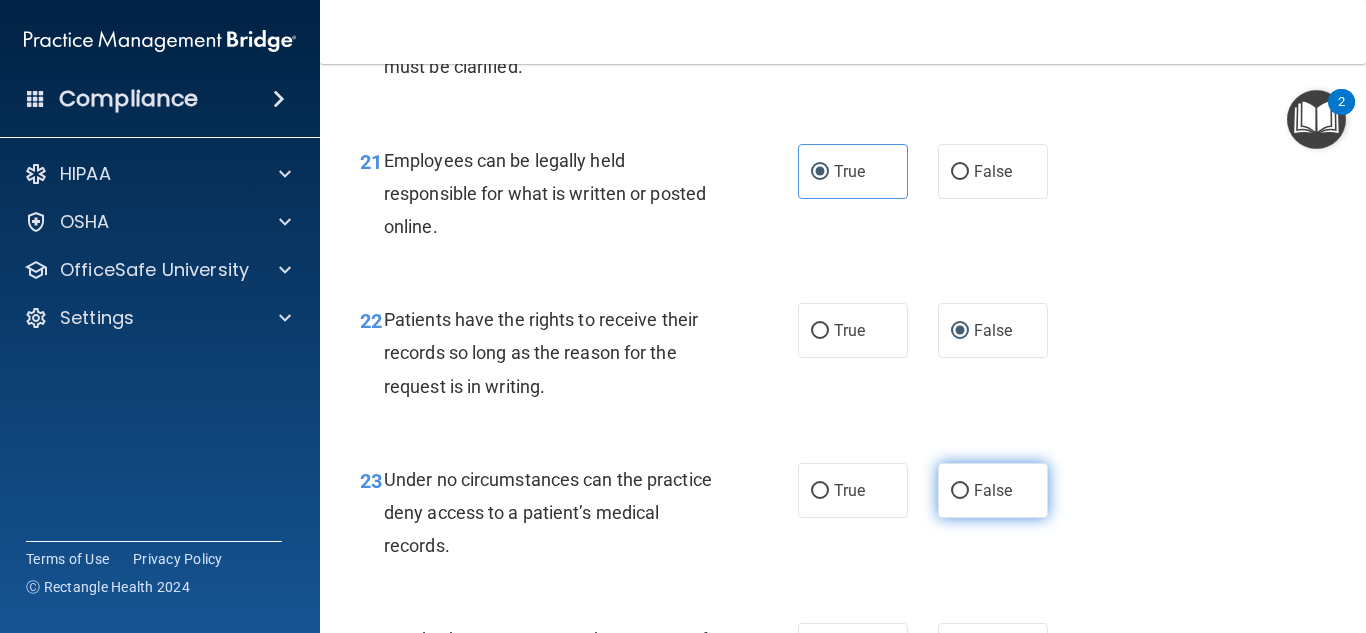 click on "False" at bounding box center (960, 491) 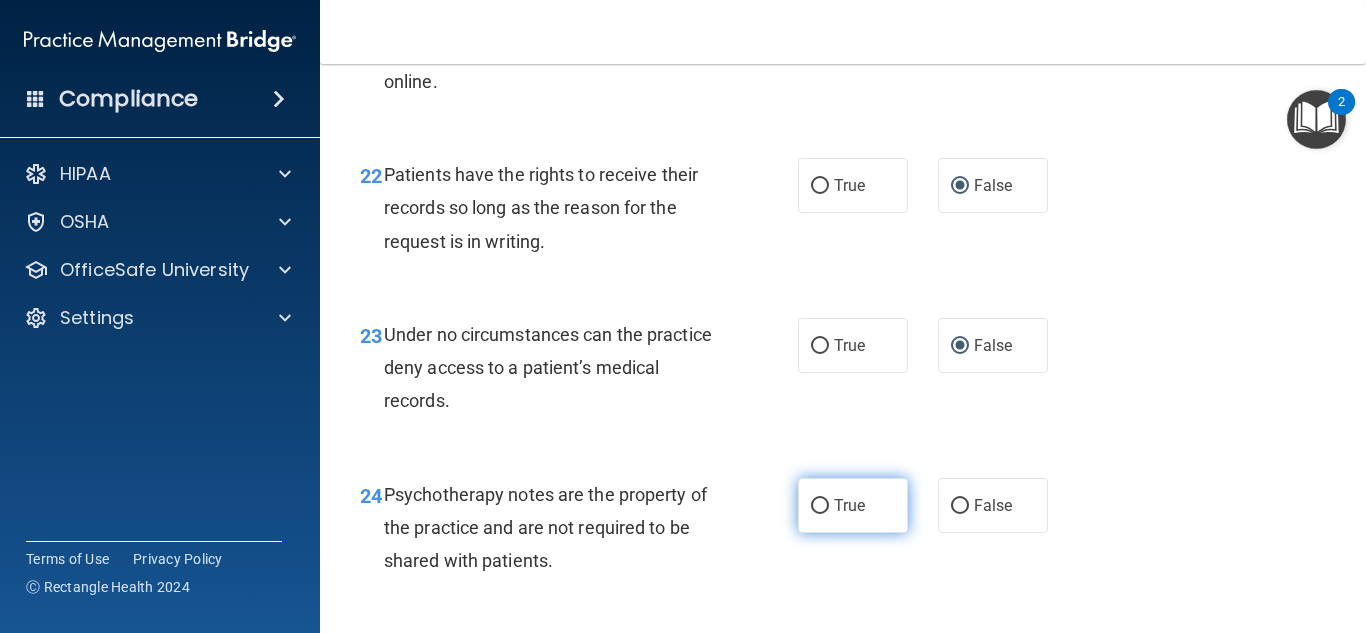 click on "True" at bounding box center [849, 505] 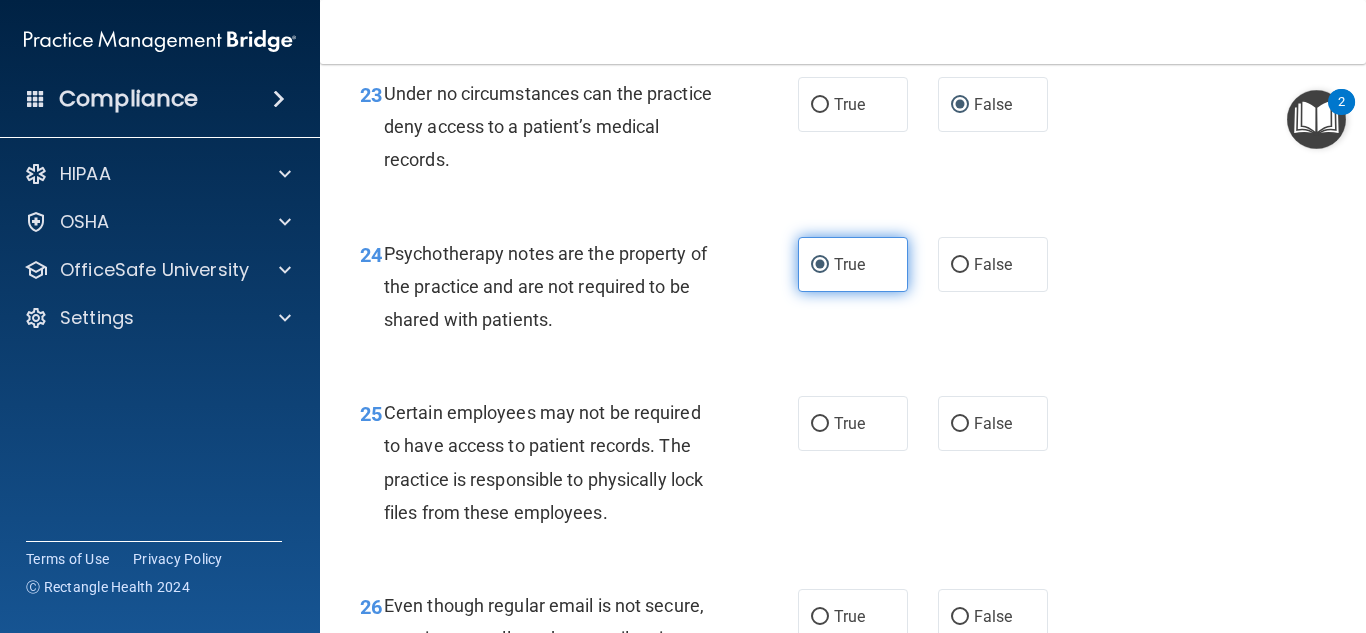 scroll, scrollTop: 4834, scrollLeft: 0, axis: vertical 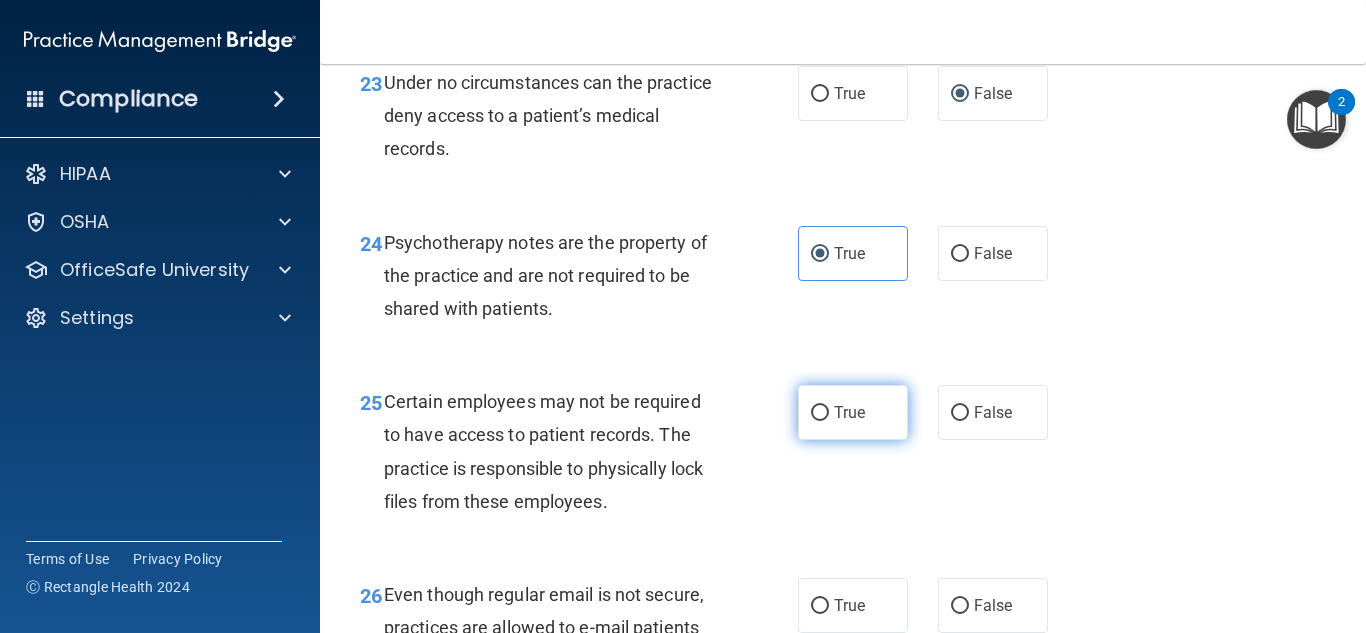 click on "True" at bounding box center [849, 412] 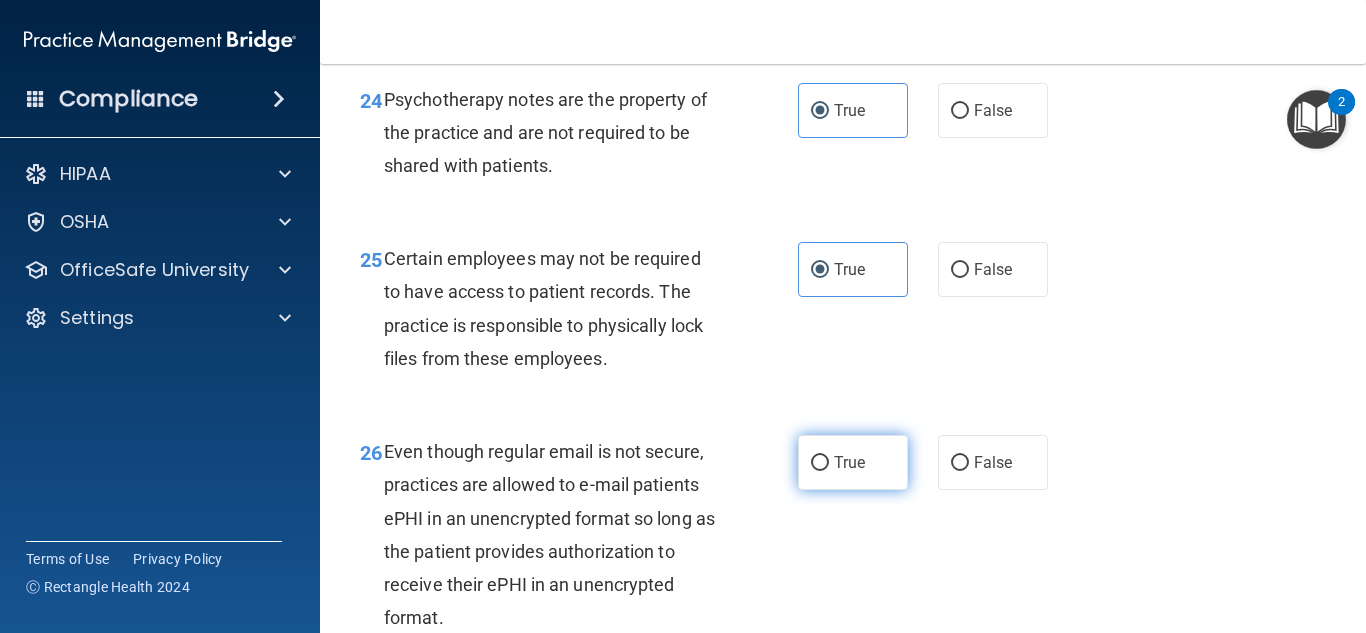 click on "True" at bounding box center (849, 462) 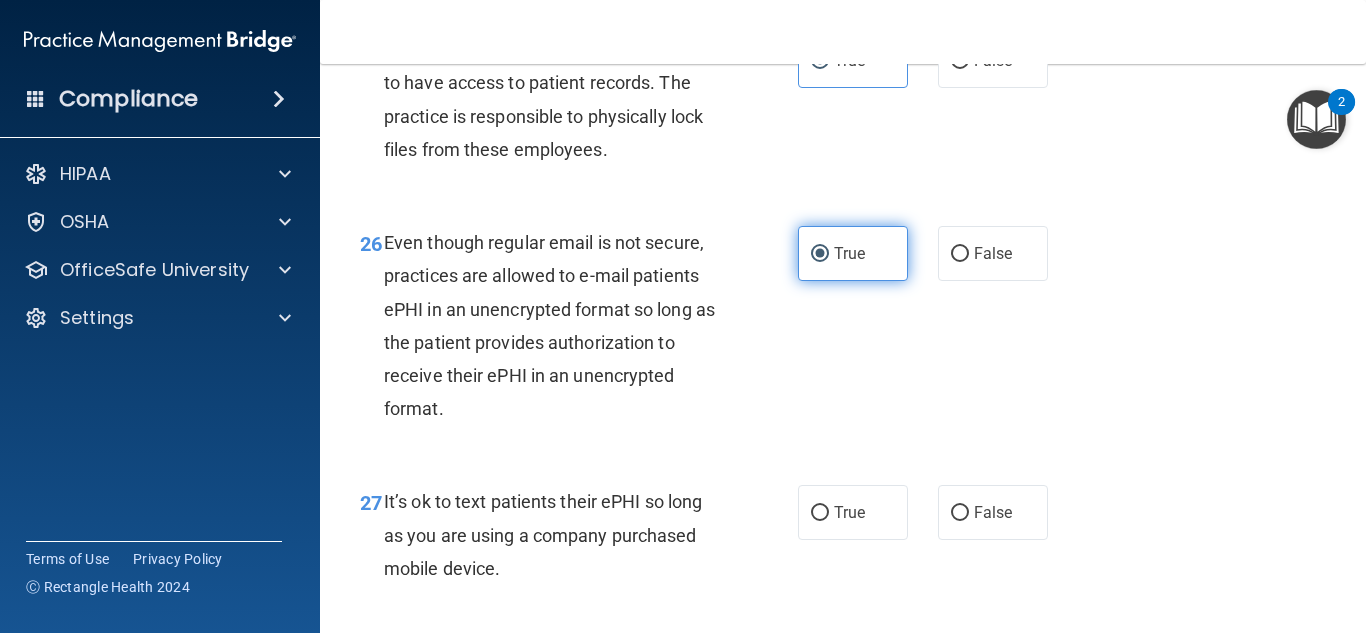 scroll, scrollTop: 5187, scrollLeft: 0, axis: vertical 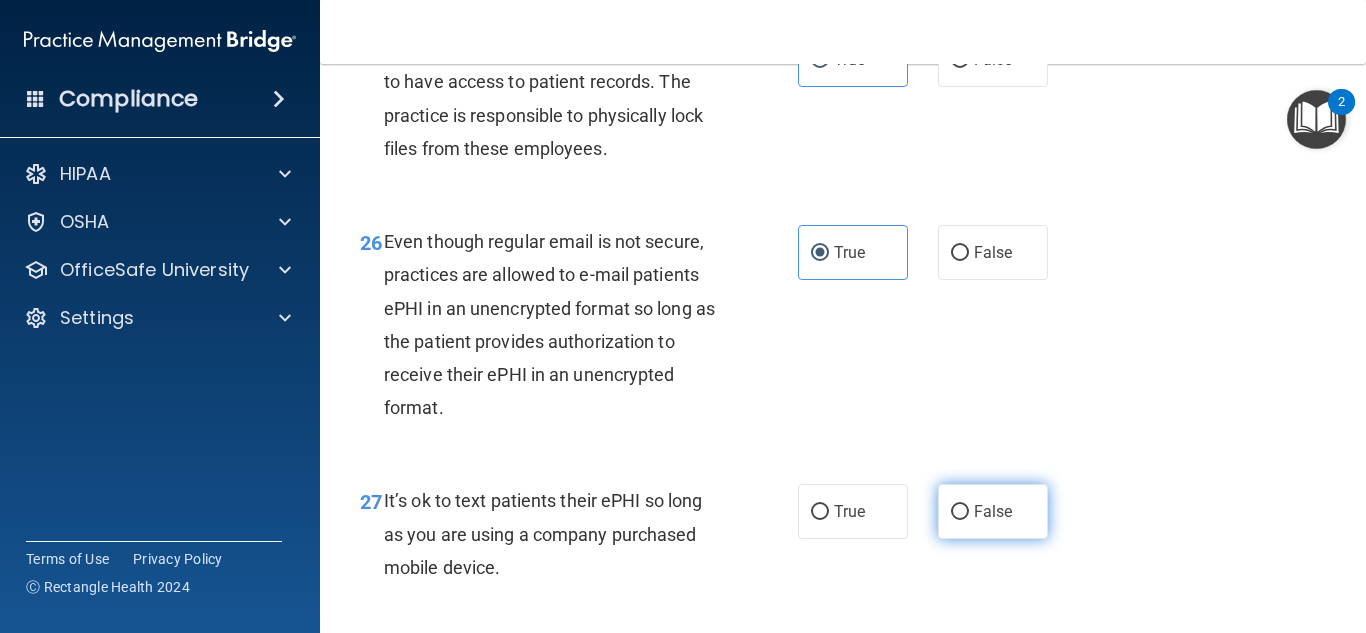 click on "False" at bounding box center (993, 511) 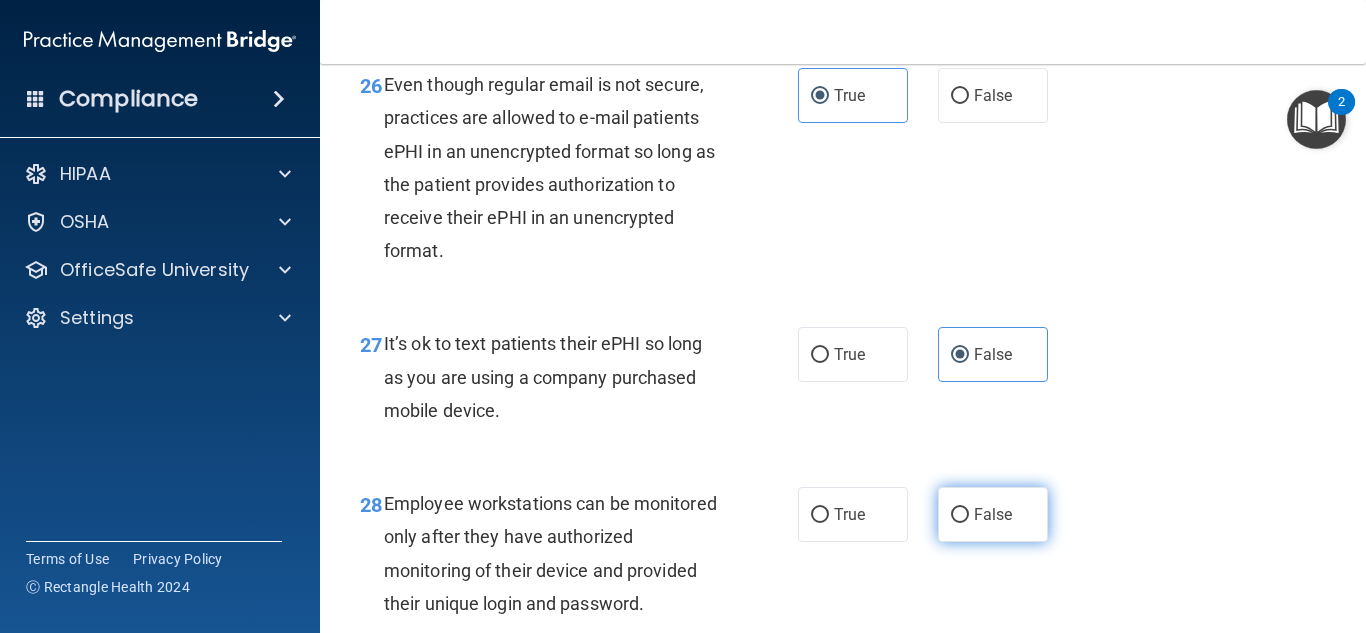 click on "False" at bounding box center (993, 514) 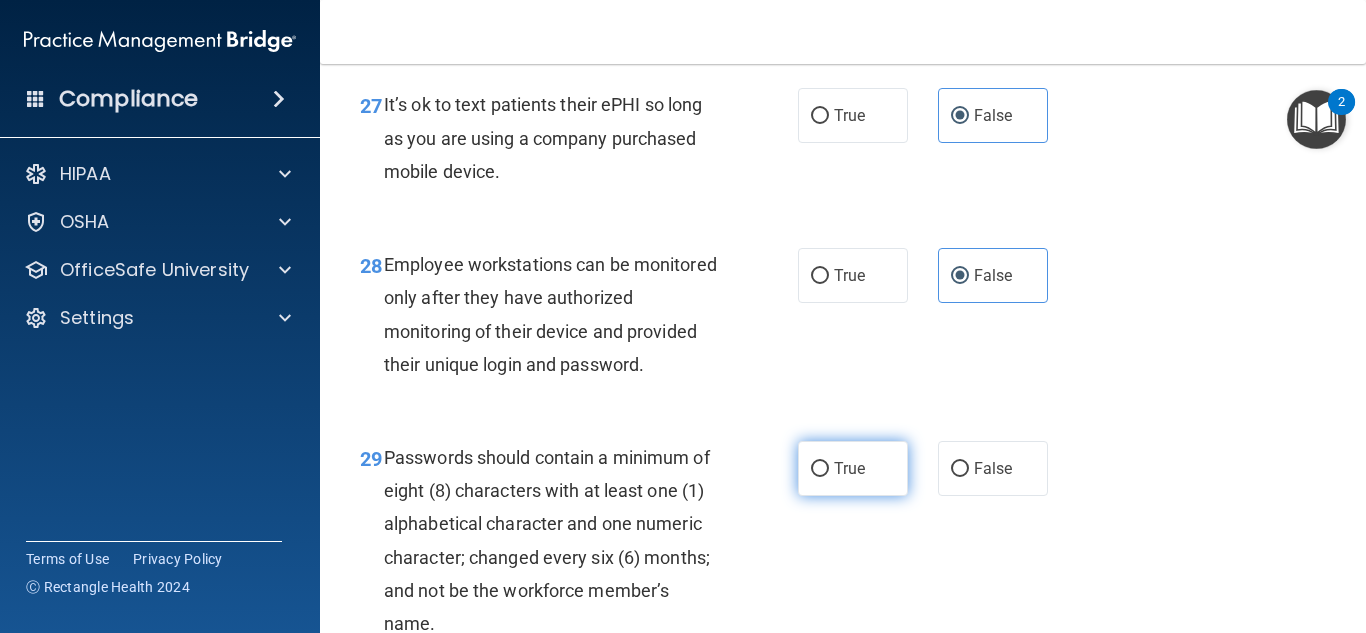 click on "True" at bounding box center [853, 468] 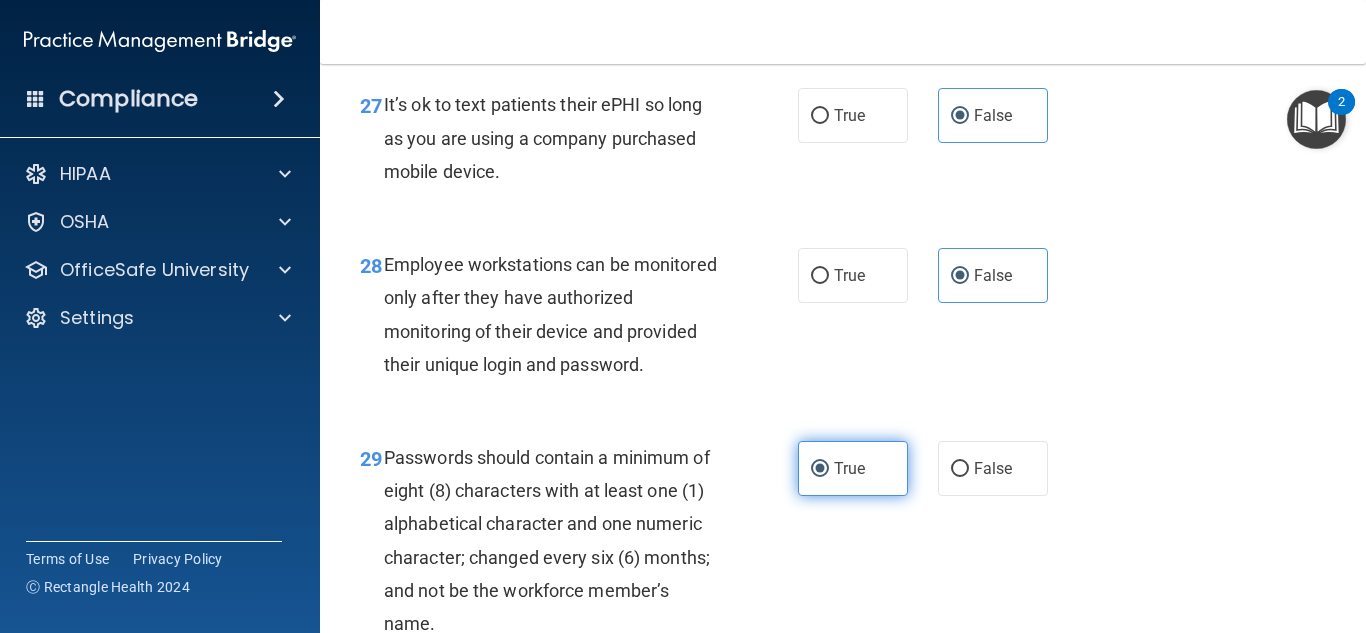 scroll, scrollTop: 5837, scrollLeft: 0, axis: vertical 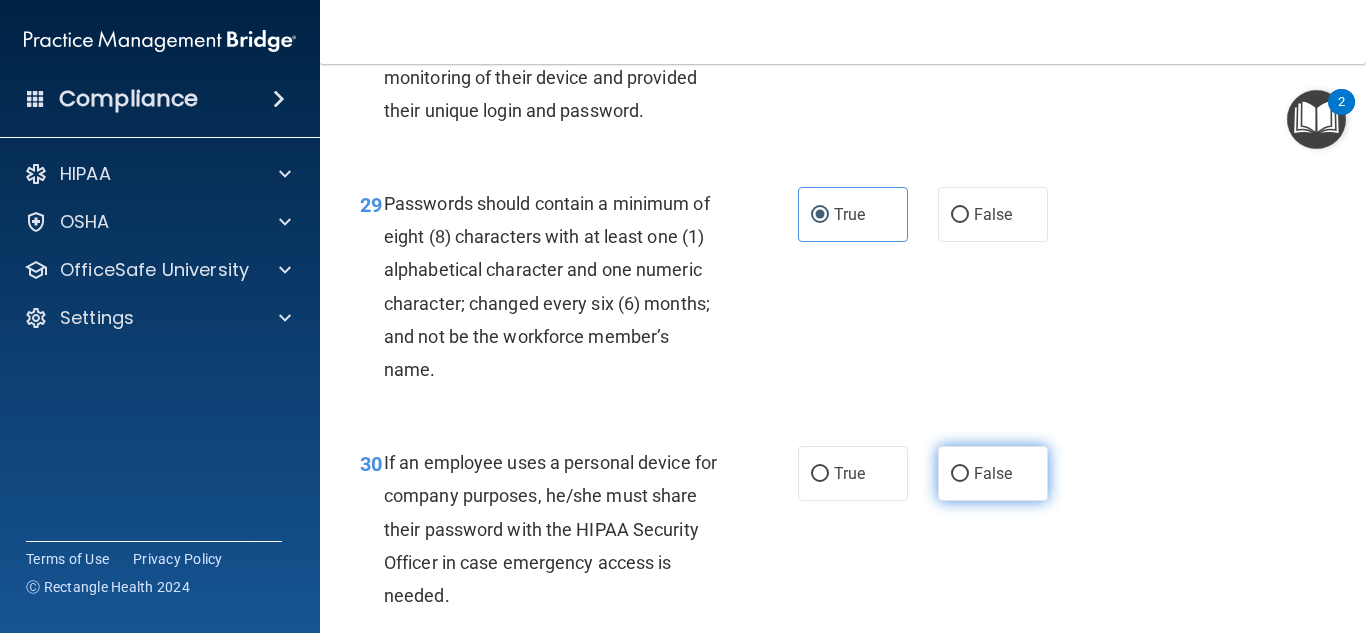click on "False" at bounding box center [960, 474] 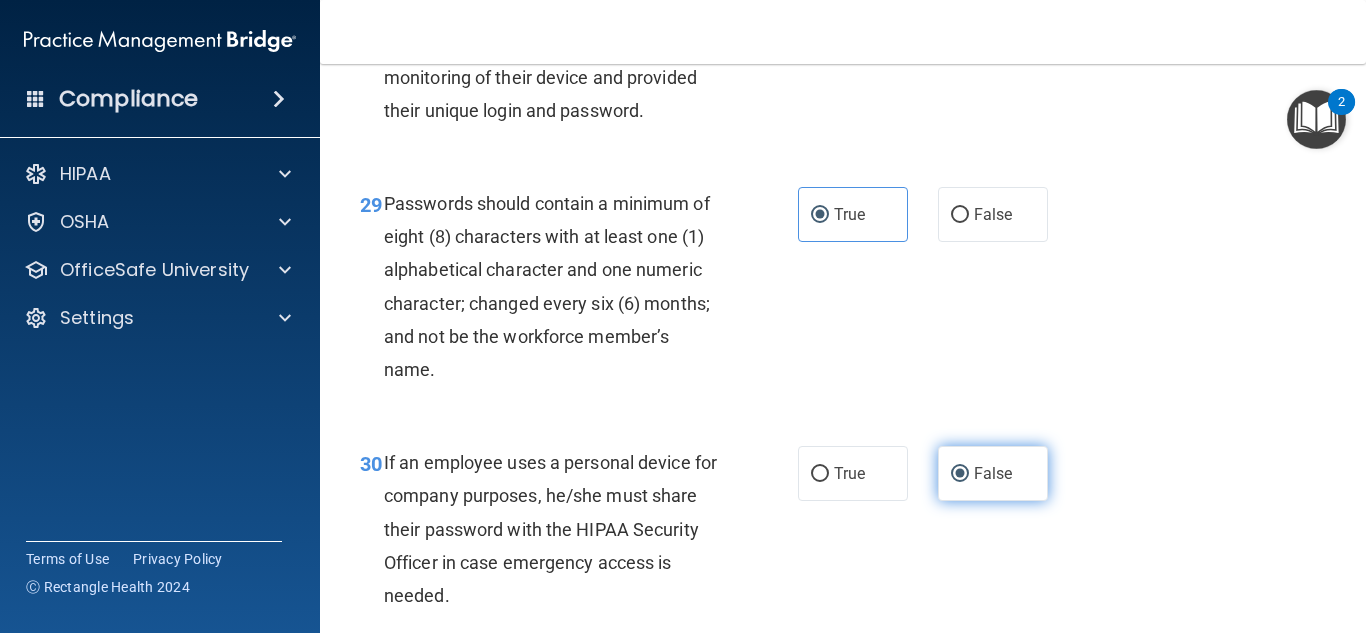 scroll, scrollTop: 6048, scrollLeft: 0, axis: vertical 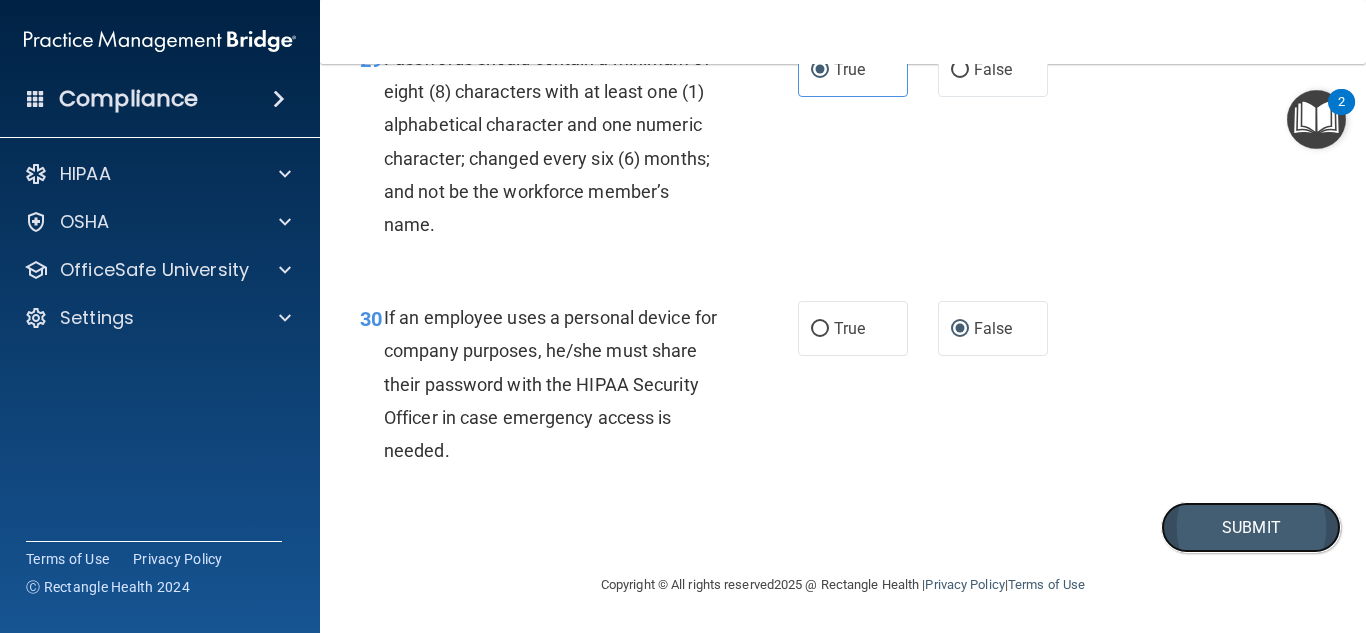 click on "Submit" at bounding box center [1251, 527] 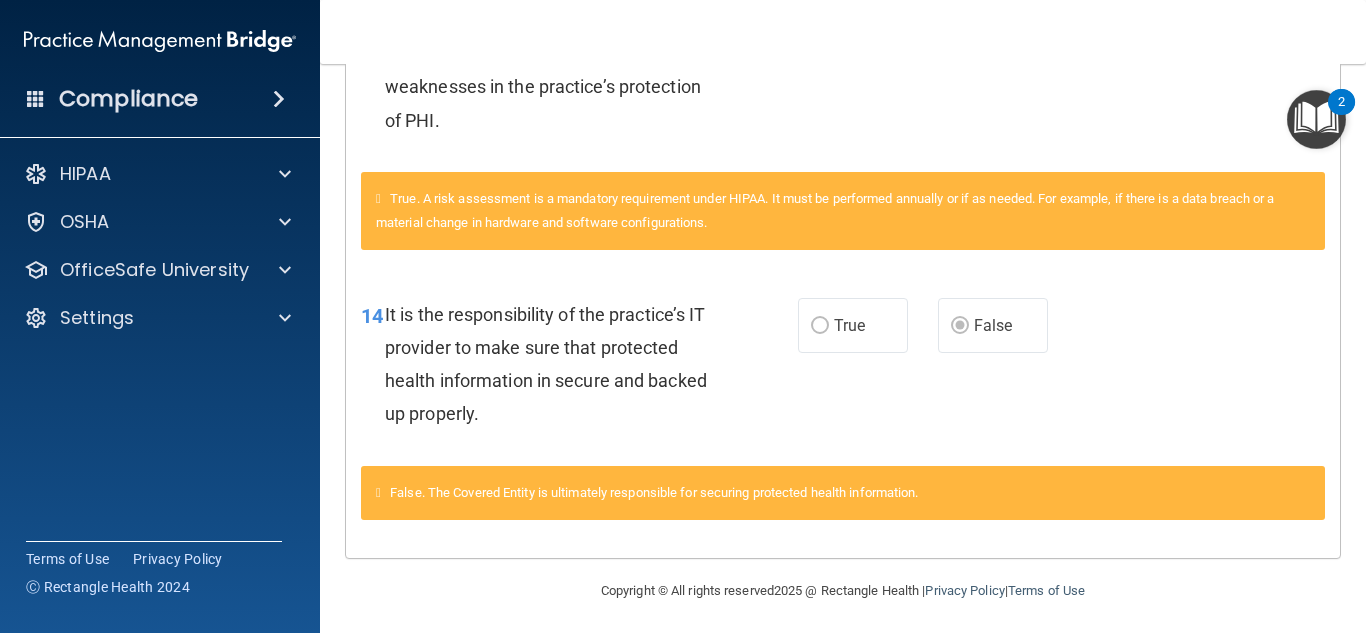 scroll, scrollTop: 0, scrollLeft: 0, axis: both 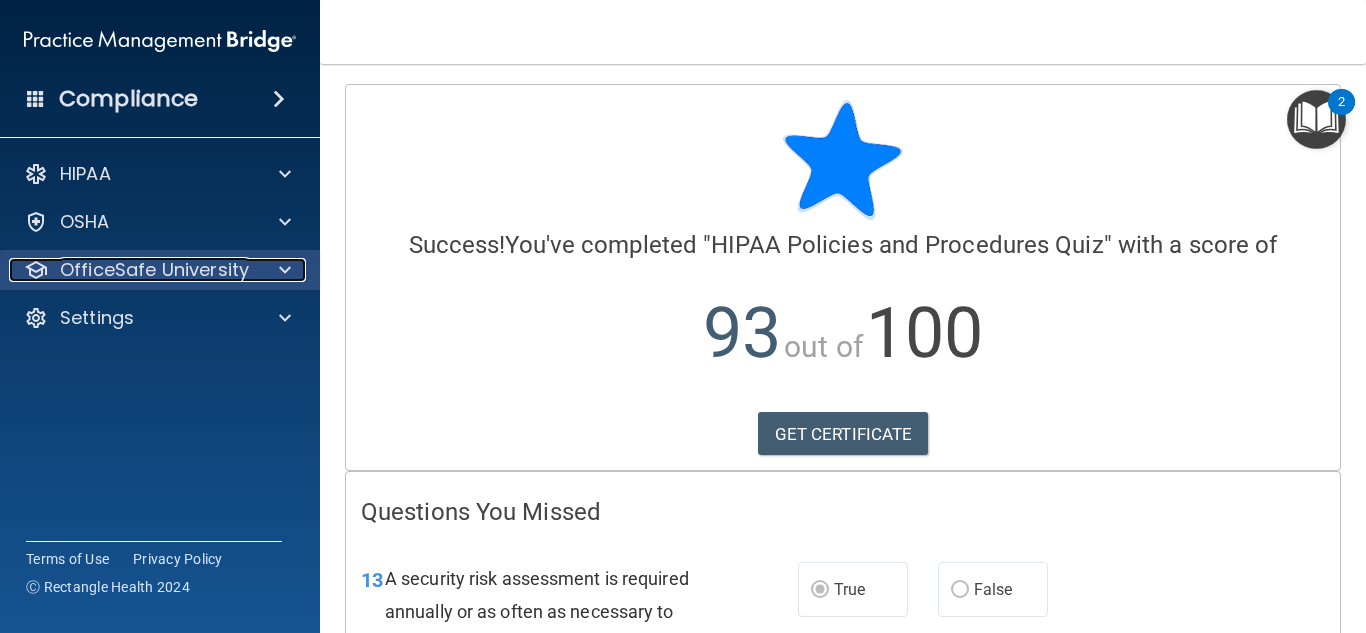 click on "OfficeSafe University" at bounding box center [154, 270] 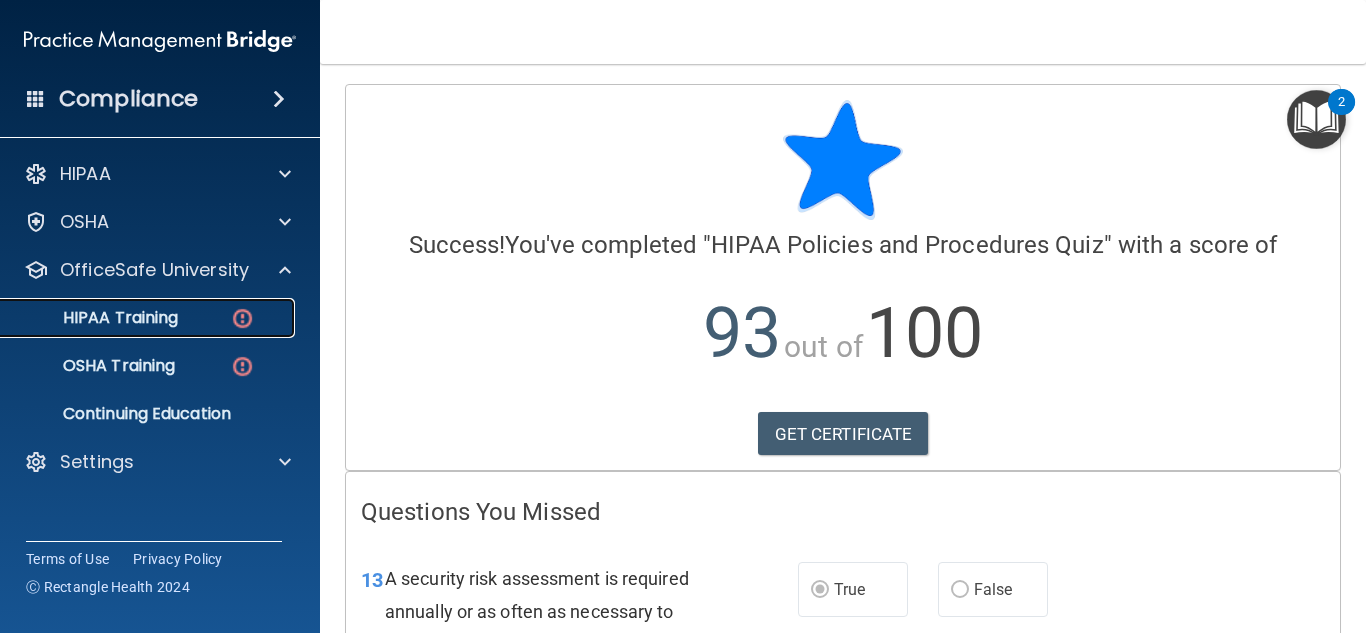 click on "HIPAA Training" at bounding box center (95, 318) 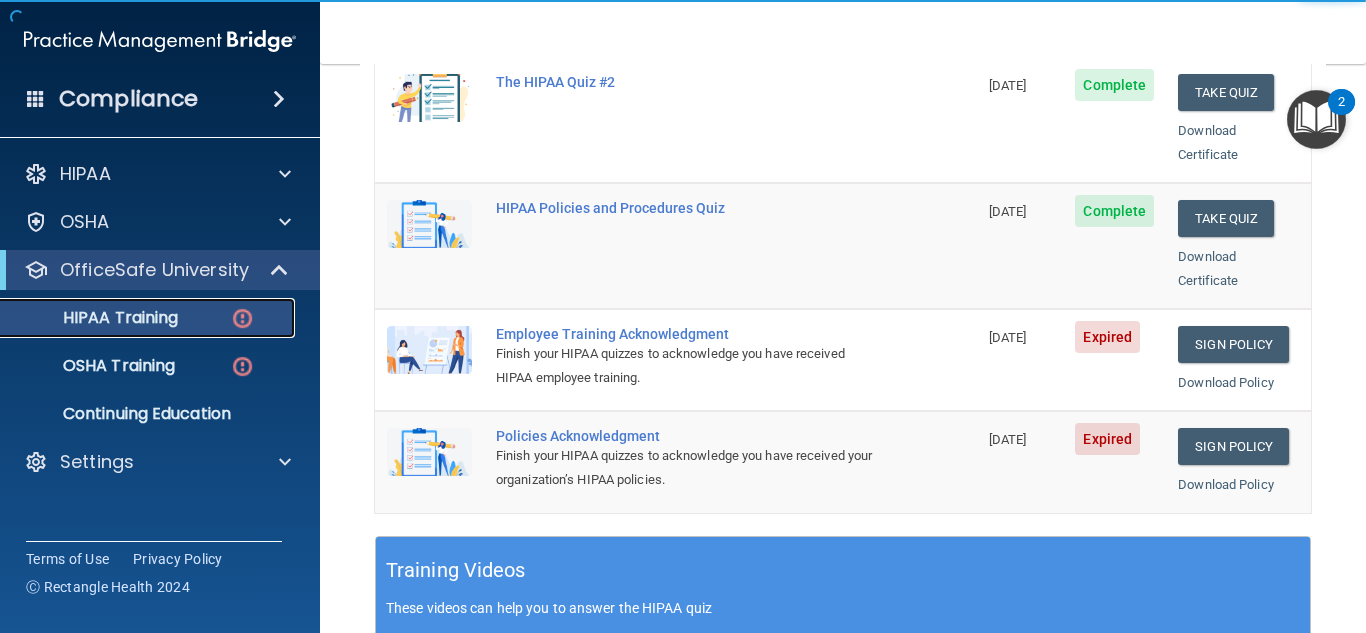 scroll, scrollTop: 450, scrollLeft: 0, axis: vertical 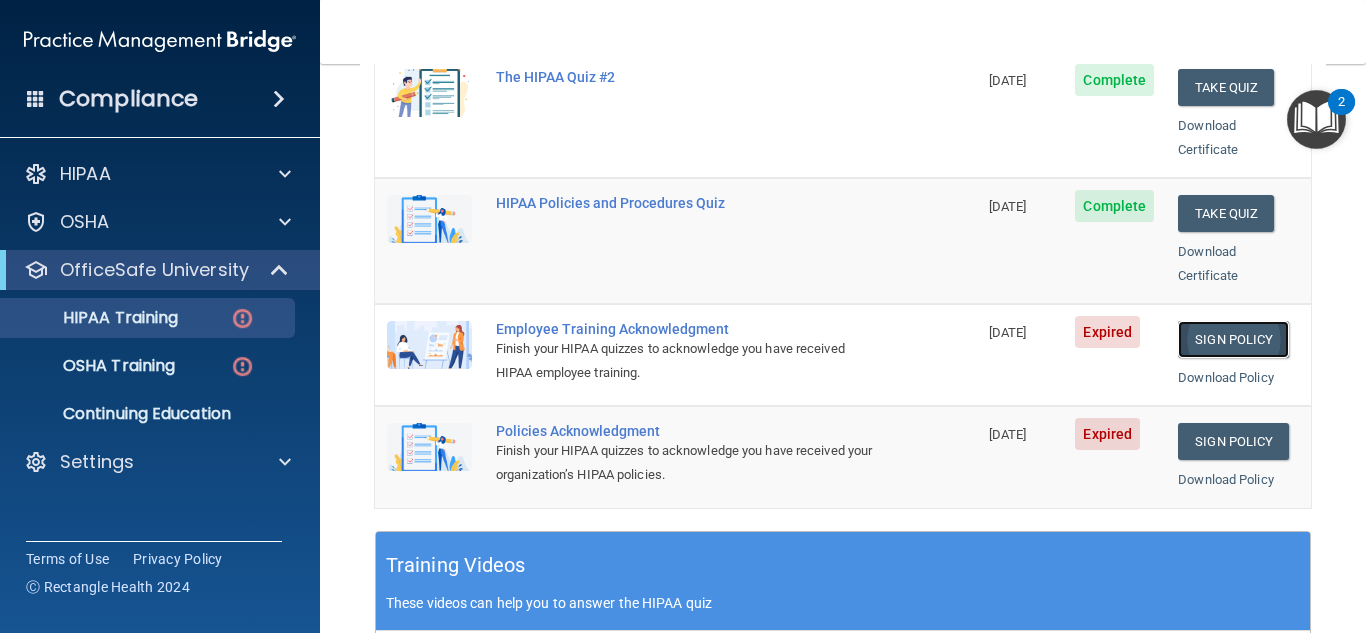 click on "Sign Policy" at bounding box center (1233, 339) 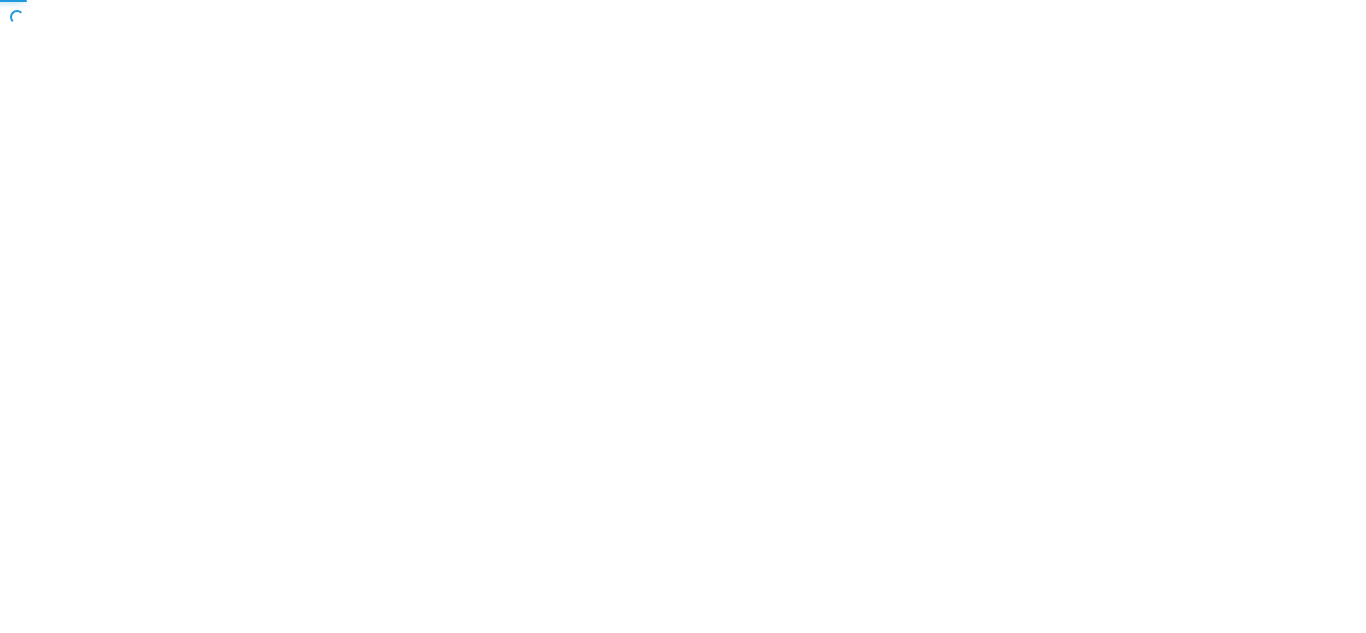 scroll, scrollTop: 0, scrollLeft: 0, axis: both 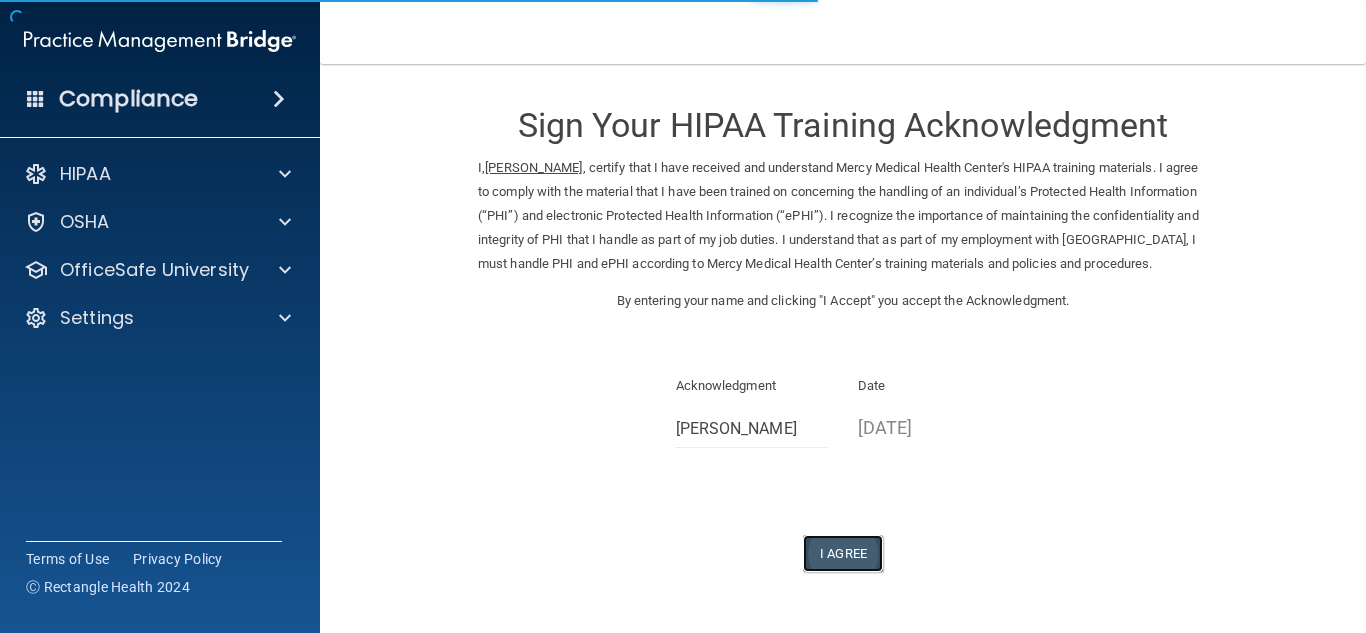 click on "I Agree" at bounding box center (843, 553) 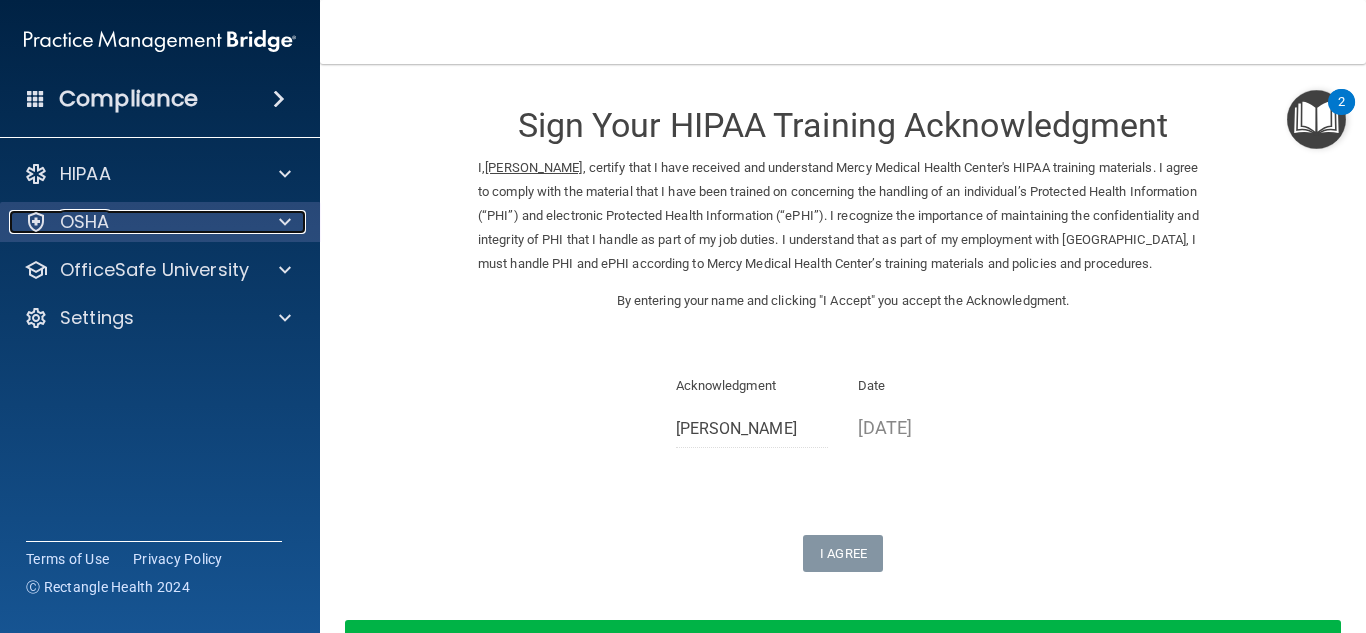 click on "OSHA" at bounding box center [133, 222] 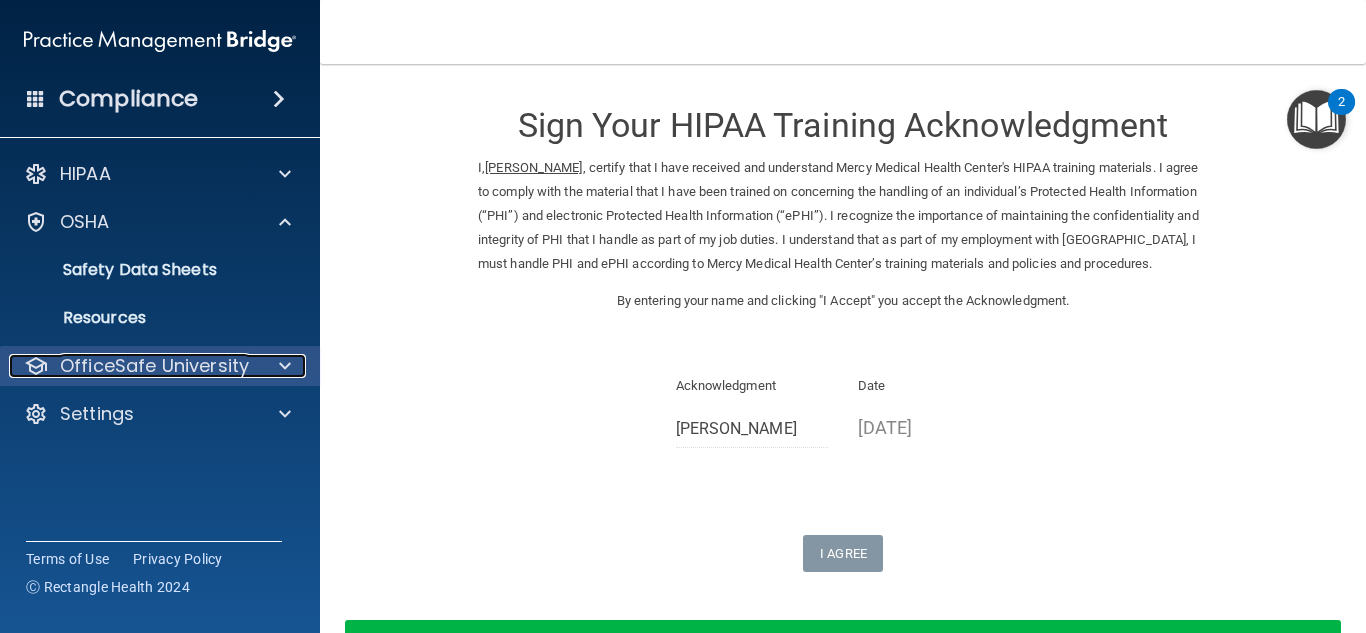 click on "OfficeSafe University" at bounding box center (154, 366) 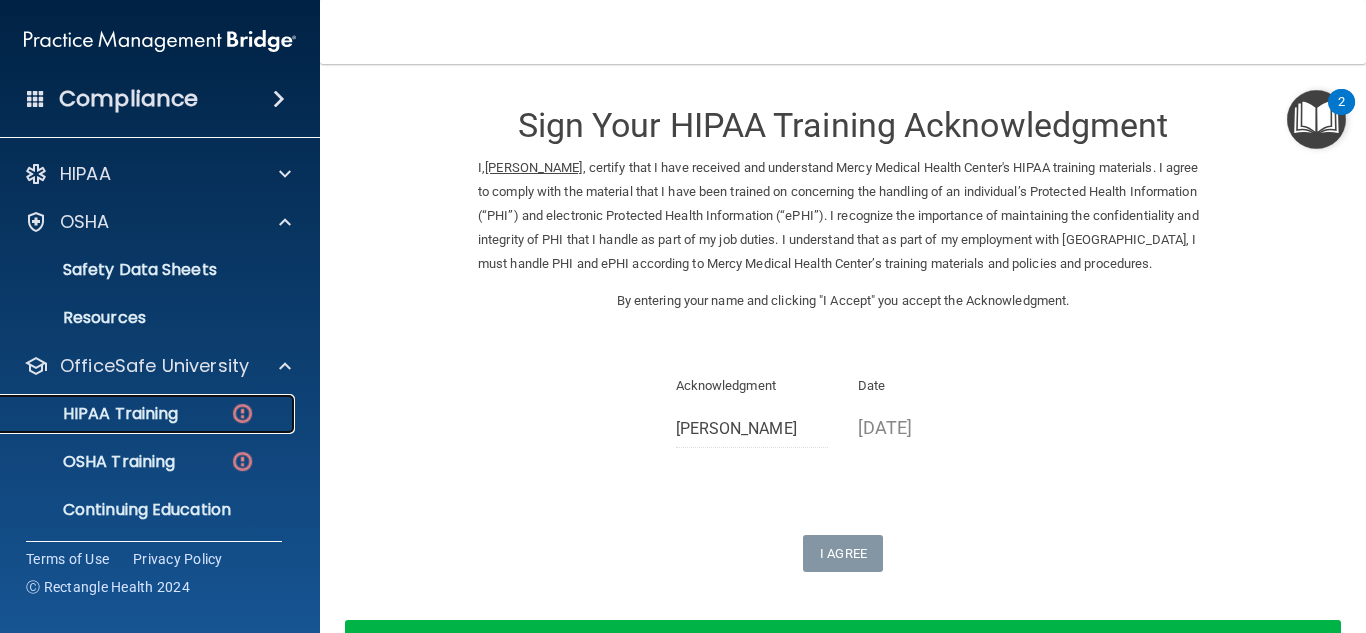 click on "HIPAA Training" at bounding box center [149, 414] 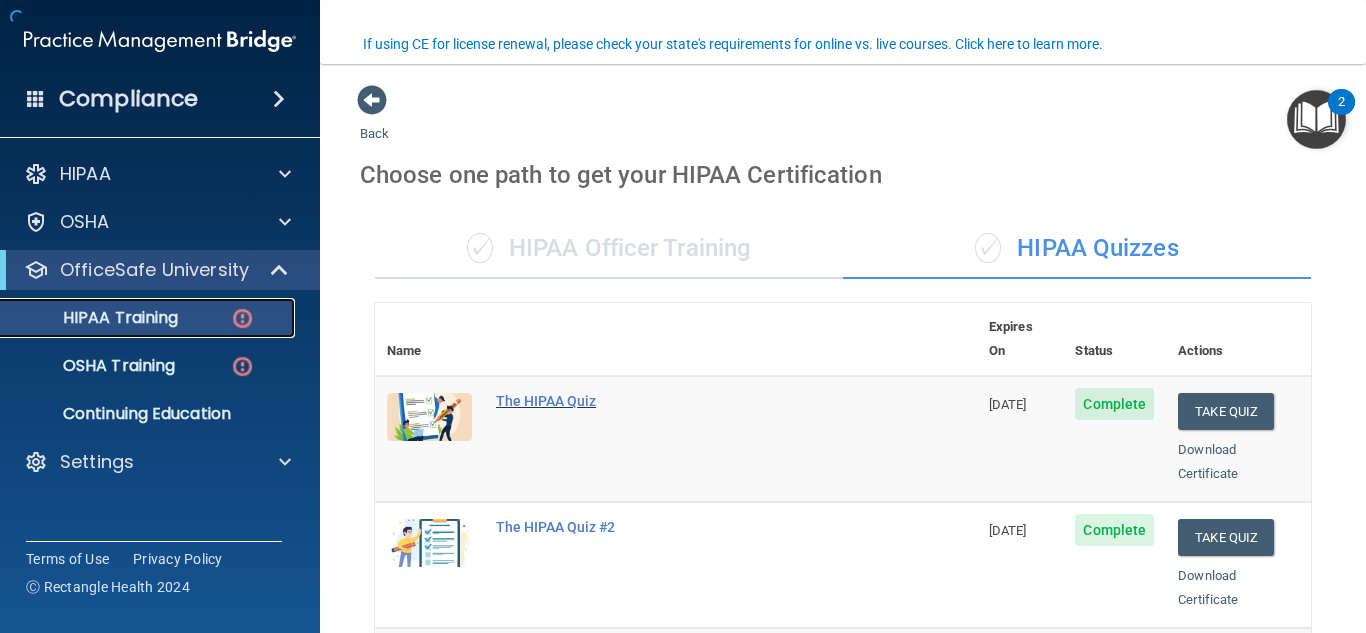 scroll, scrollTop: 484, scrollLeft: 0, axis: vertical 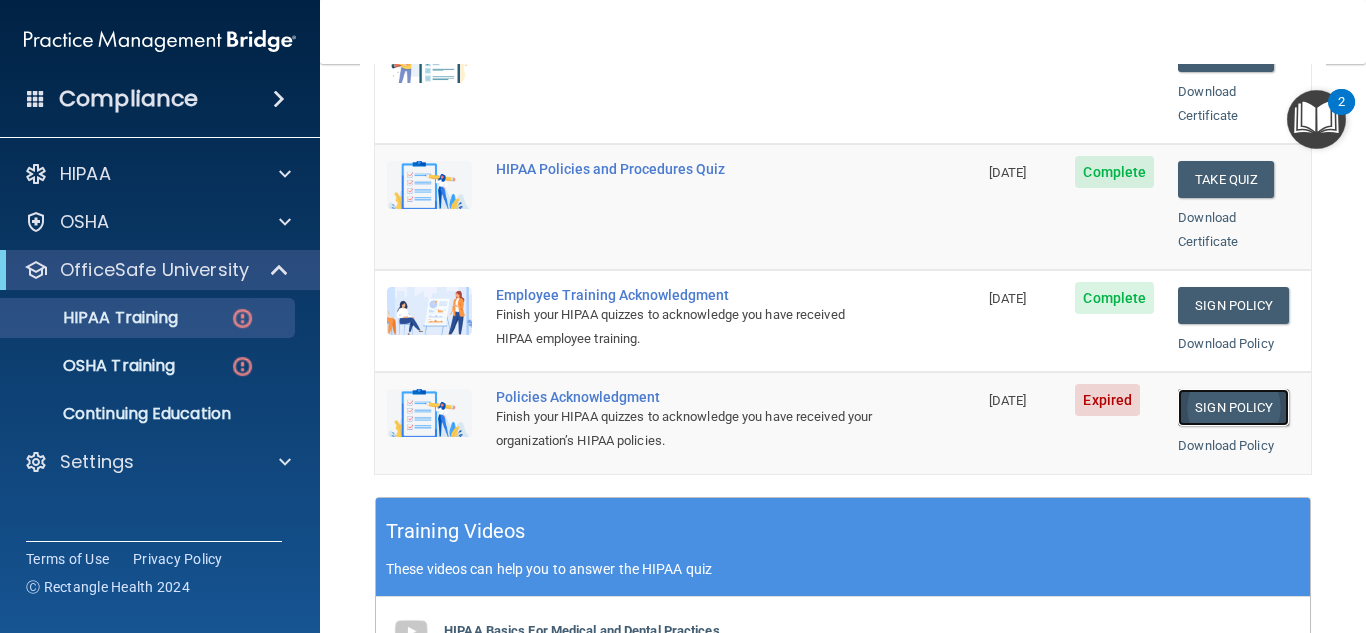 click on "Sign Policy" at bounding box center [1233, 407] 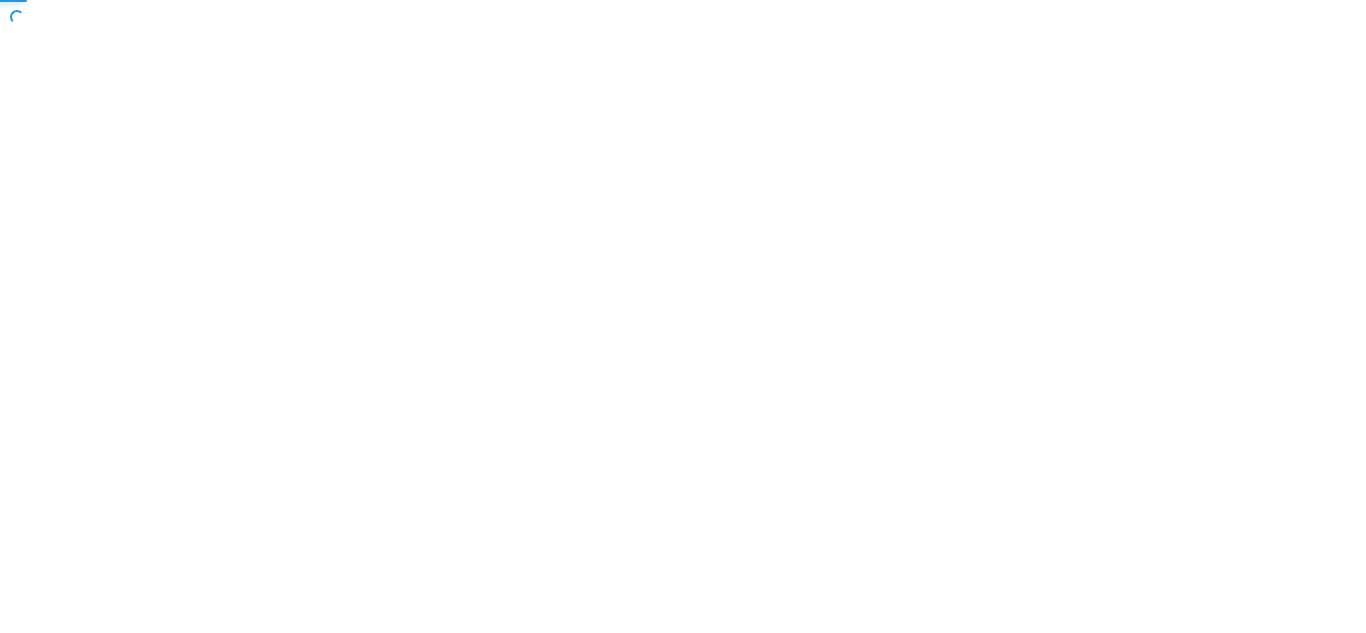 scroll, scrollTop: 0, scrollLeft: 0, axis: both 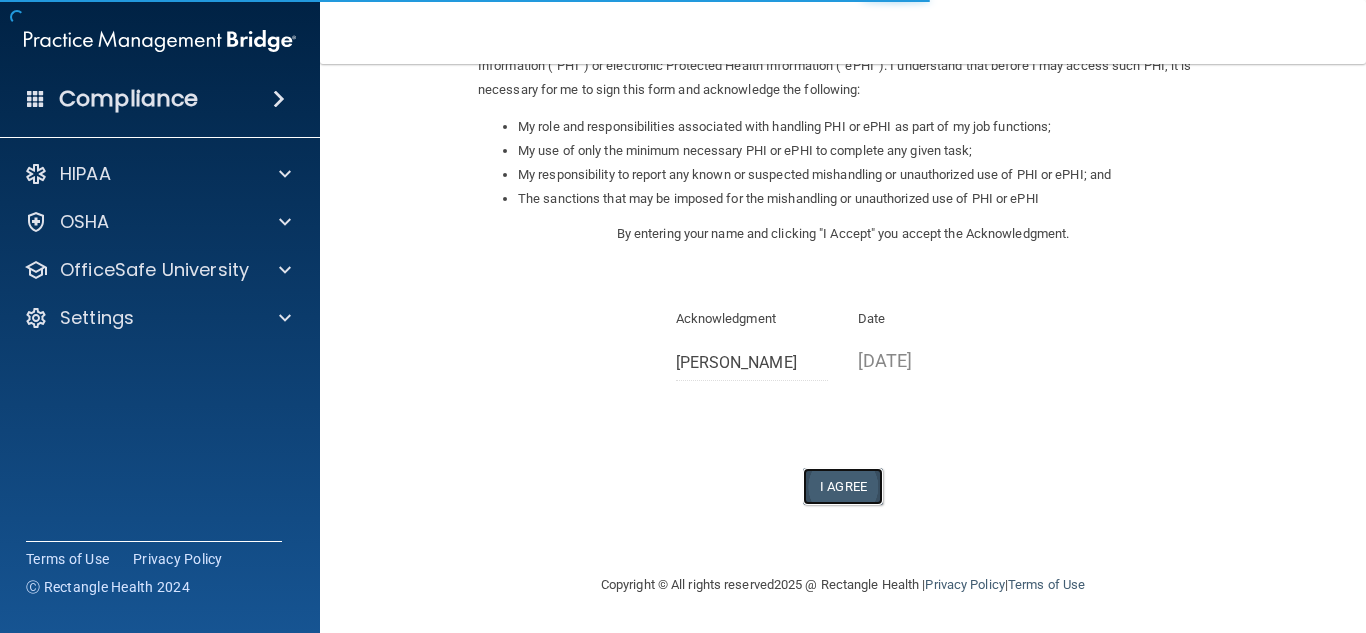 click on "I Agree" at bounding box center [843, 486] 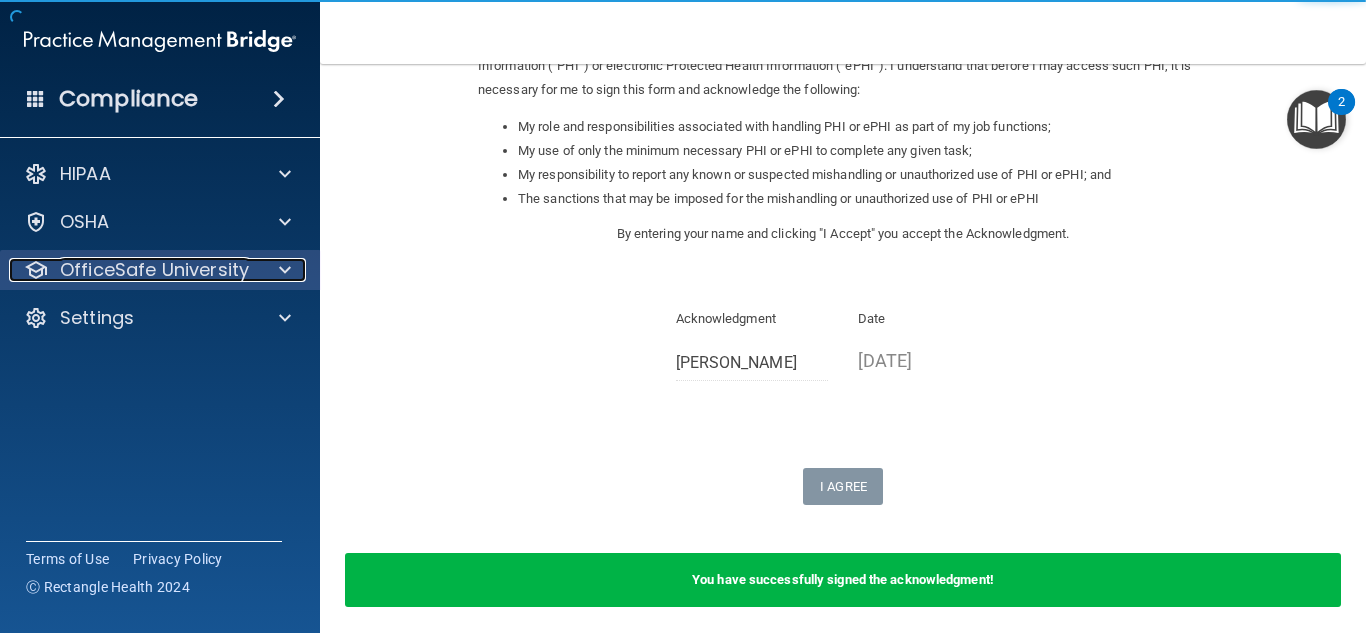 click at bounding box center (285, 270) 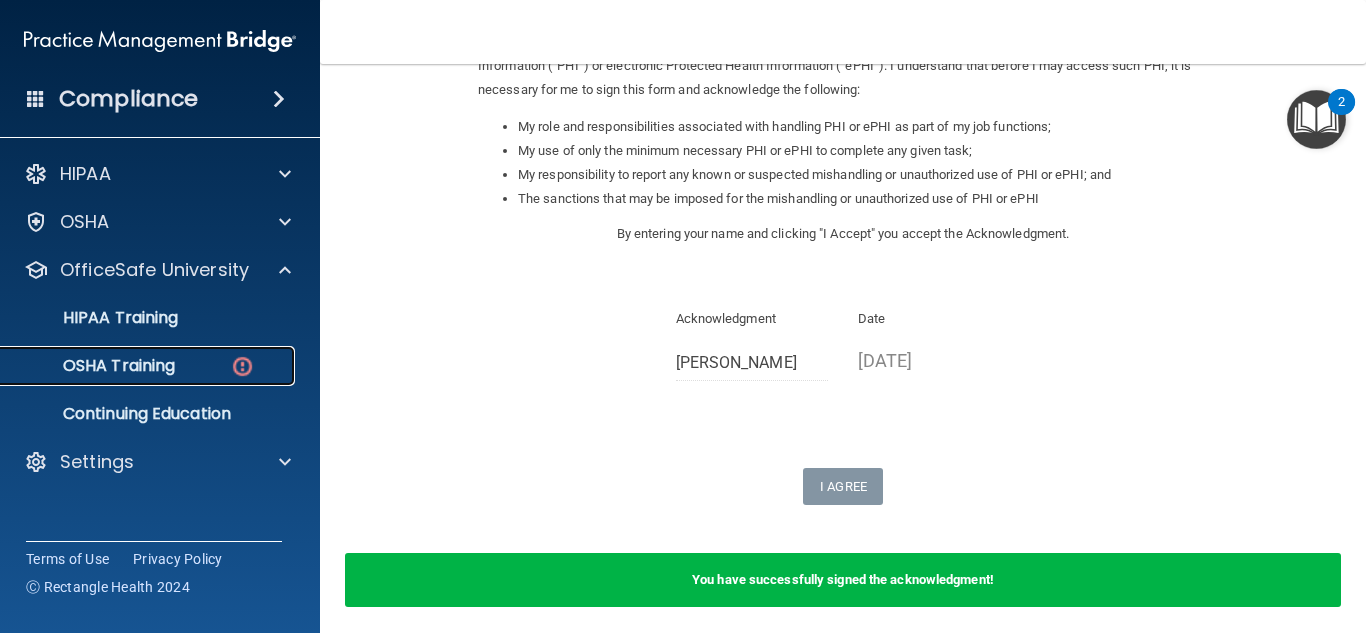 click on "OSHA Training" at bounding box center (94, 366) 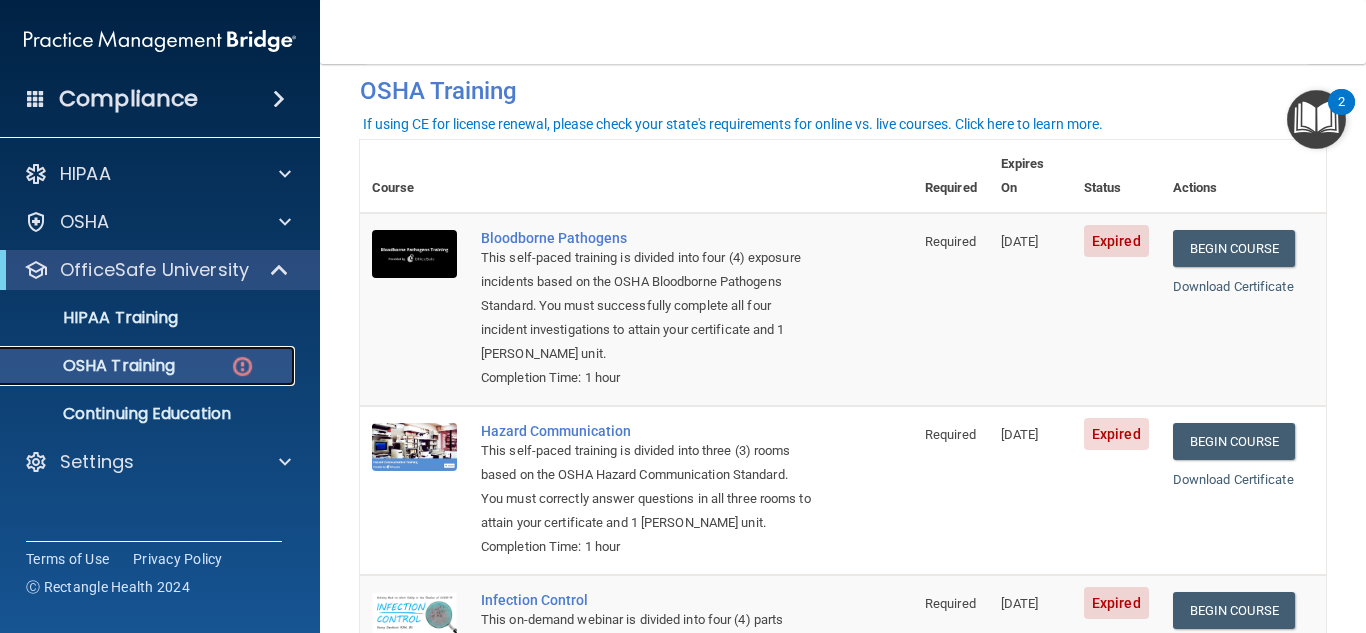 scroll, scrollTop: 90, scrollLeft: 0, axis: vertical 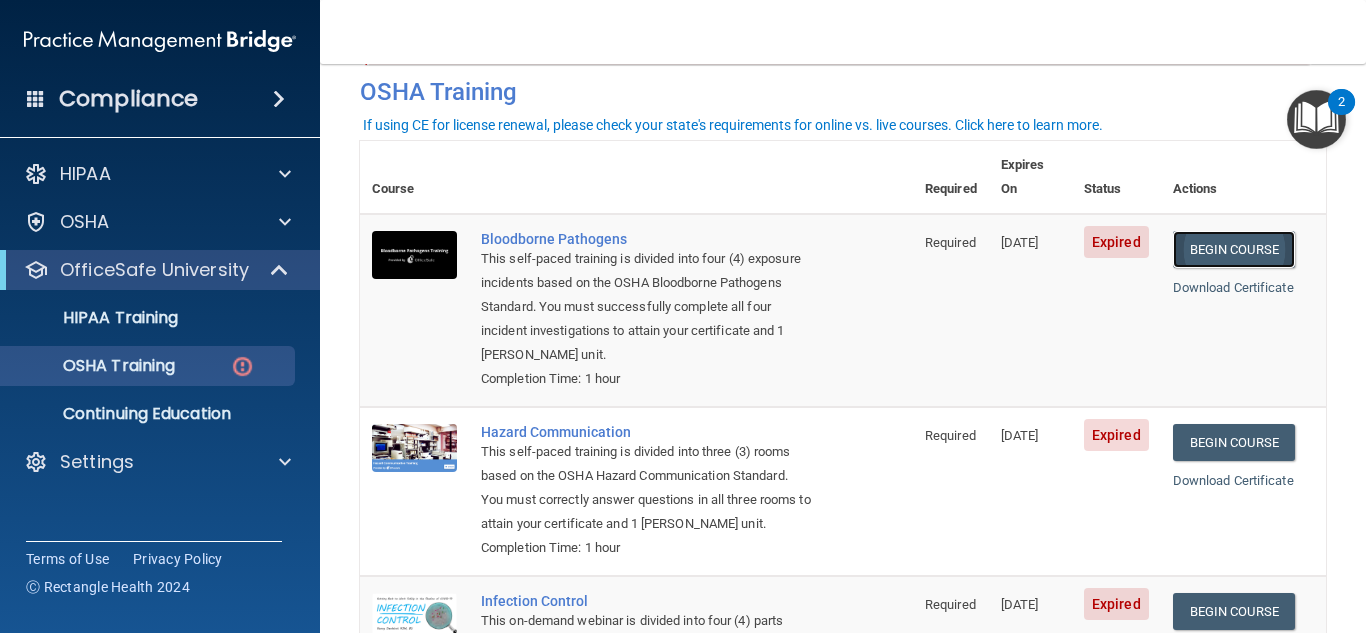 click on "Begin Course" at bounding box center [1234, 249] 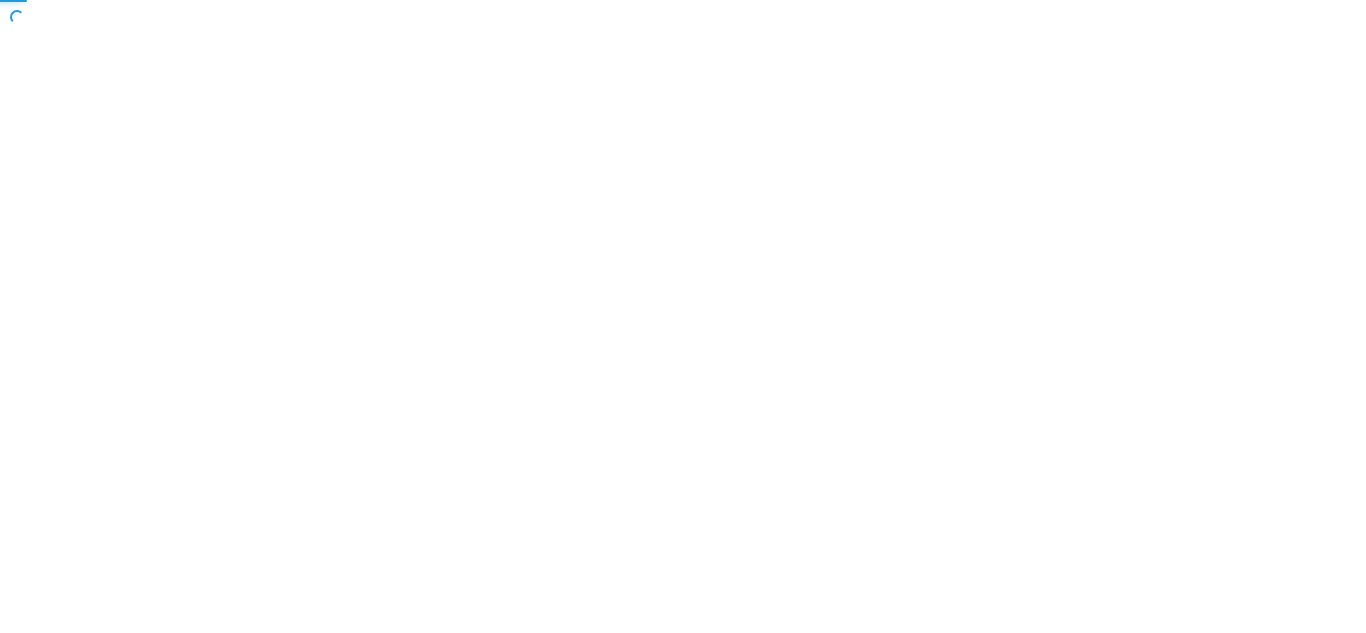 scroll, scrollTop: 0, scrollLeft: 0, axis: both 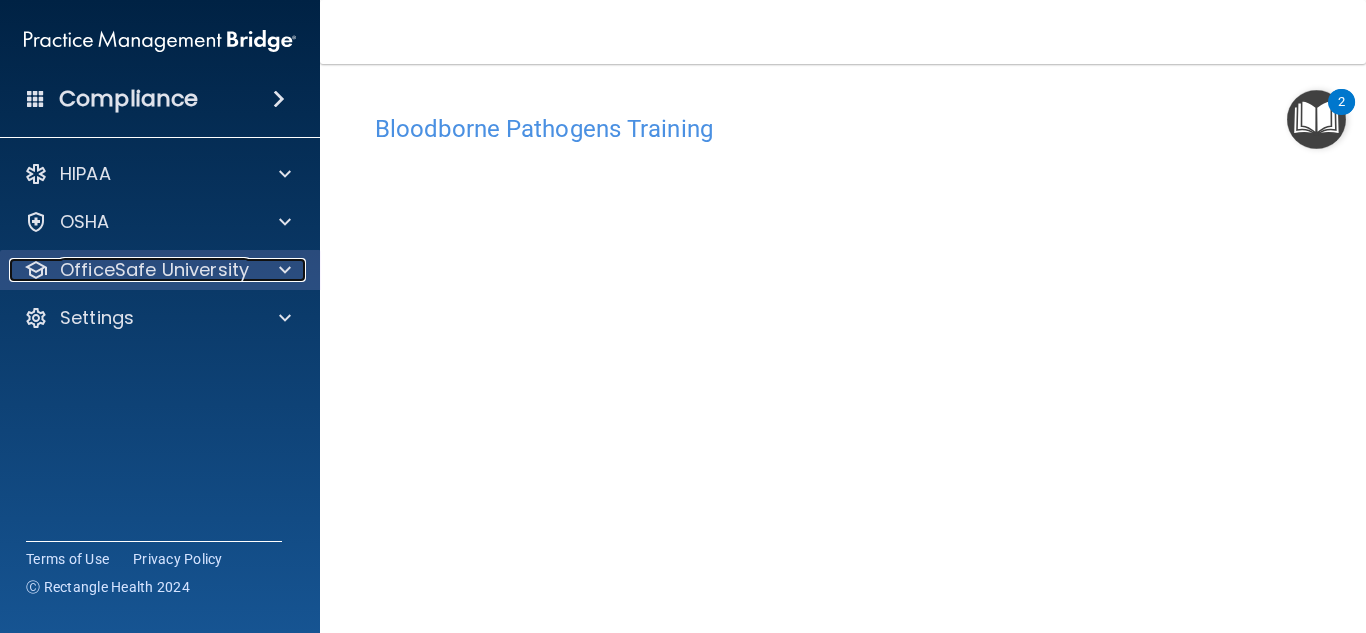 click on "OfficeSafe University" at bounding box center (154, 270) 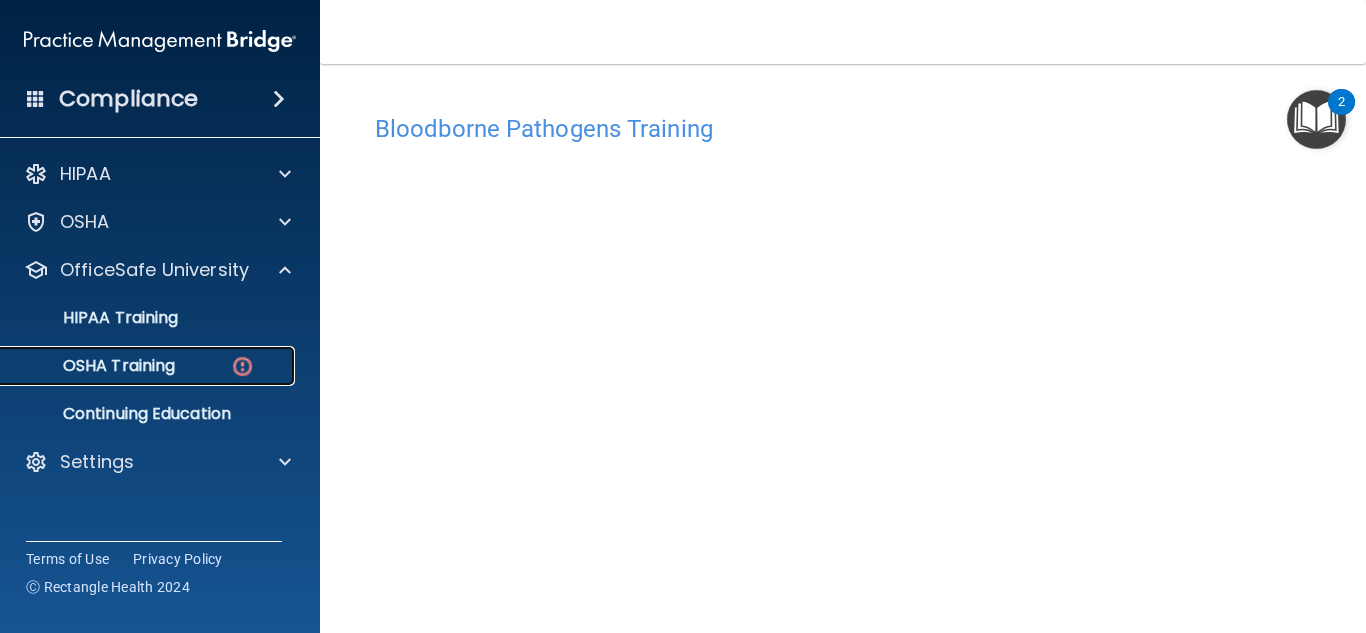 click on "OSHA Training" at bounding box center [149, 366] 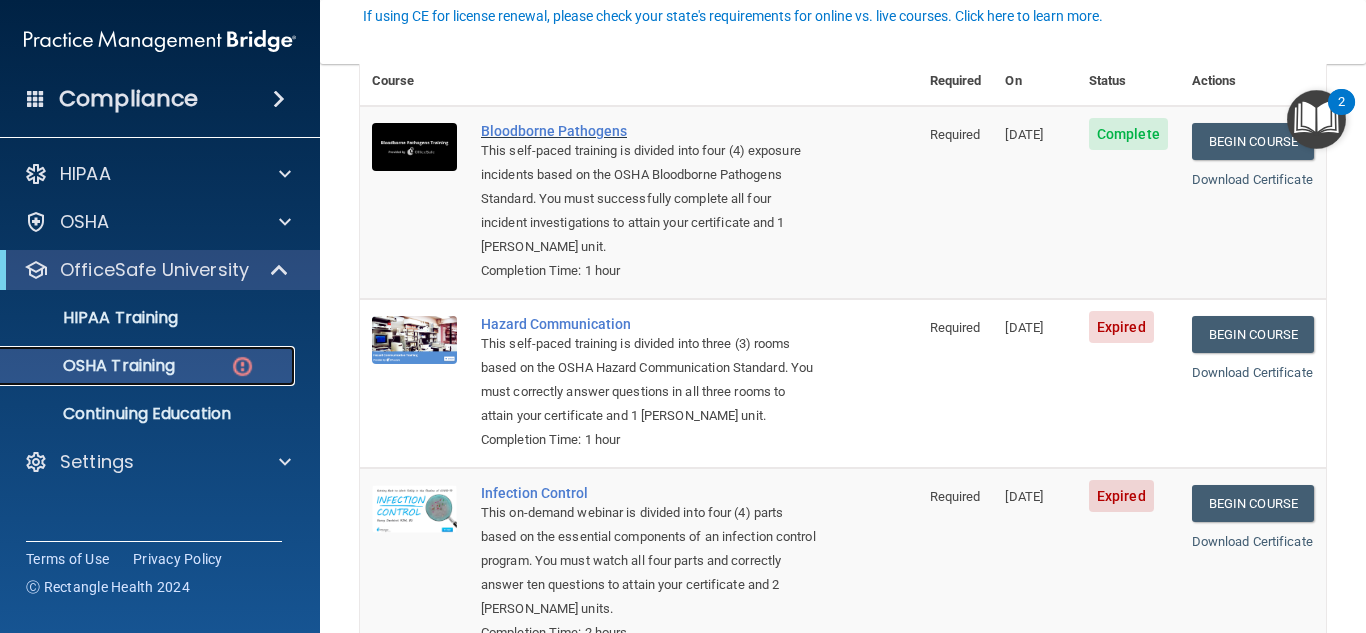 scroll, scrollTop: 199, scrollLeft: 0, axis: vertical 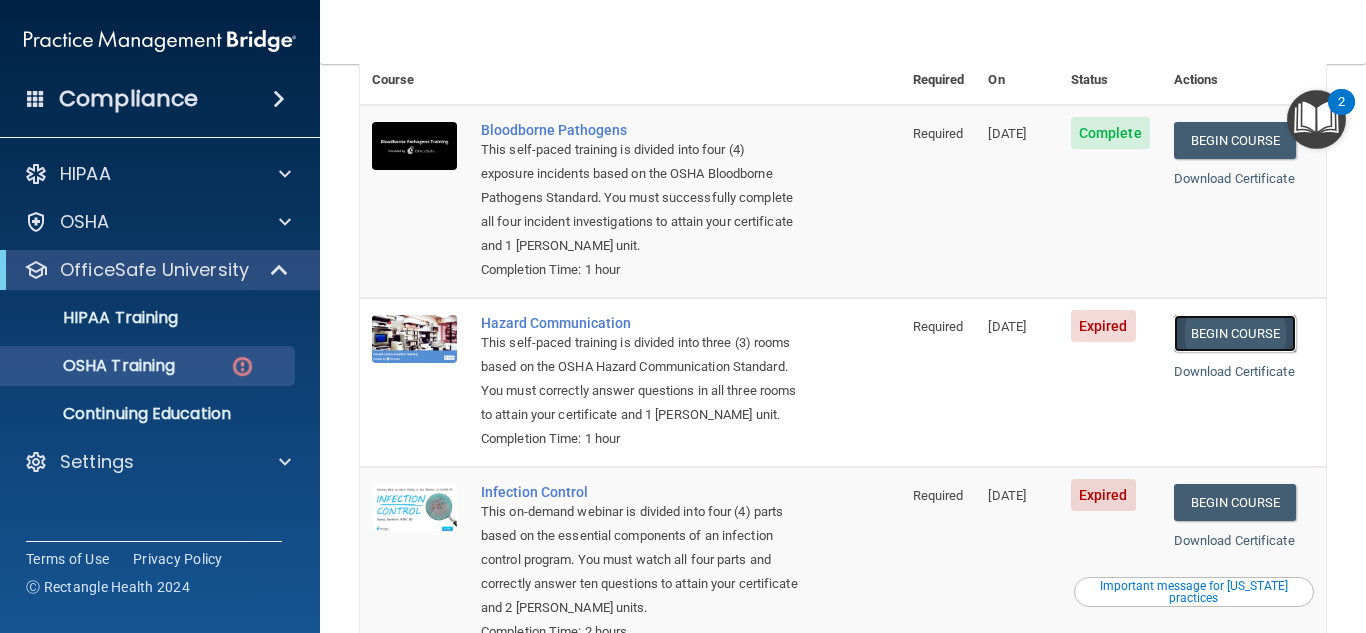 click on "Begin Course" at bounding box center [1235, 333] 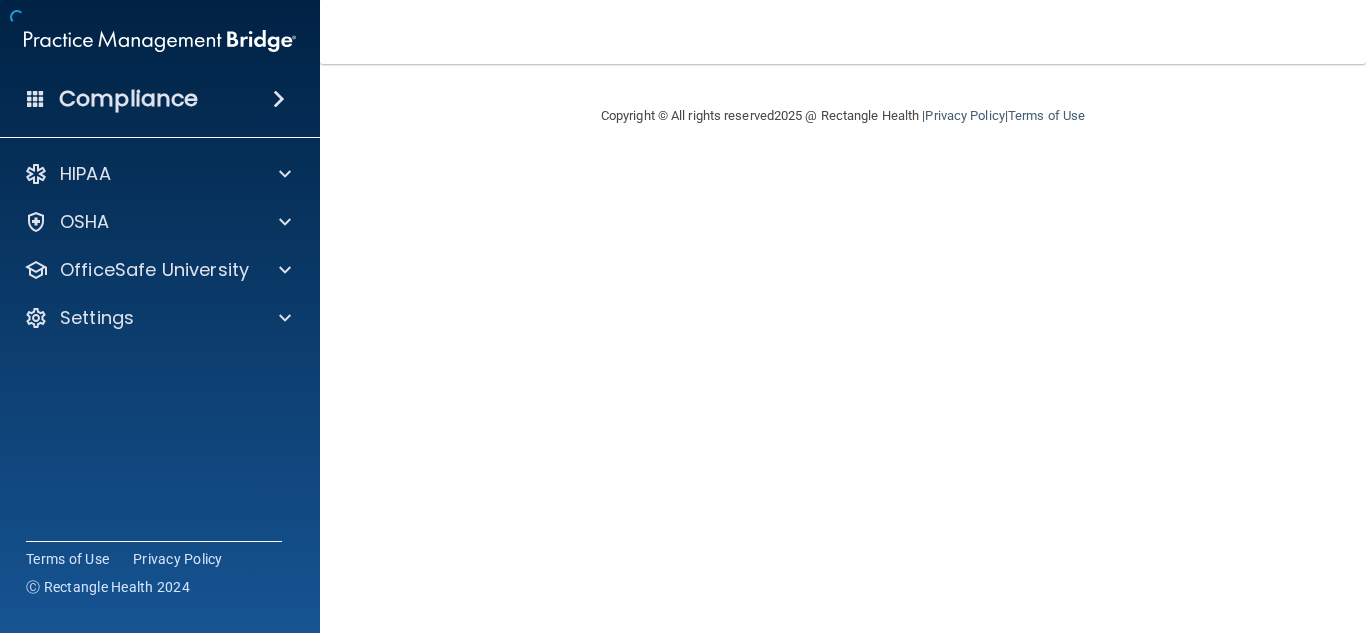 scroll, scrollTop: 0, scrollLeft: 0, axis: both 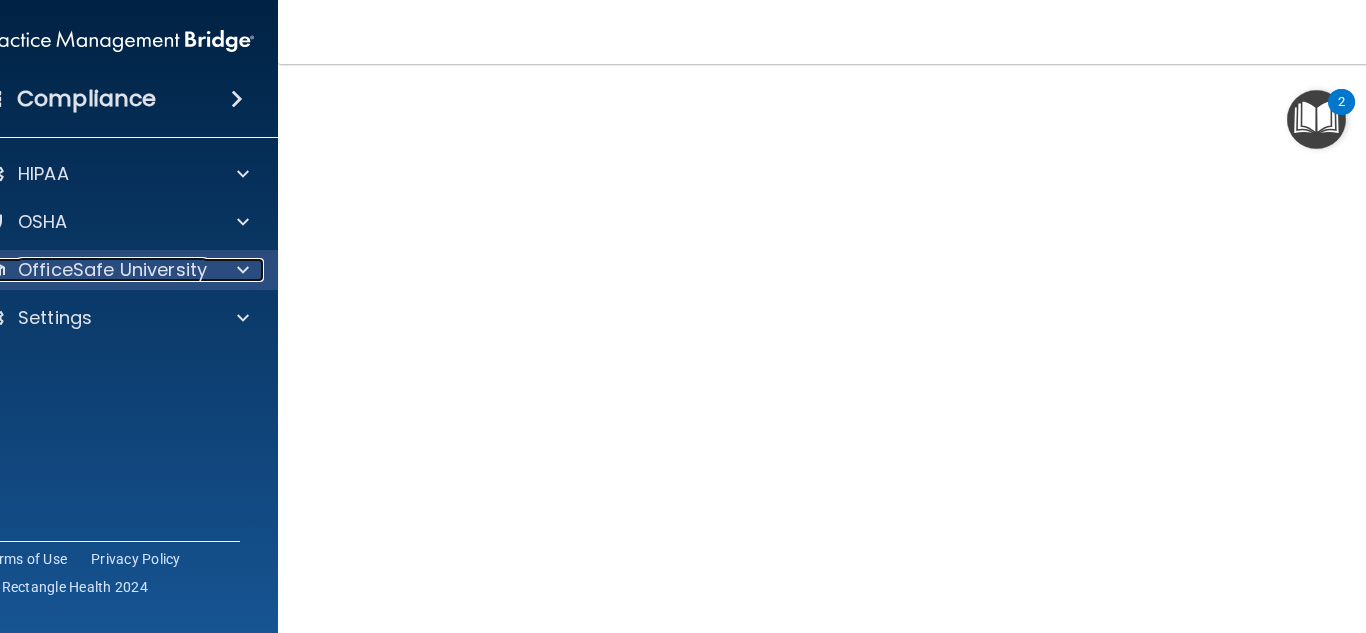 click on "OfficeSafe University" at bounding box center (112, 270) 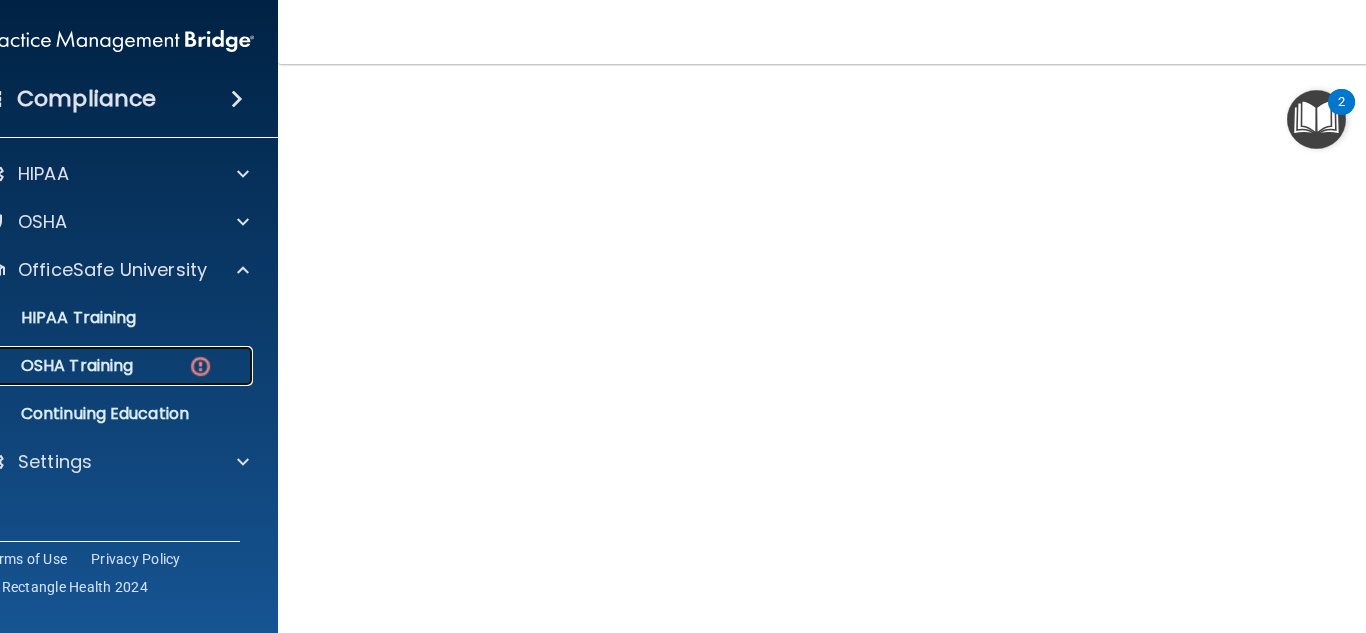 click on "OSHA Training" at bounding box center (107, 366) 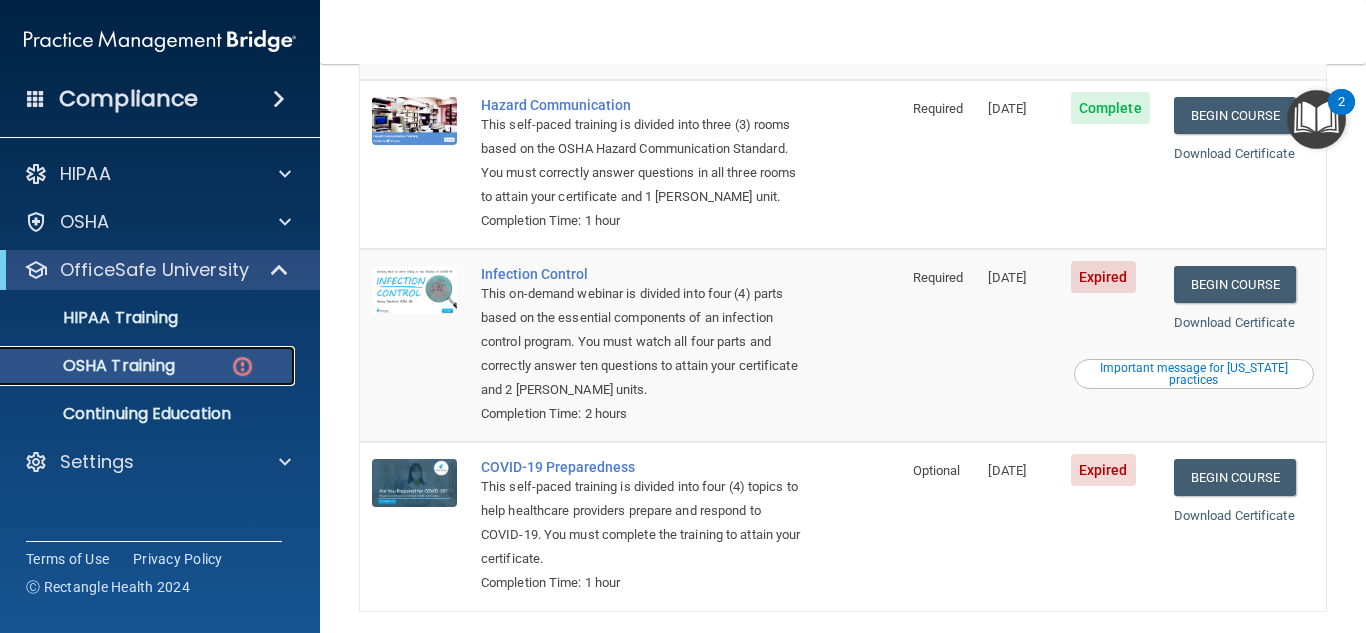 scroll, scrollTop: 503, scrollLeft: 0, axis: vertical 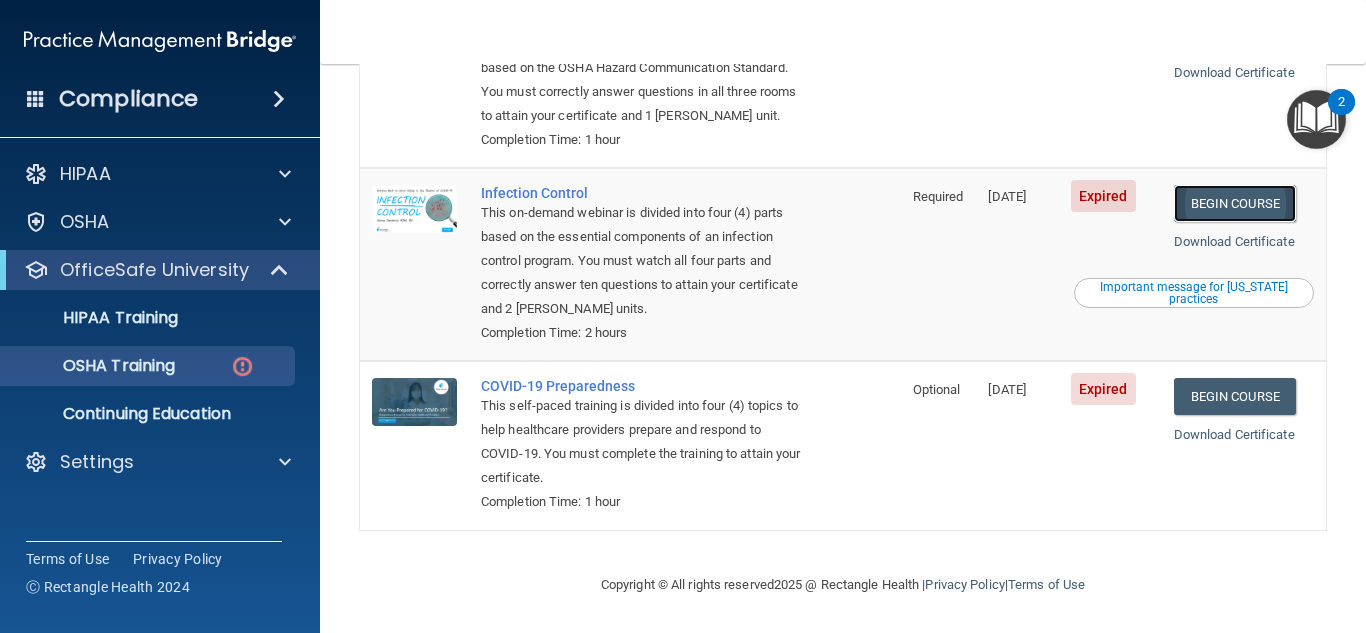 click on "Begin Course" at bounding box center (1235, 203) 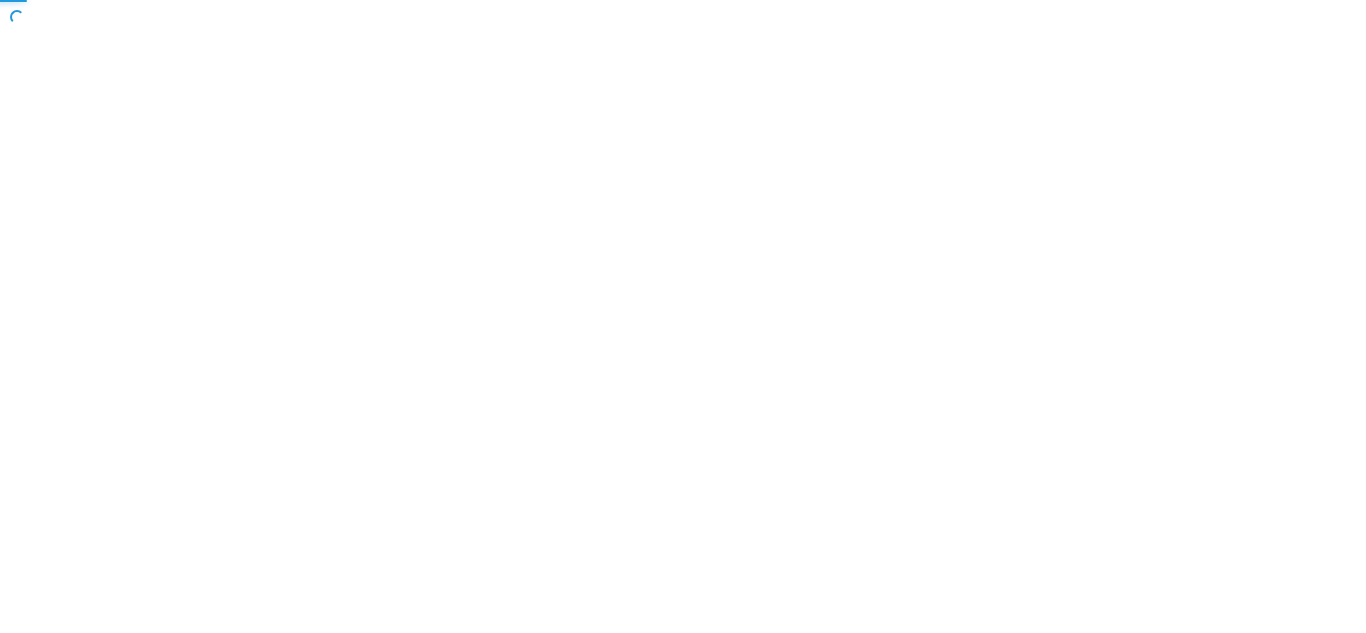 scroll, scrollTop: 0, scrollLeft: 0, axis: both 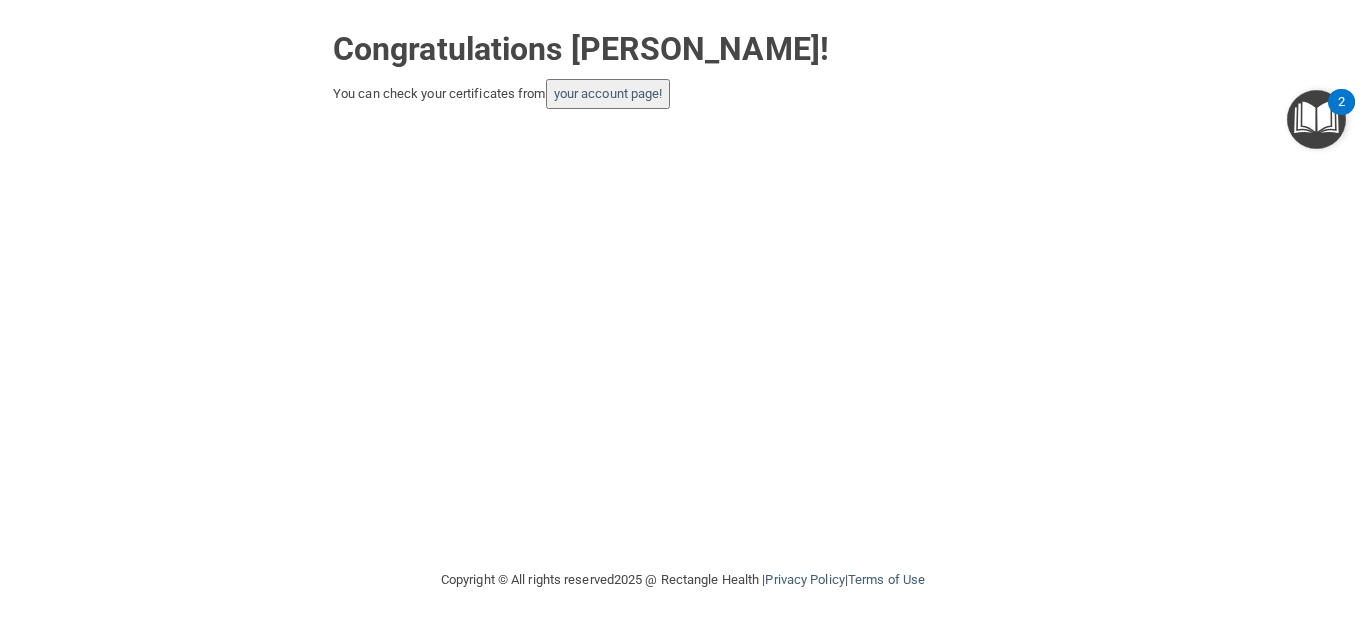 click on "your account page!" at bounding box center [608, 94] 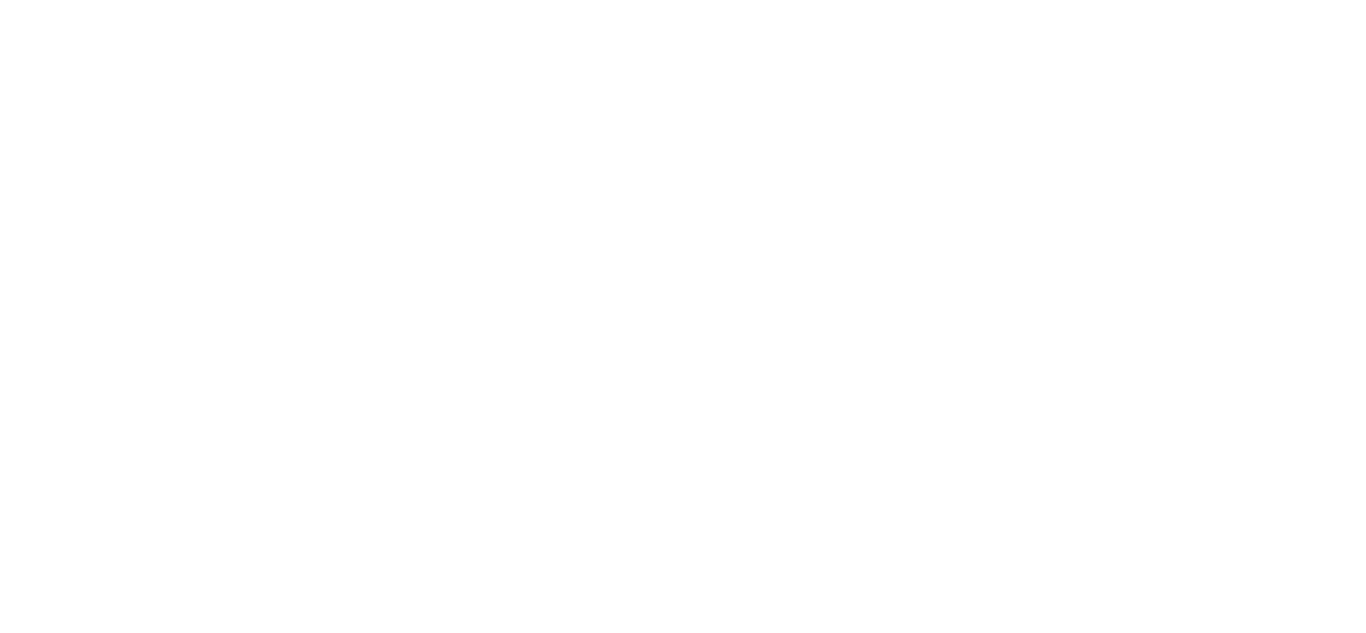scroll, scrollTop: 0, scrollLeft: 0, axis: both 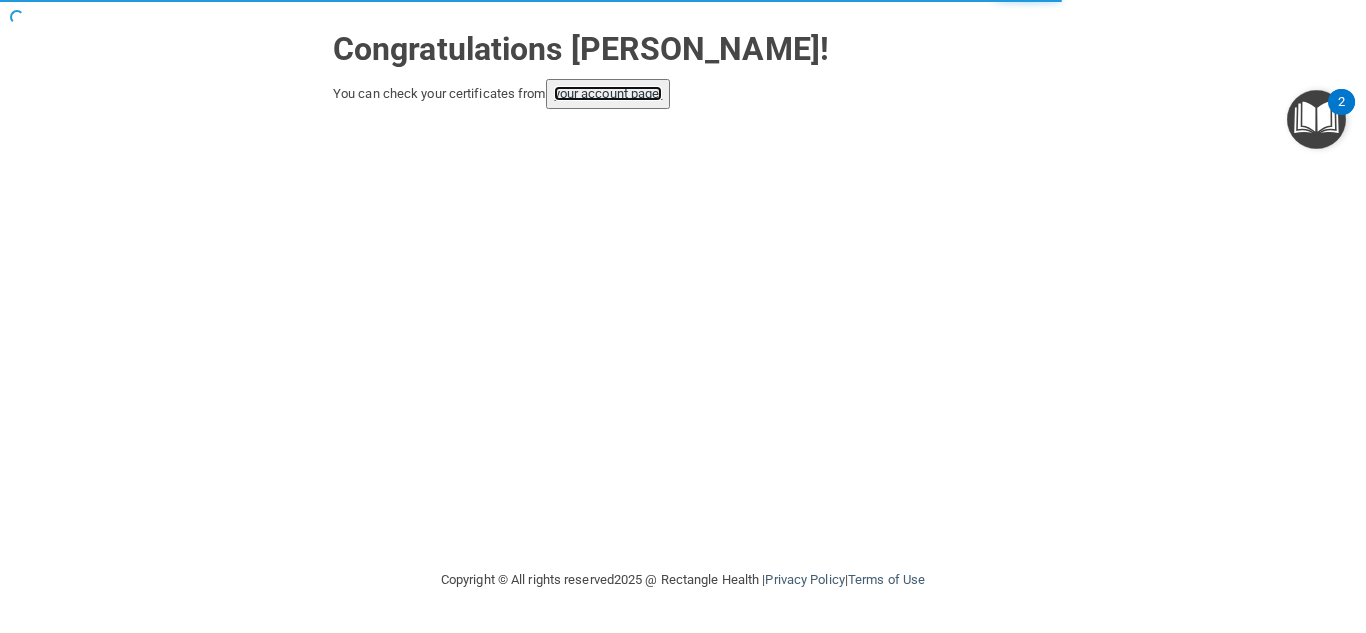 click on "your account page!" at bounding box center (608, 93) 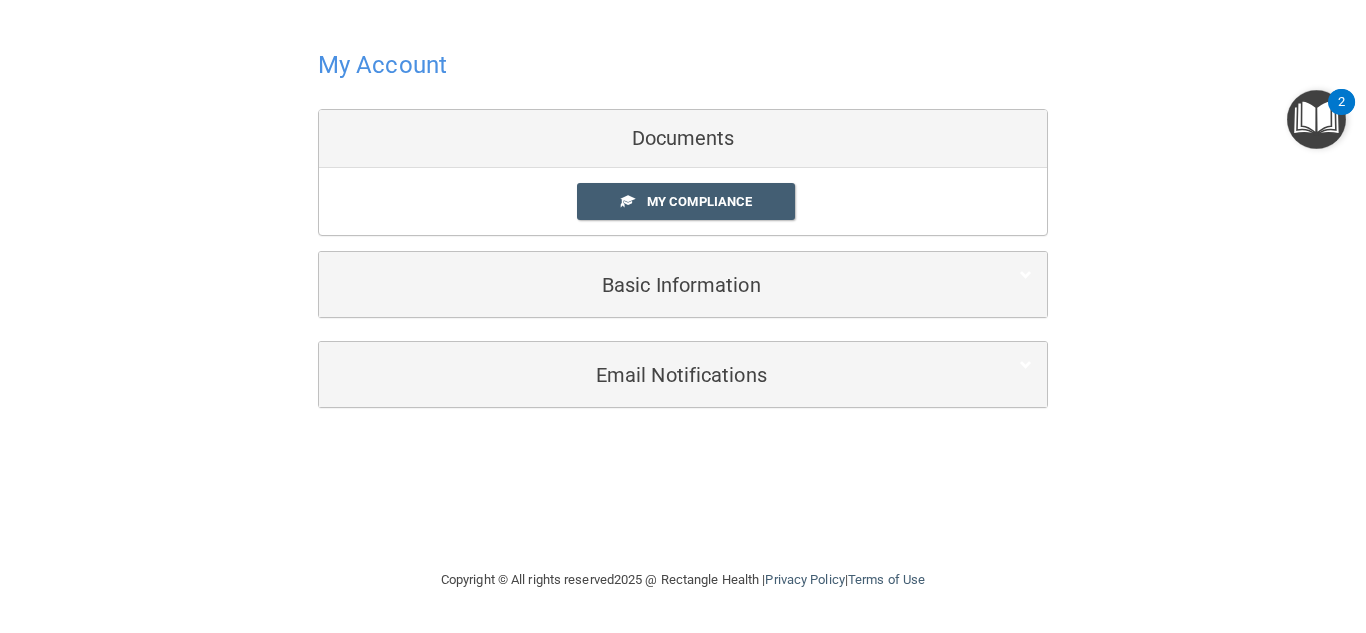 click on "Documents" at bounding box center [683, 139] 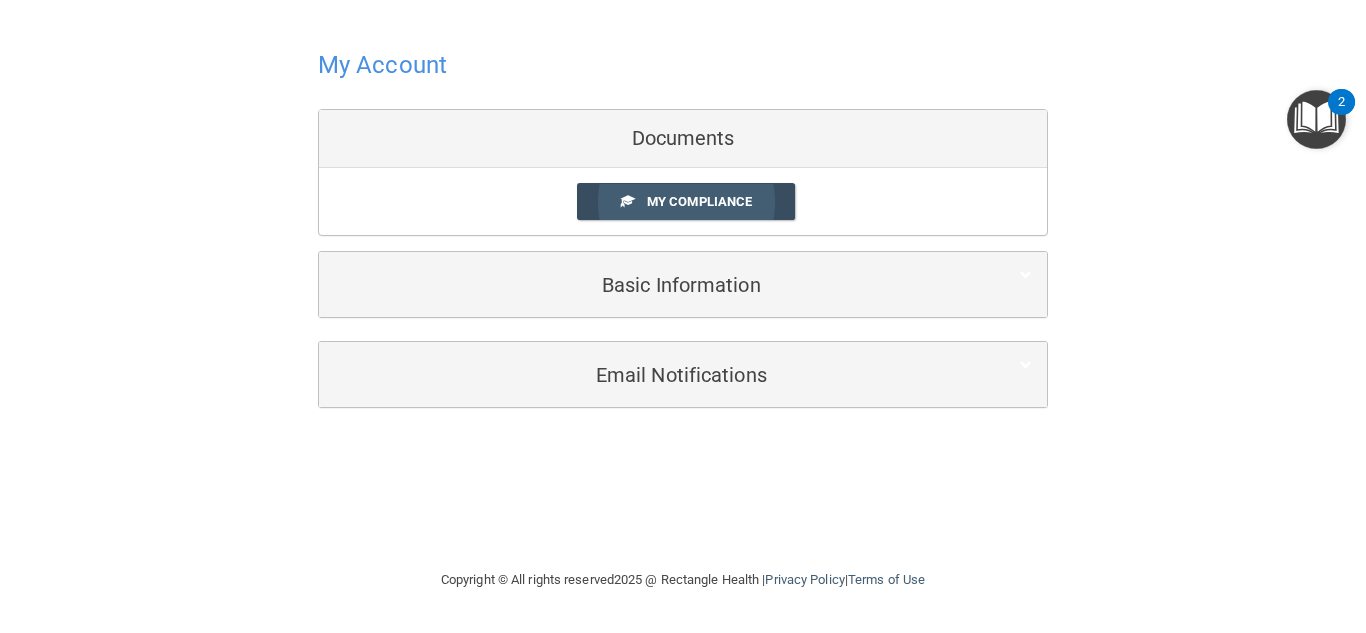 click on "My Compliance" at bounding box center (699, 201) 